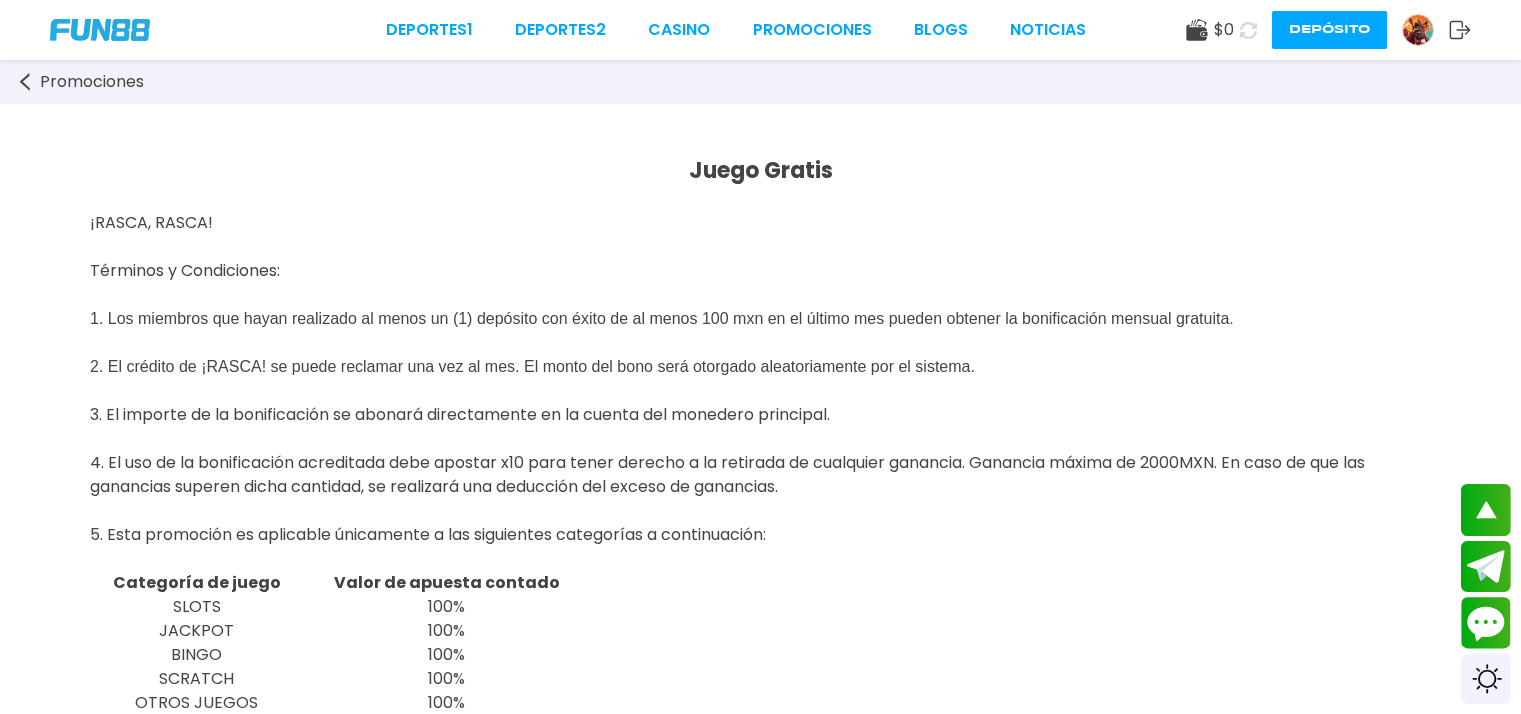 scroll, scrollTop: 0, scrollLeft: 0, axis: both 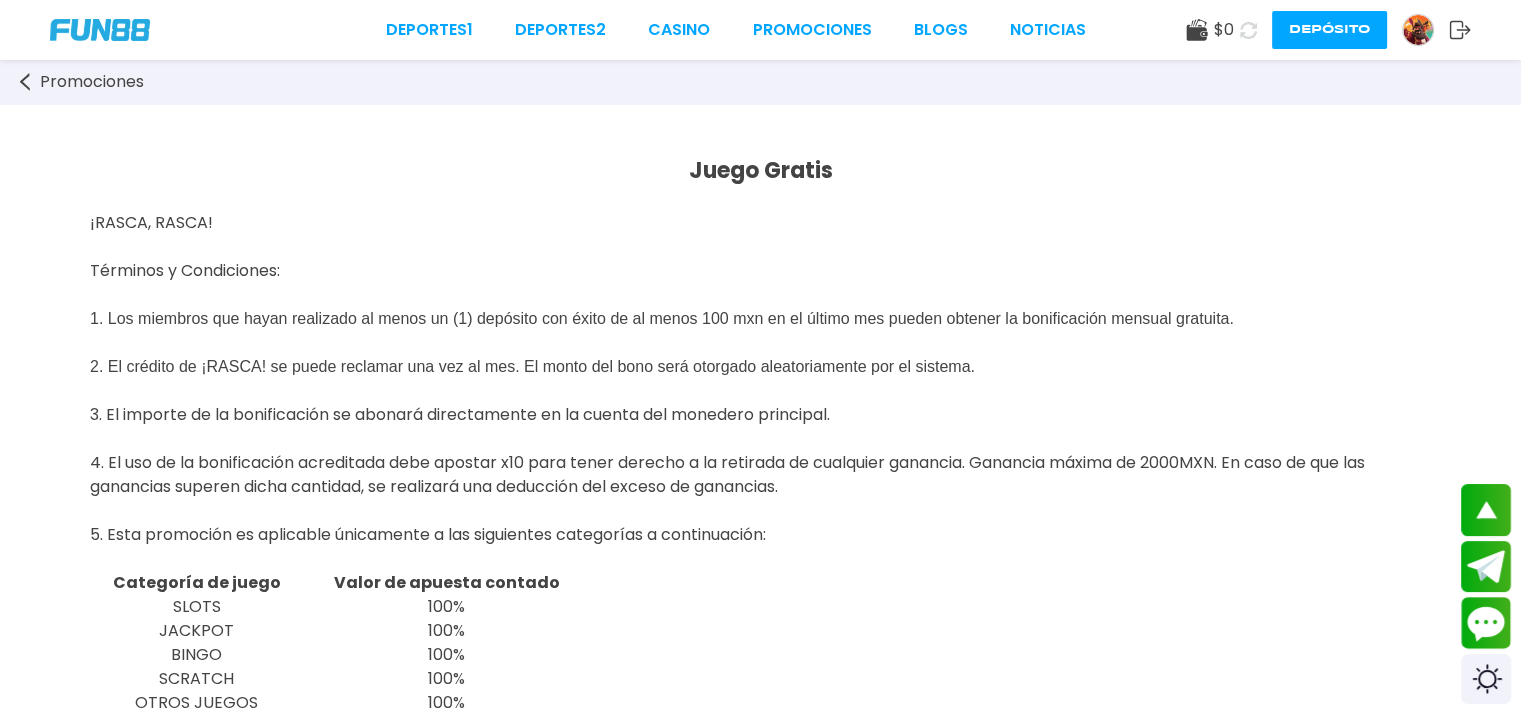 click at bounding box center (1418, 30) 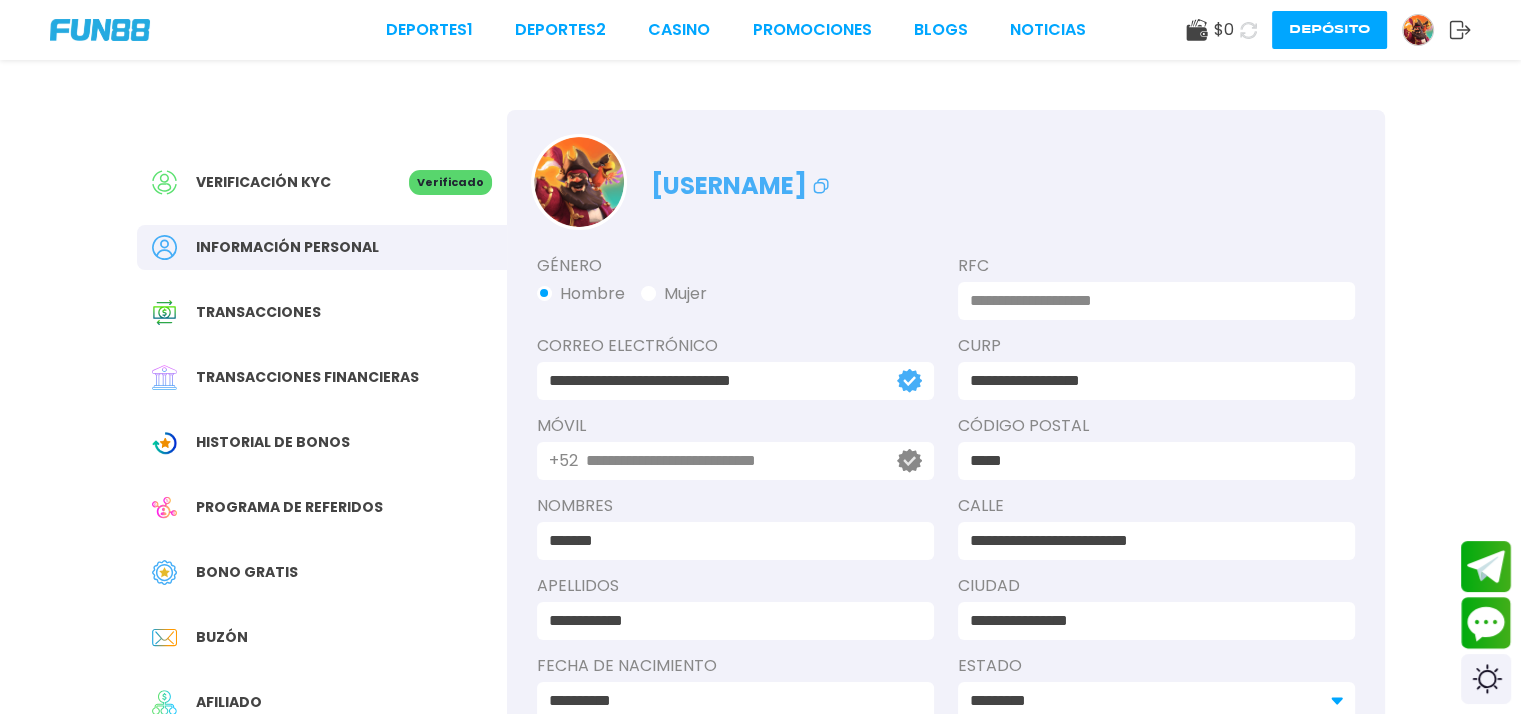 click on "**********" at bounding box center (730, 461) 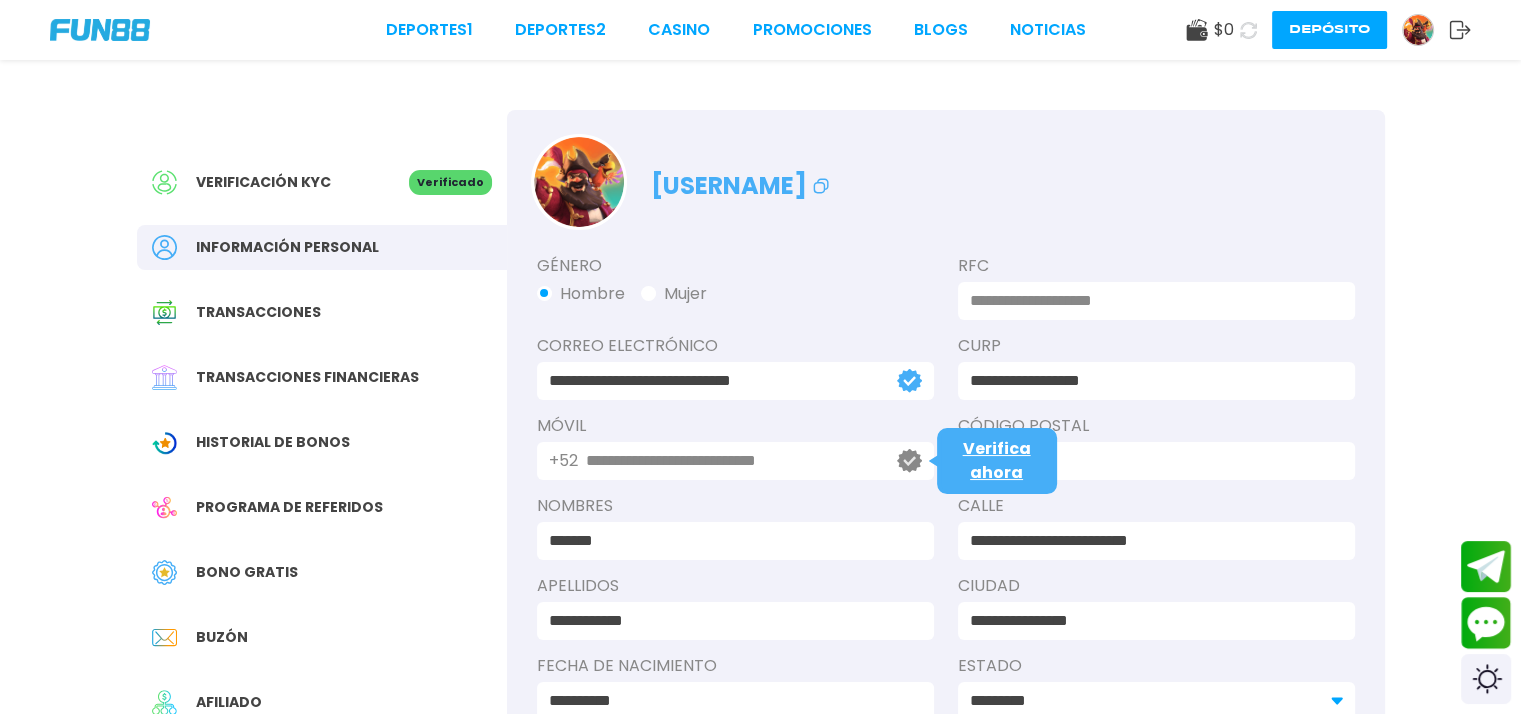 click 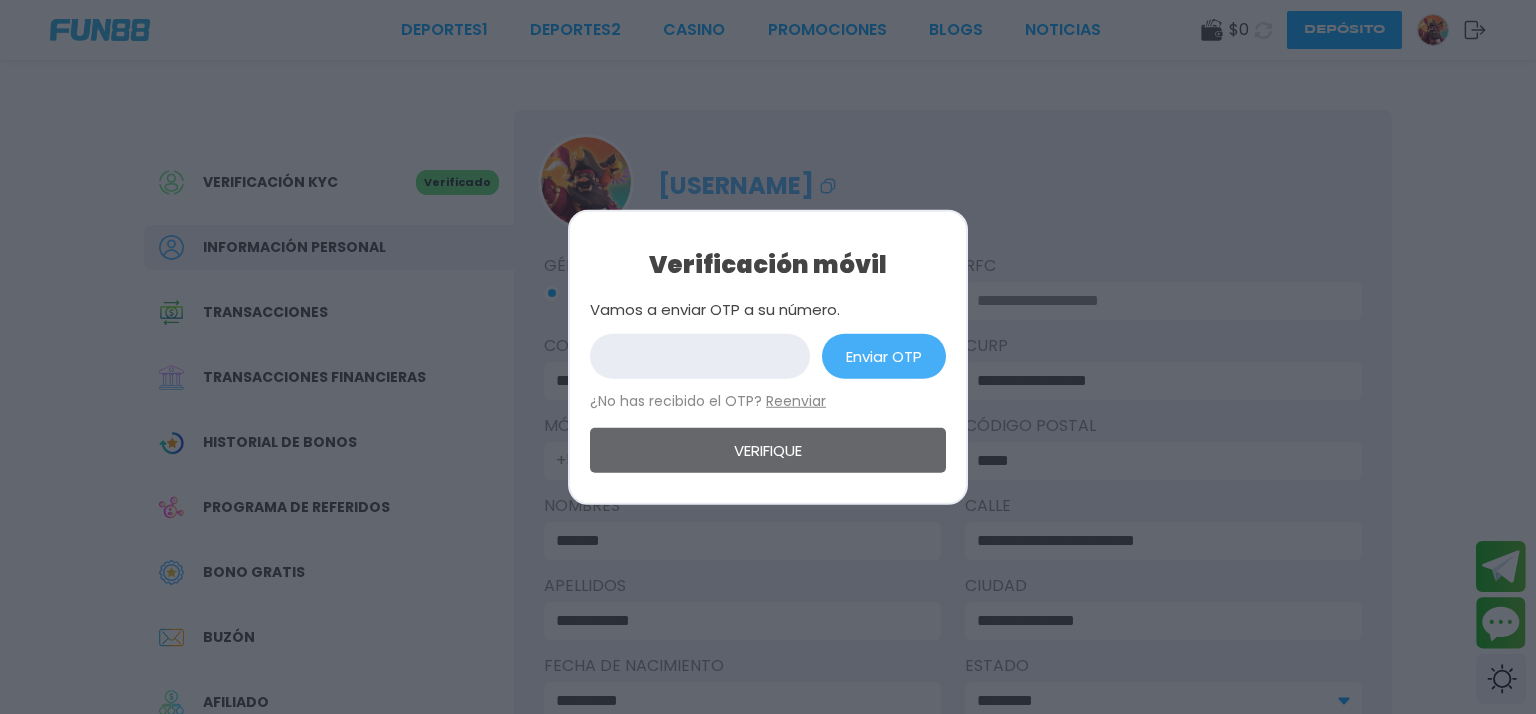 click on "Enviar OTP" at bounding box center (884, 355) 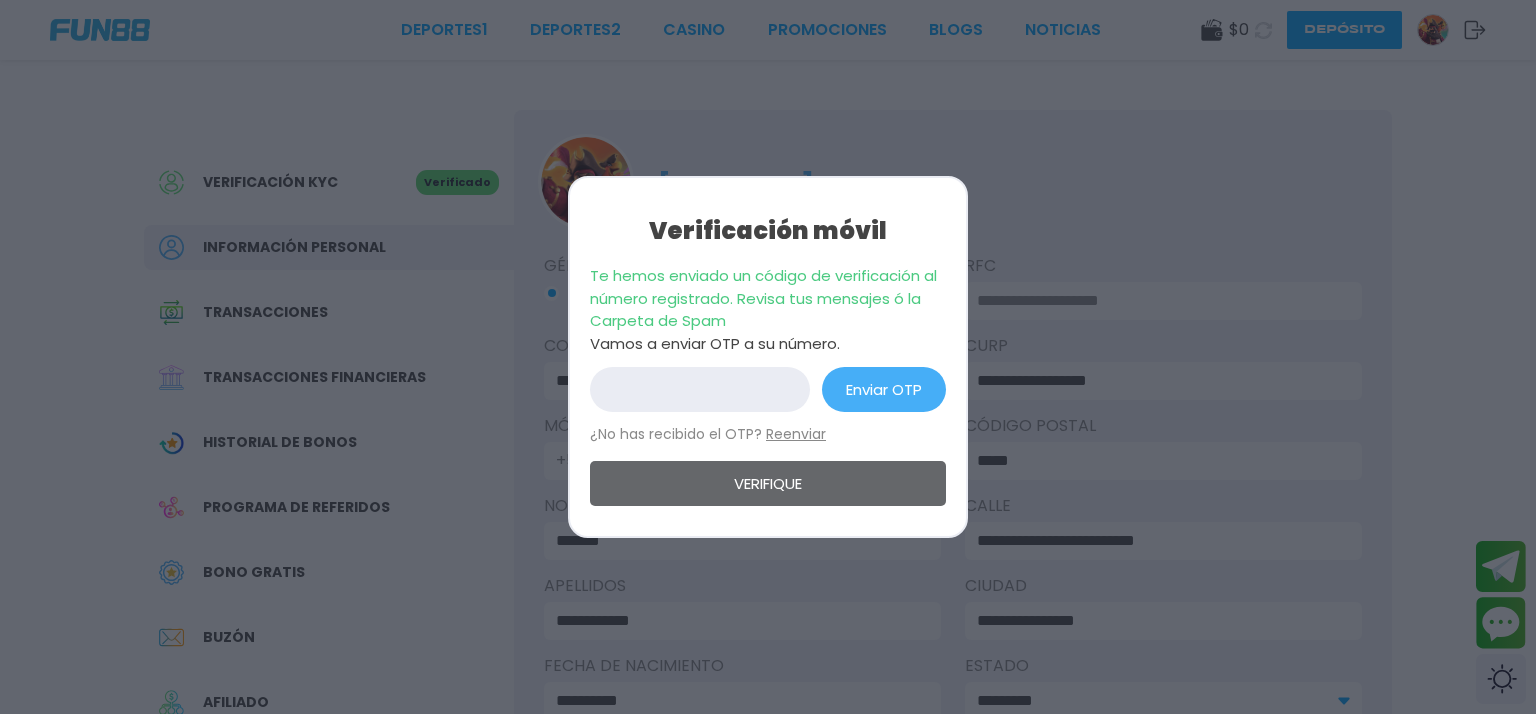 click at bounding box center (700, 389) 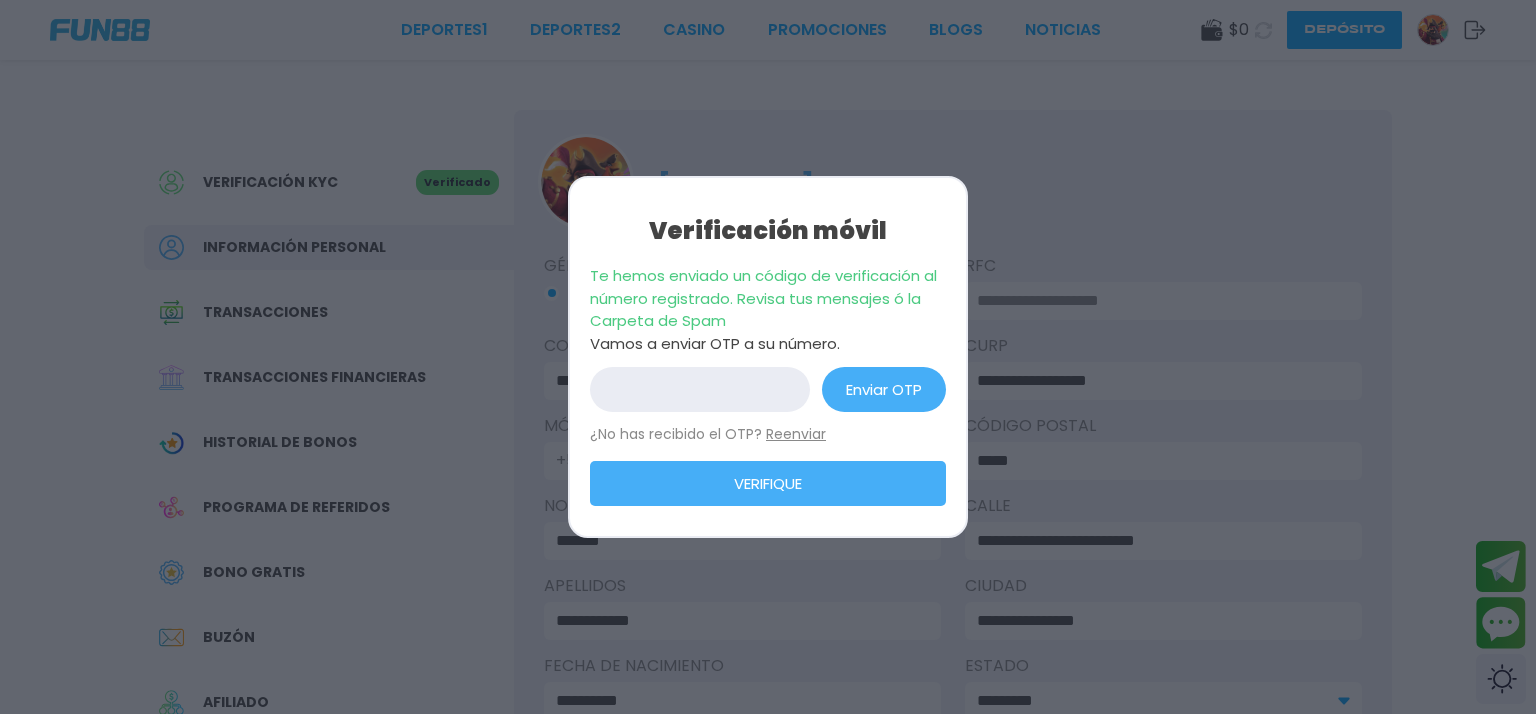 type on "******" 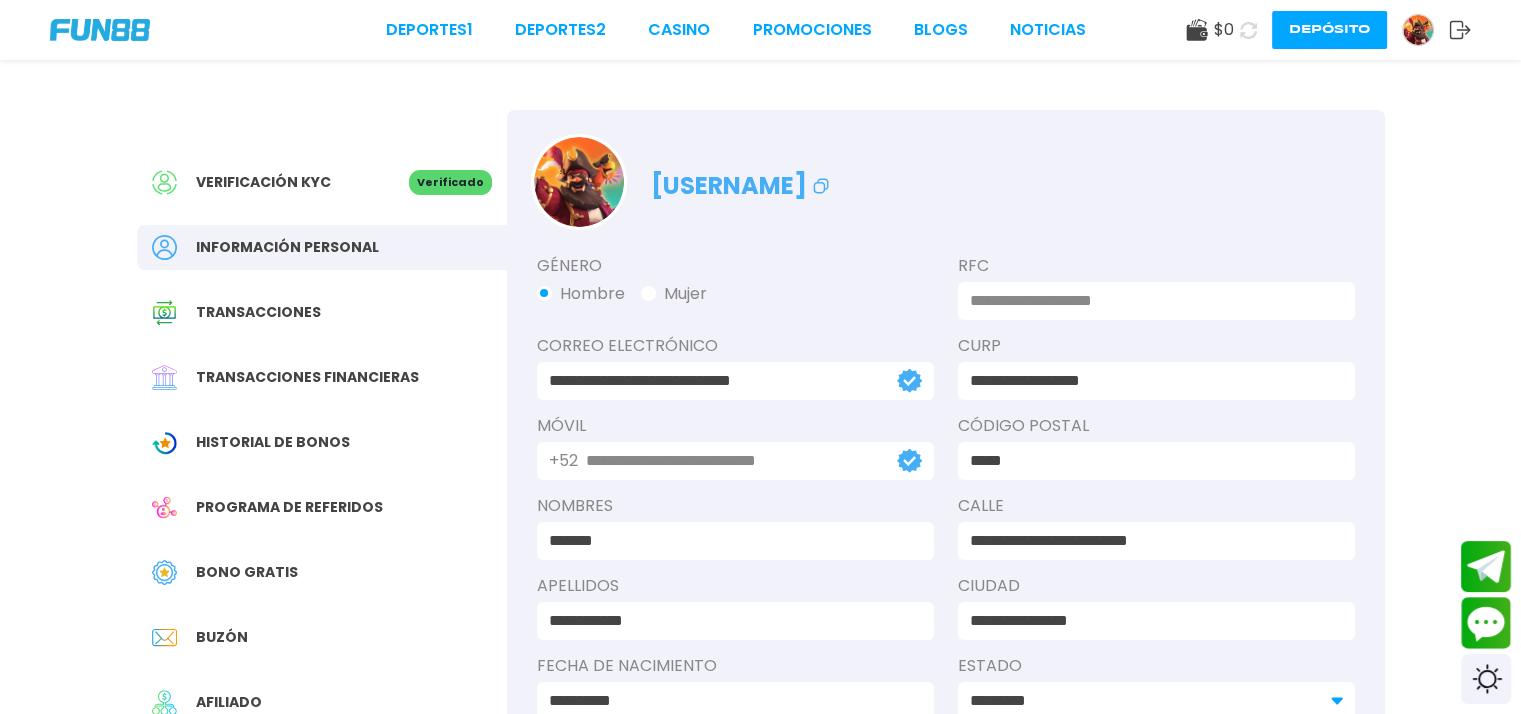 click on "Transacciones" at bounding box center [322, 312] 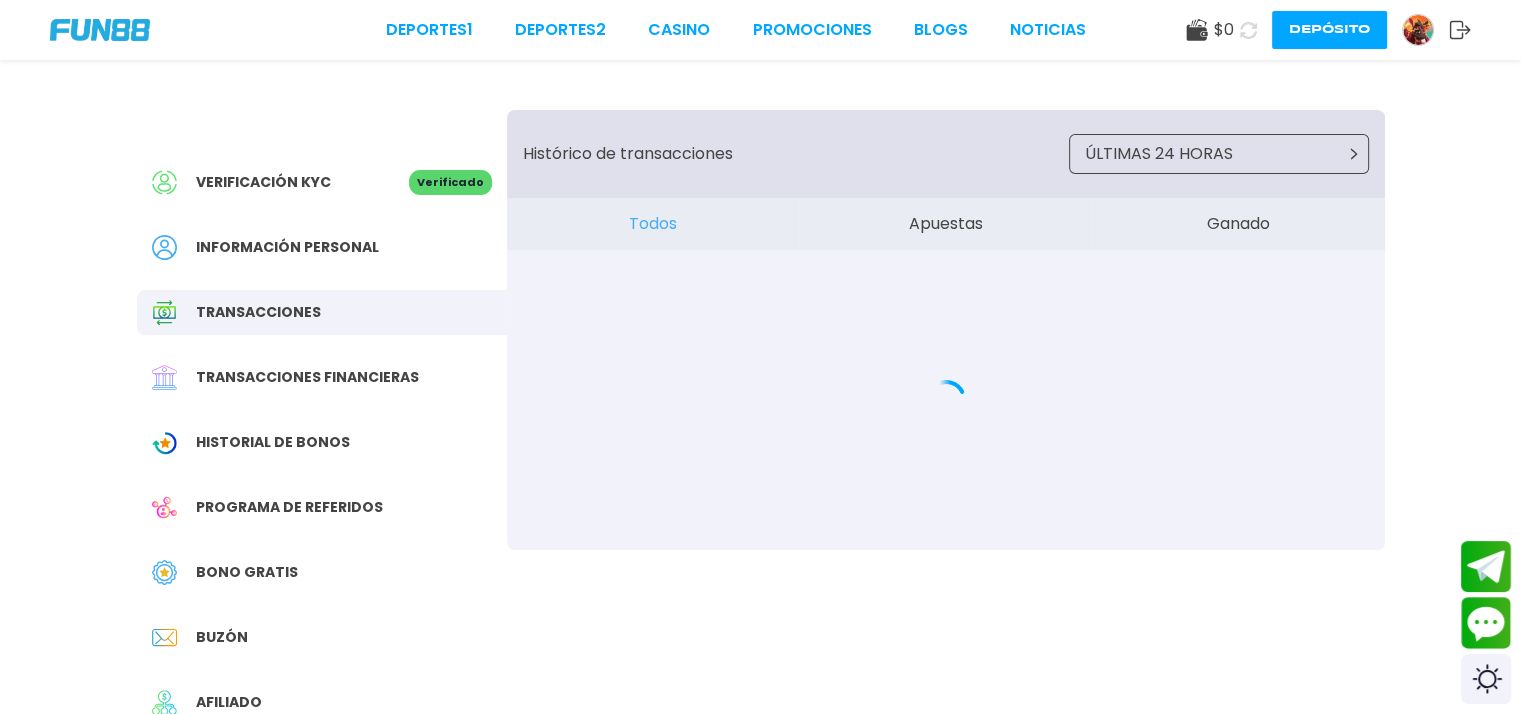 click on "Historial de Bonos" at bounding box center [322, 442] 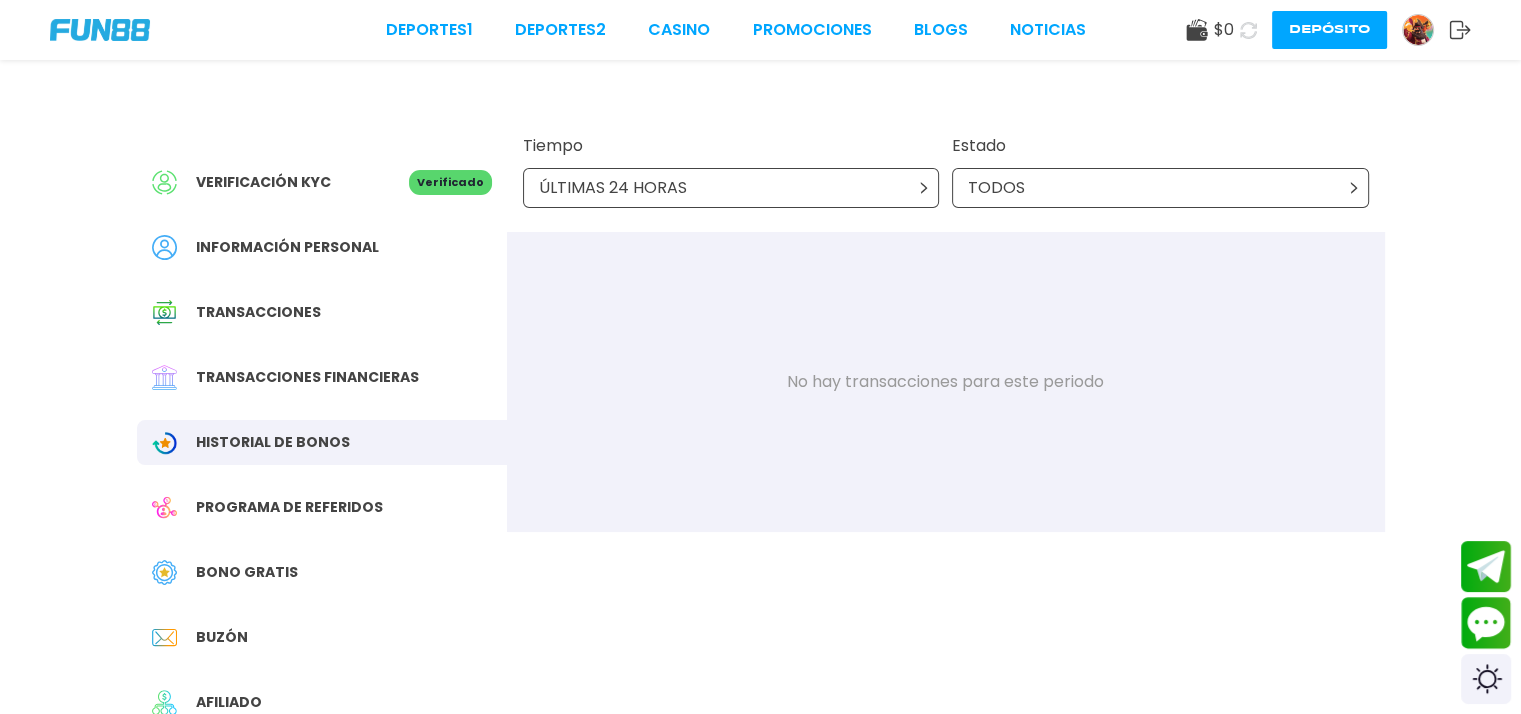 click on "Verificación KYC" at bounding box center (263, 182) 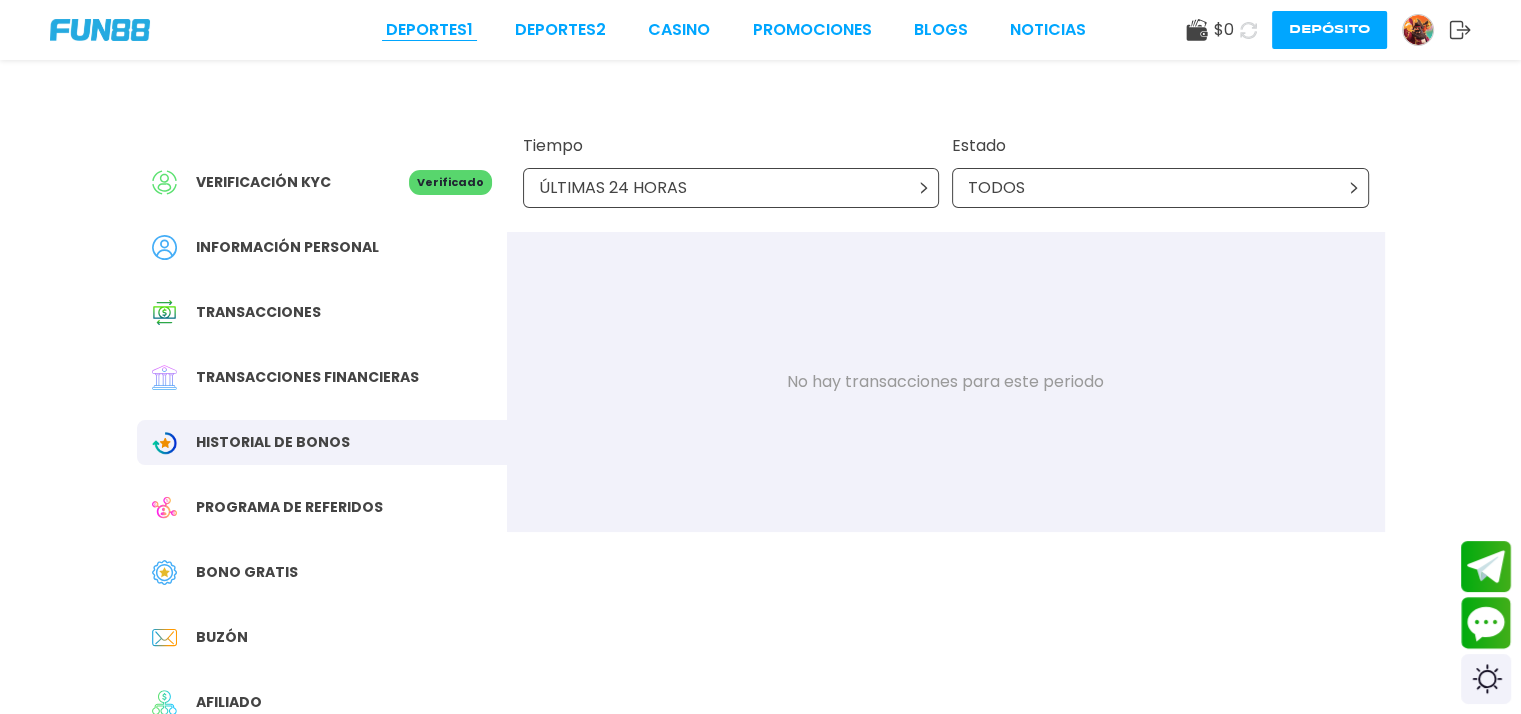 click on "Deportes  1" at bounding box center (429, 30) 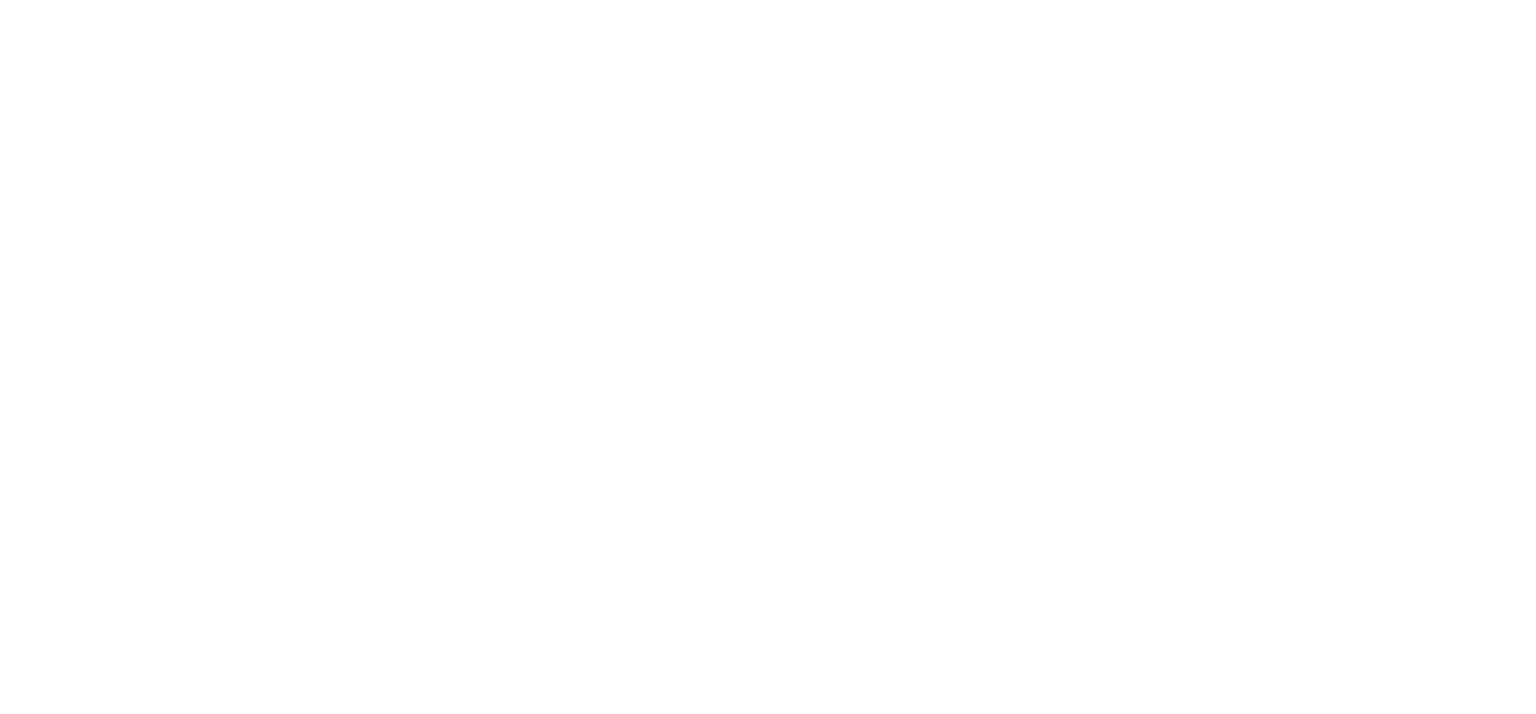 click at bounding box center [768, 357] 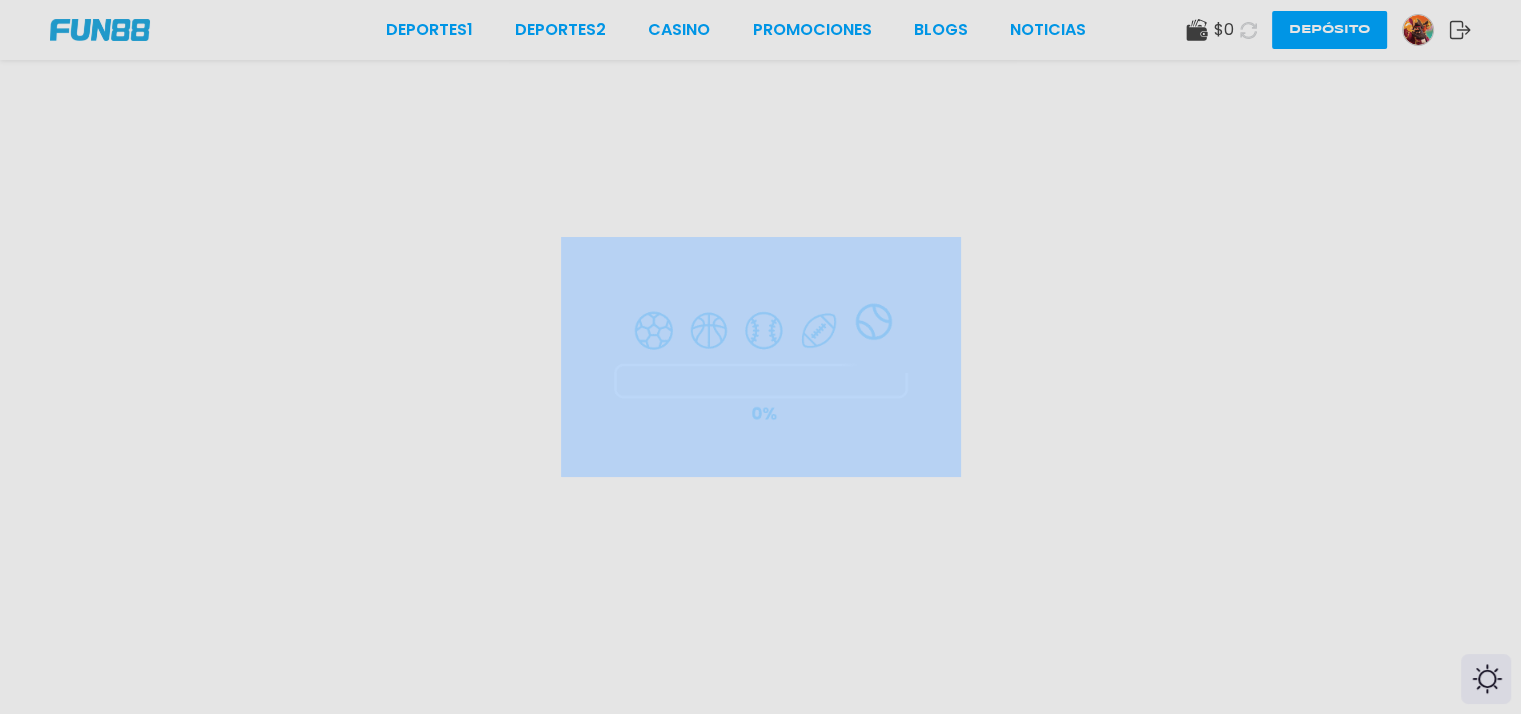 drag, startPoint x: 155, startPoint y: 35, endPoint x: 132, endPoint y: 35, distance: 23 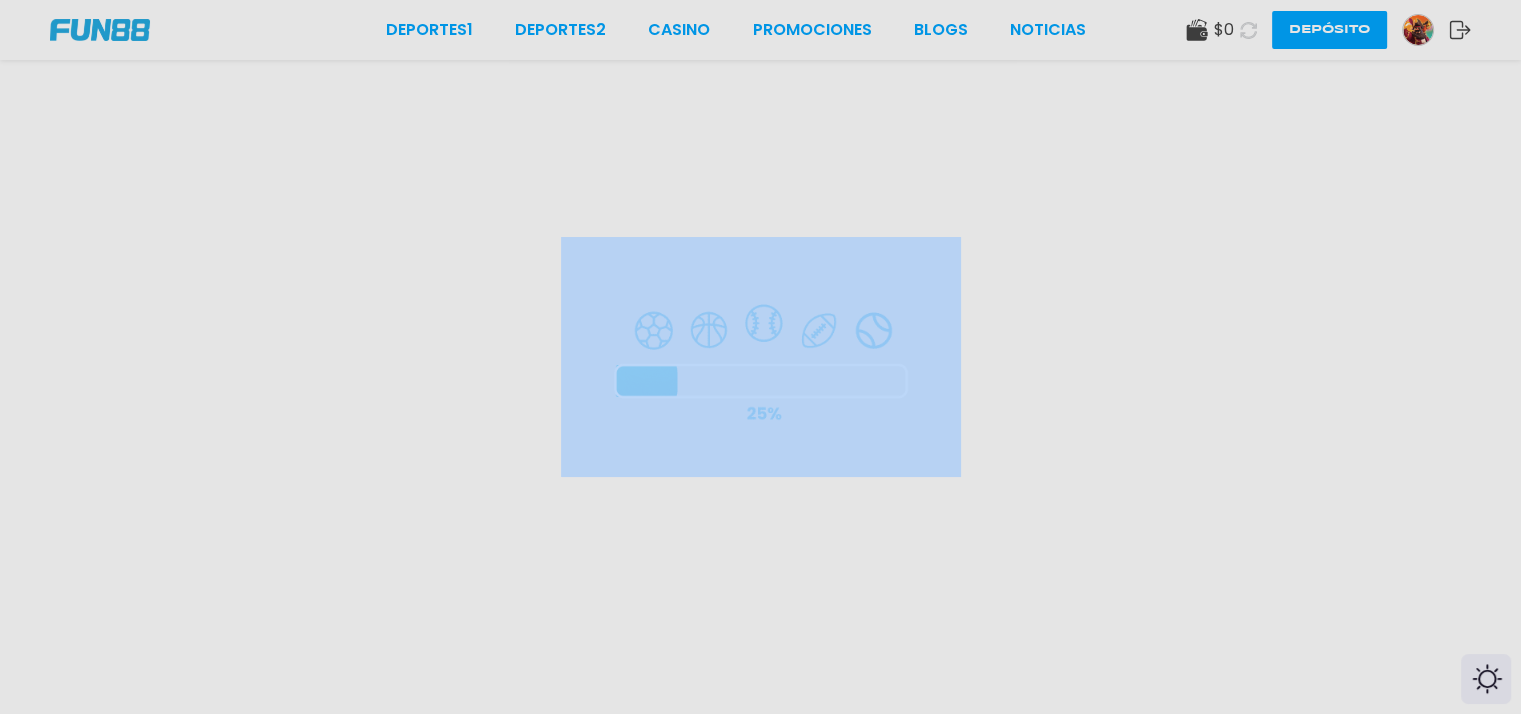 click at bounding box center [760, 357] 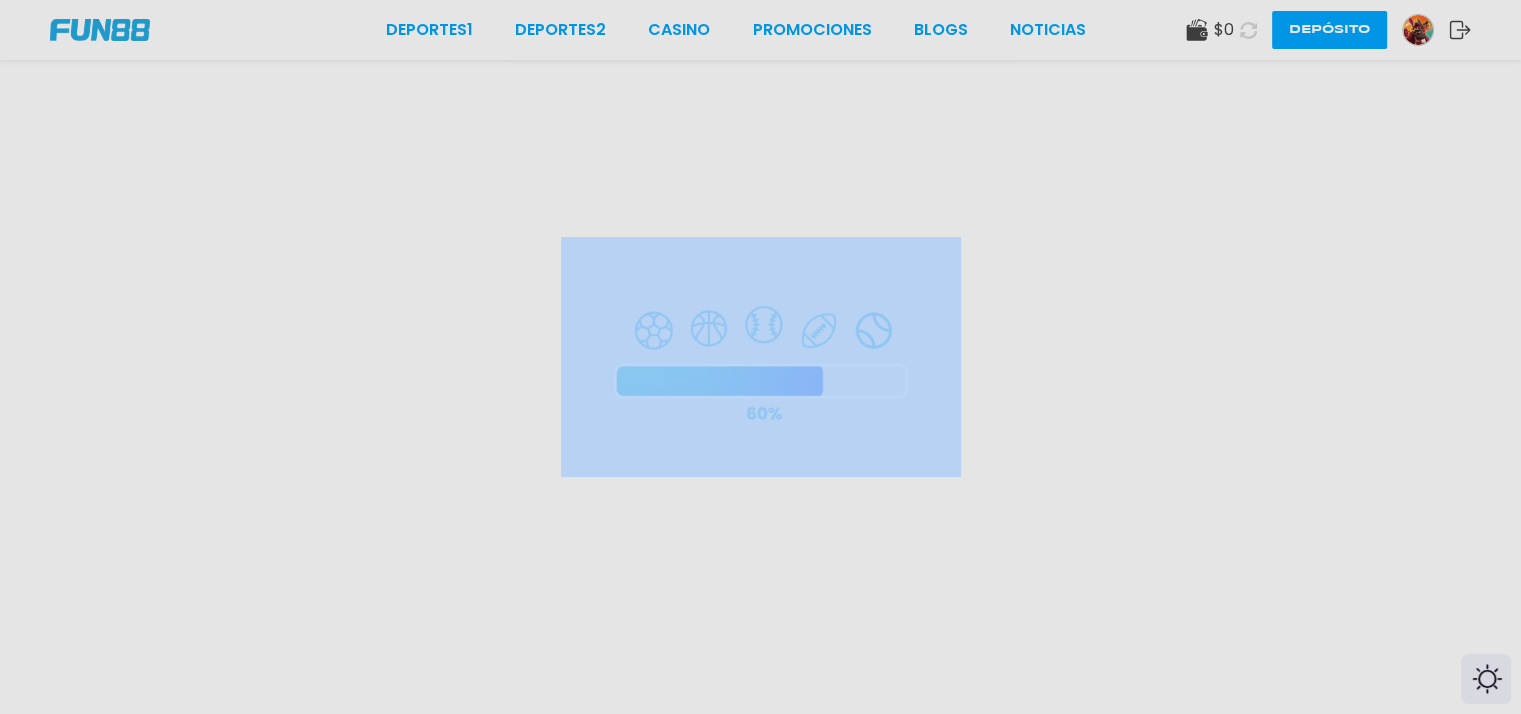 click at bounding box center (760, 357) 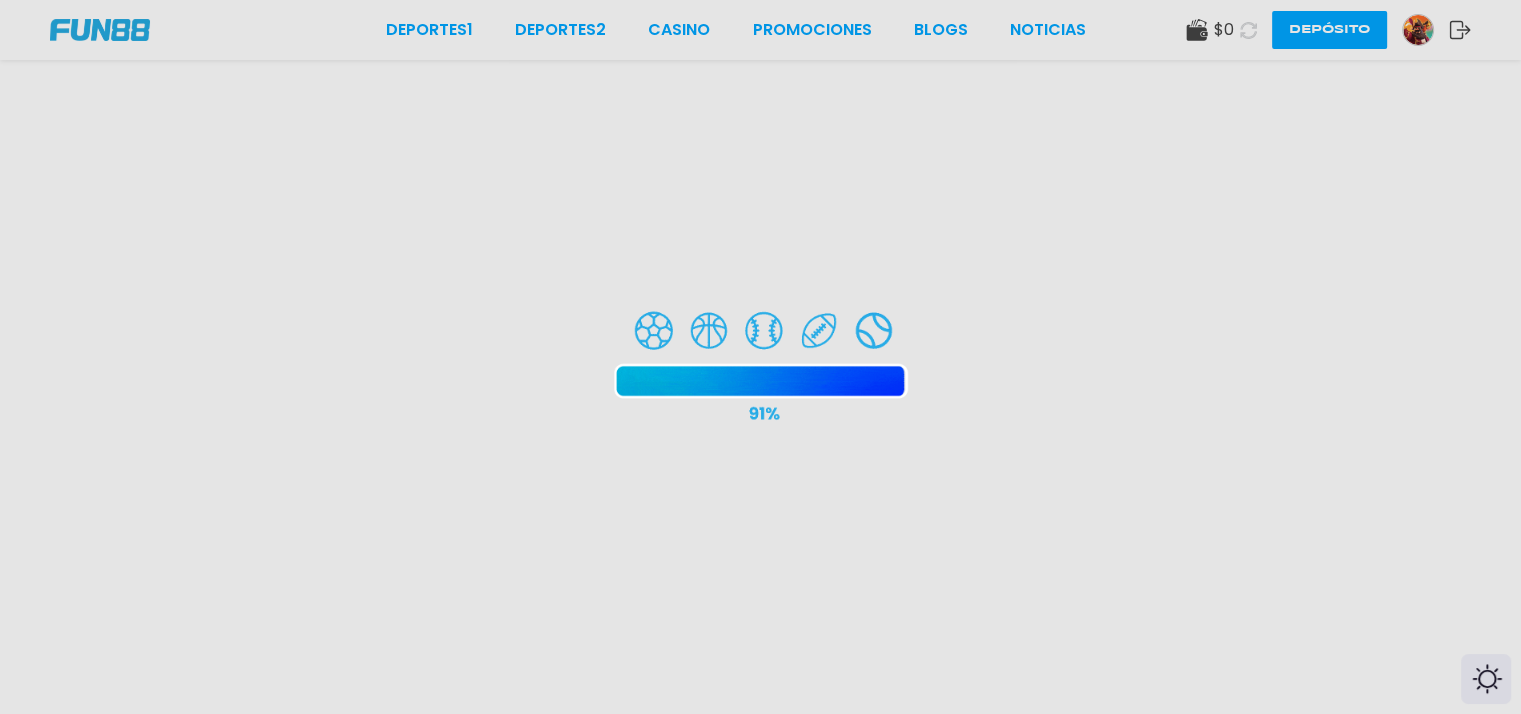 click at bounding box center (760, 357) 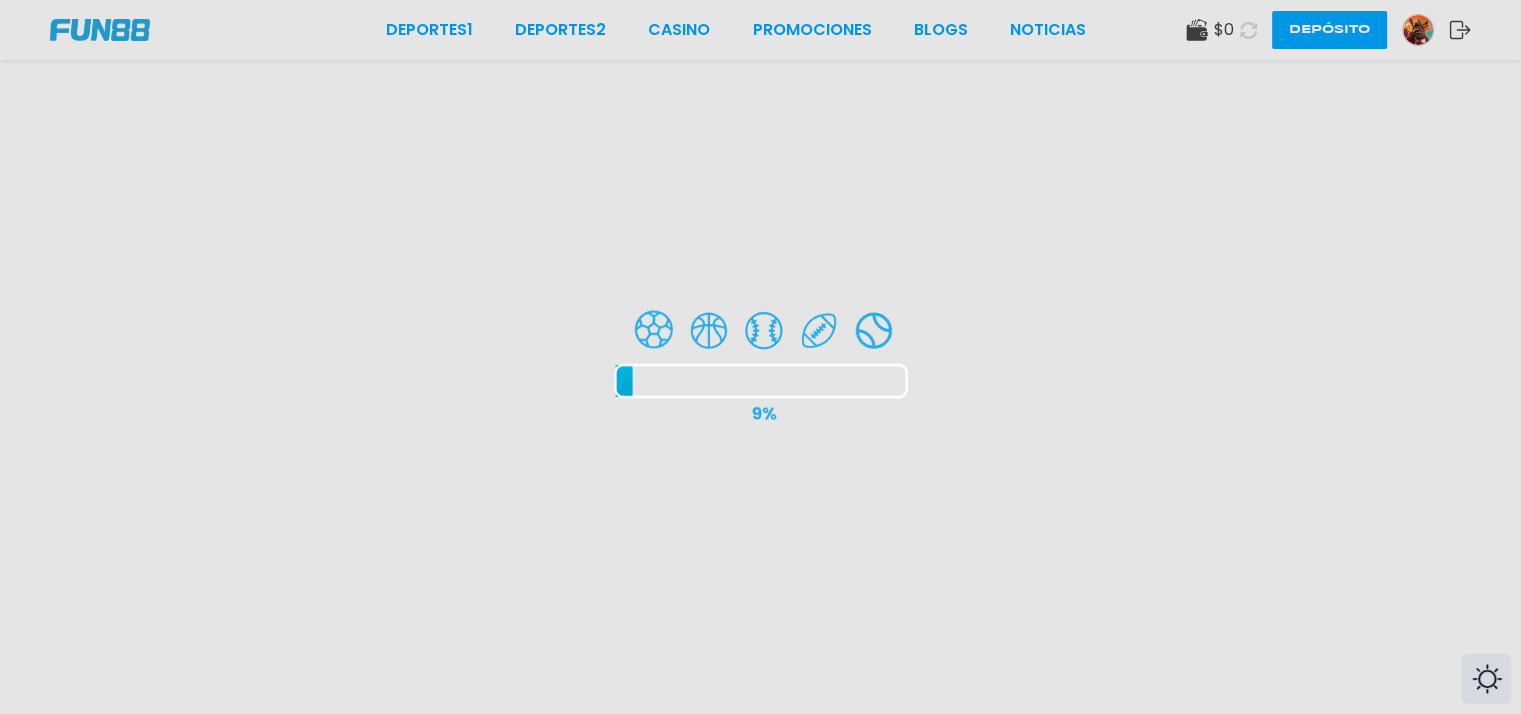click at bounding box center (760, 357) 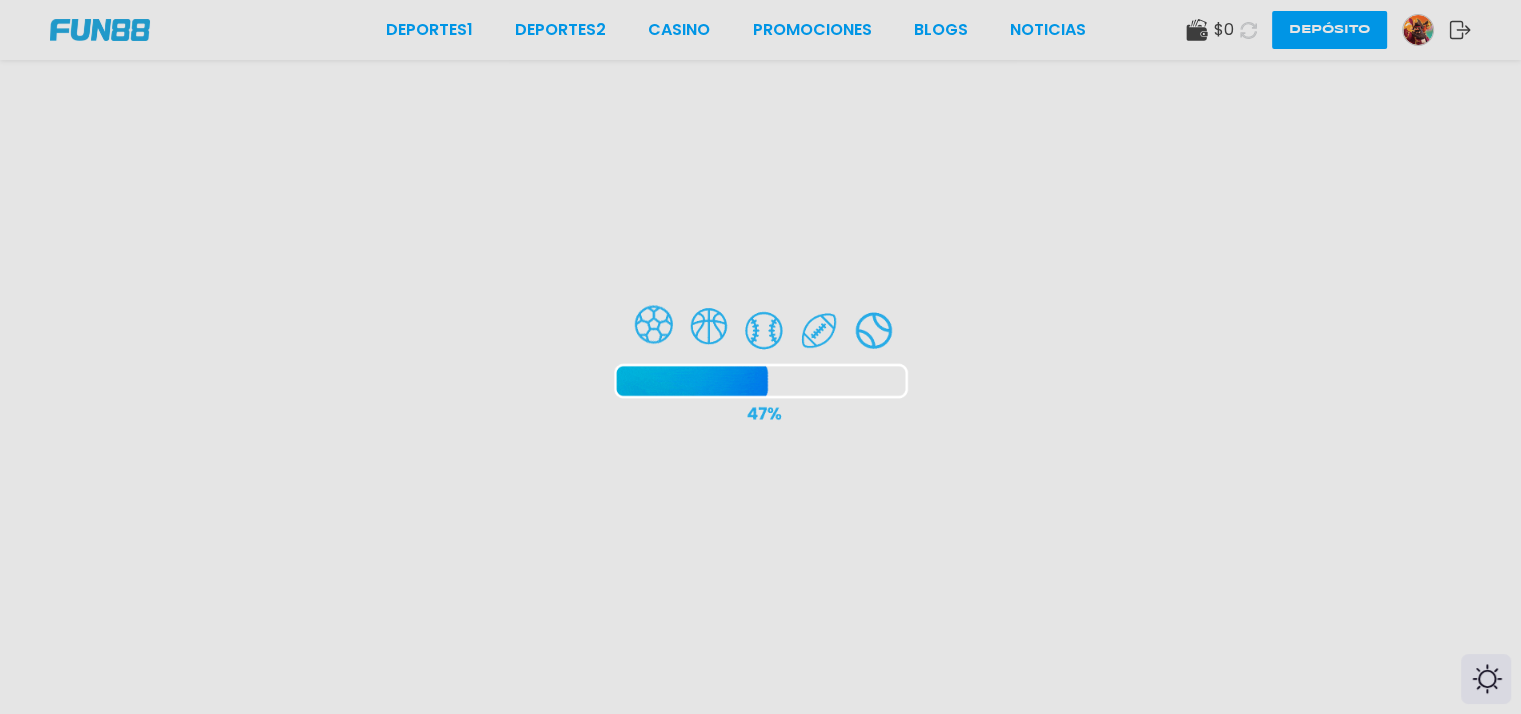 click at bounding box center [760, 357] 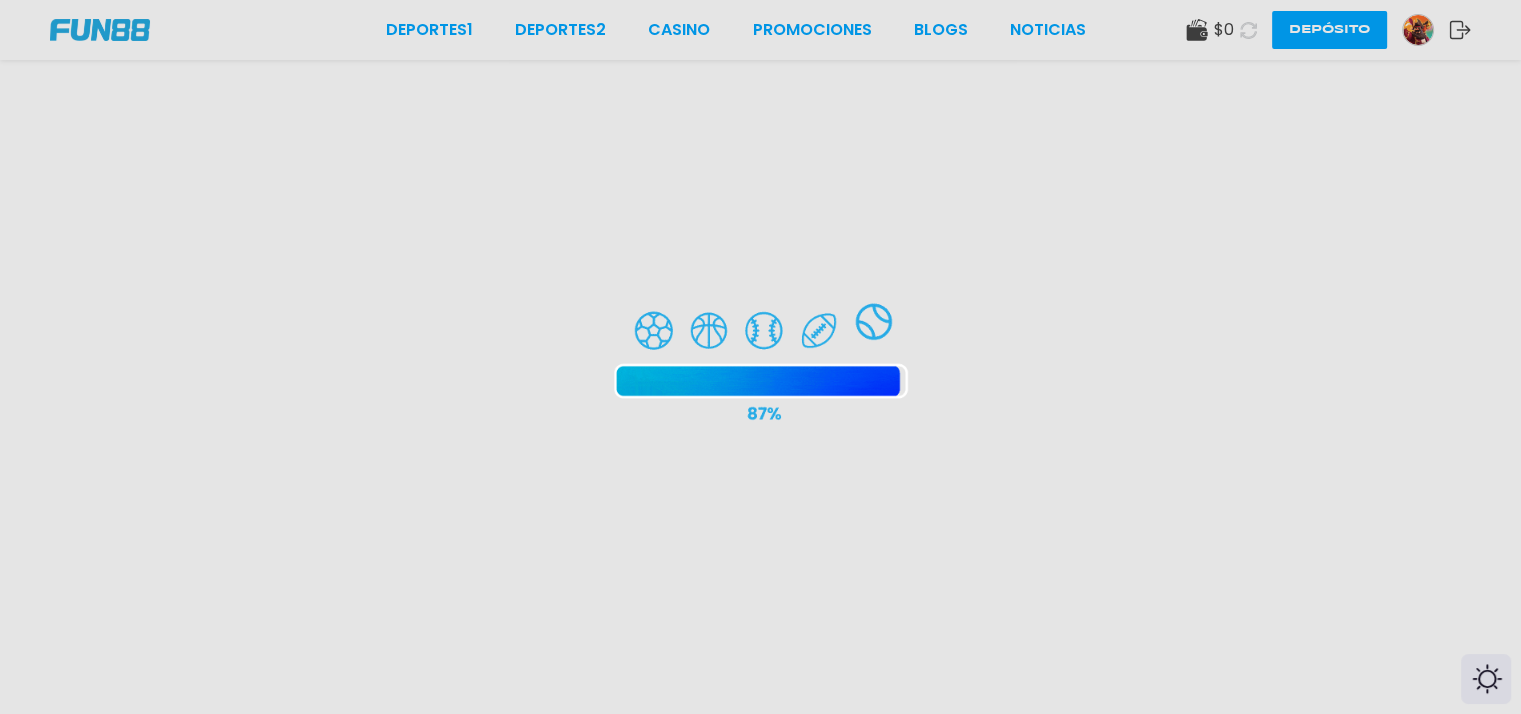 click at bounding box center (760, 357) 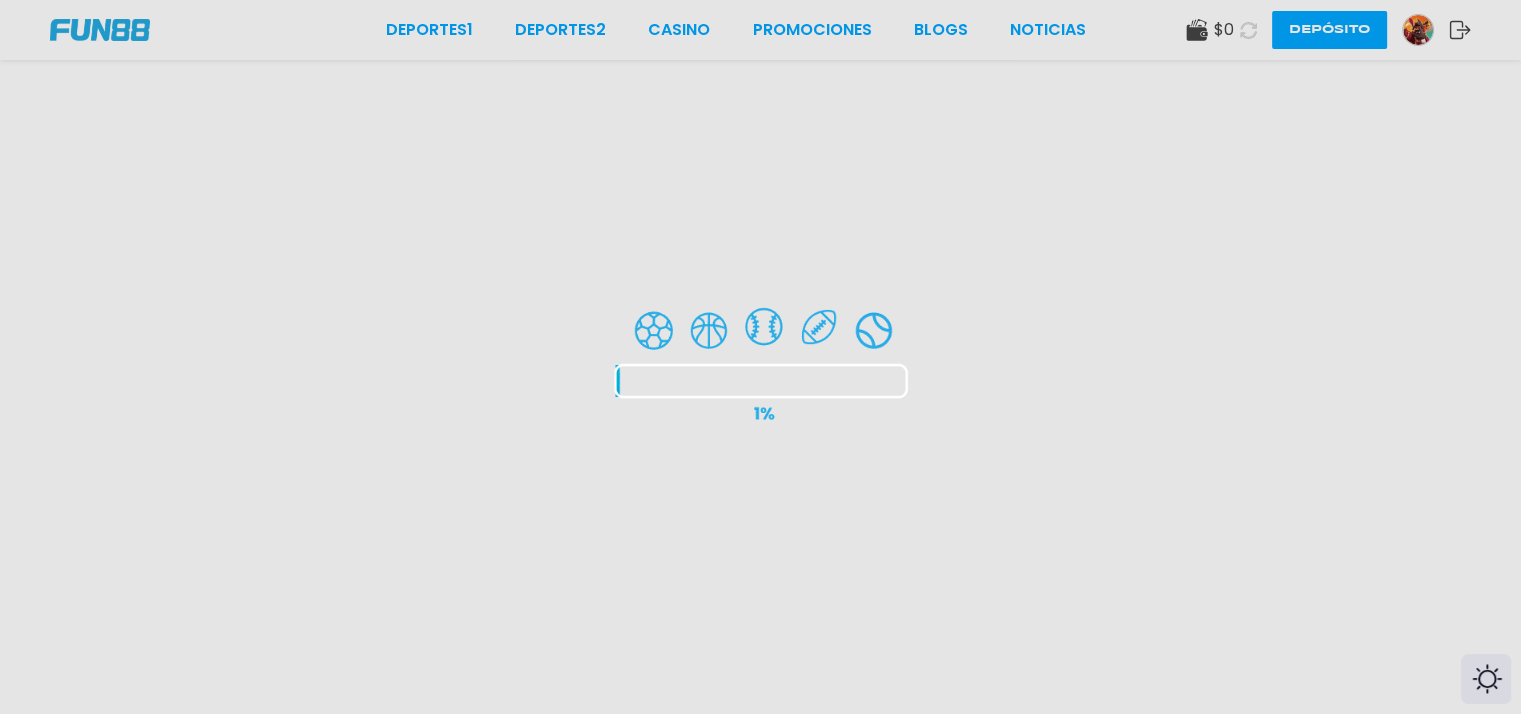 click at bounding box center (760, 357) 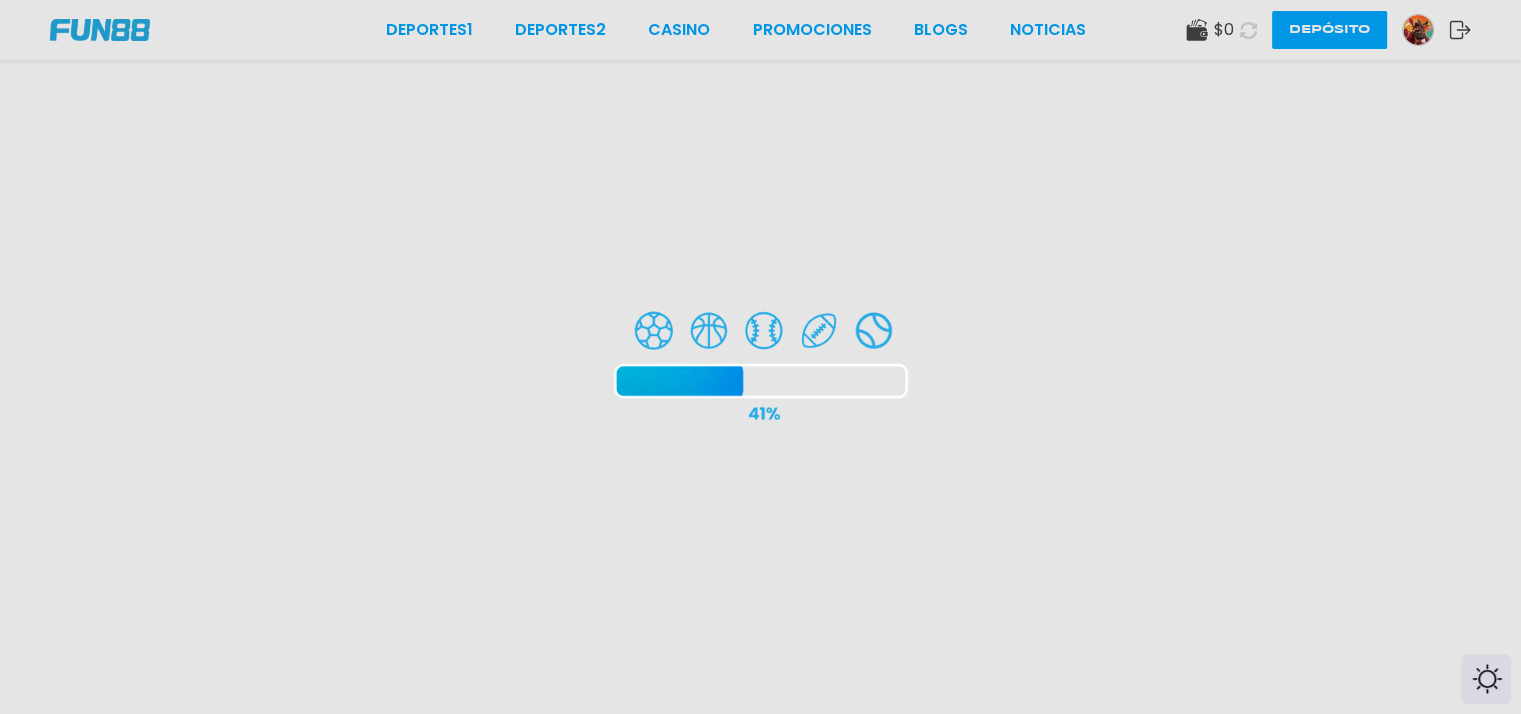 click at bounding box center (760, 357) 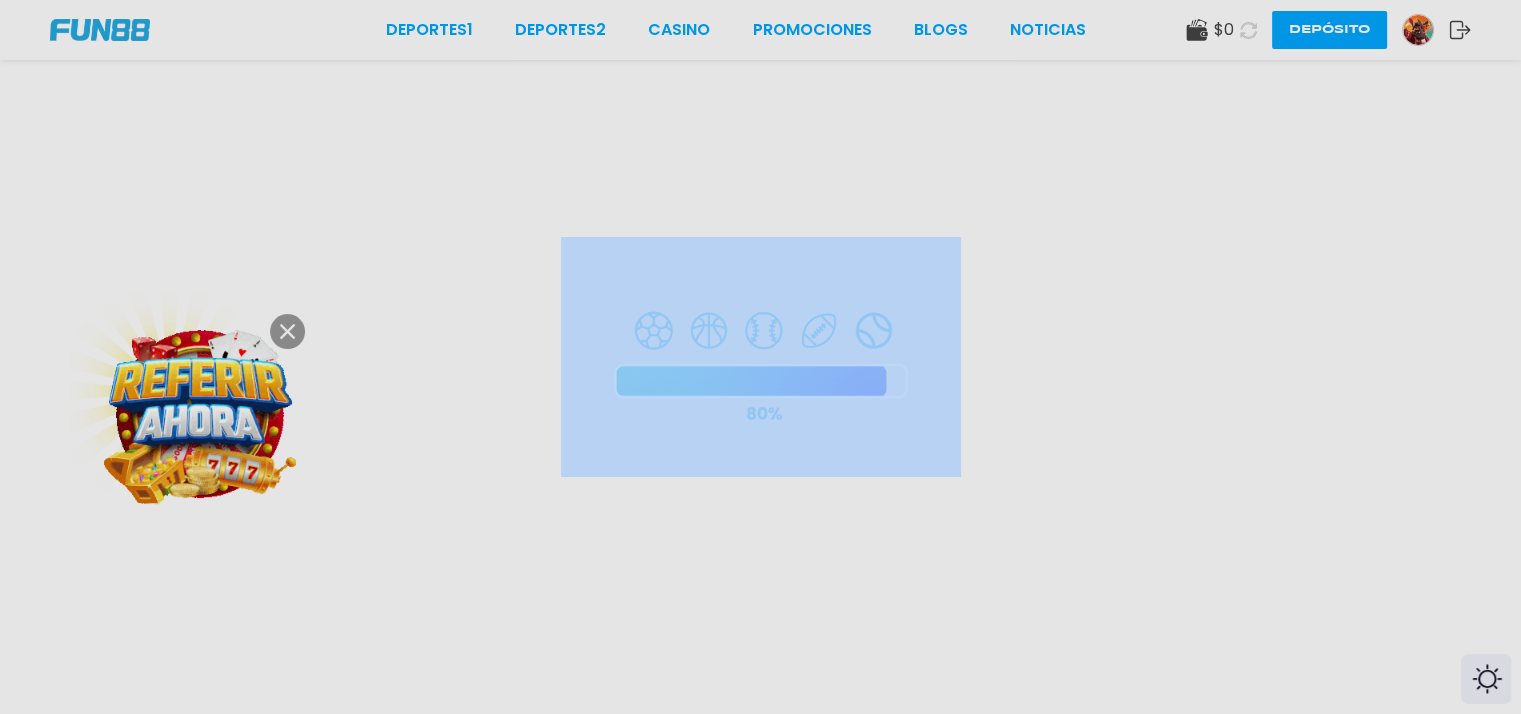 click at bounding box center [760, 357] 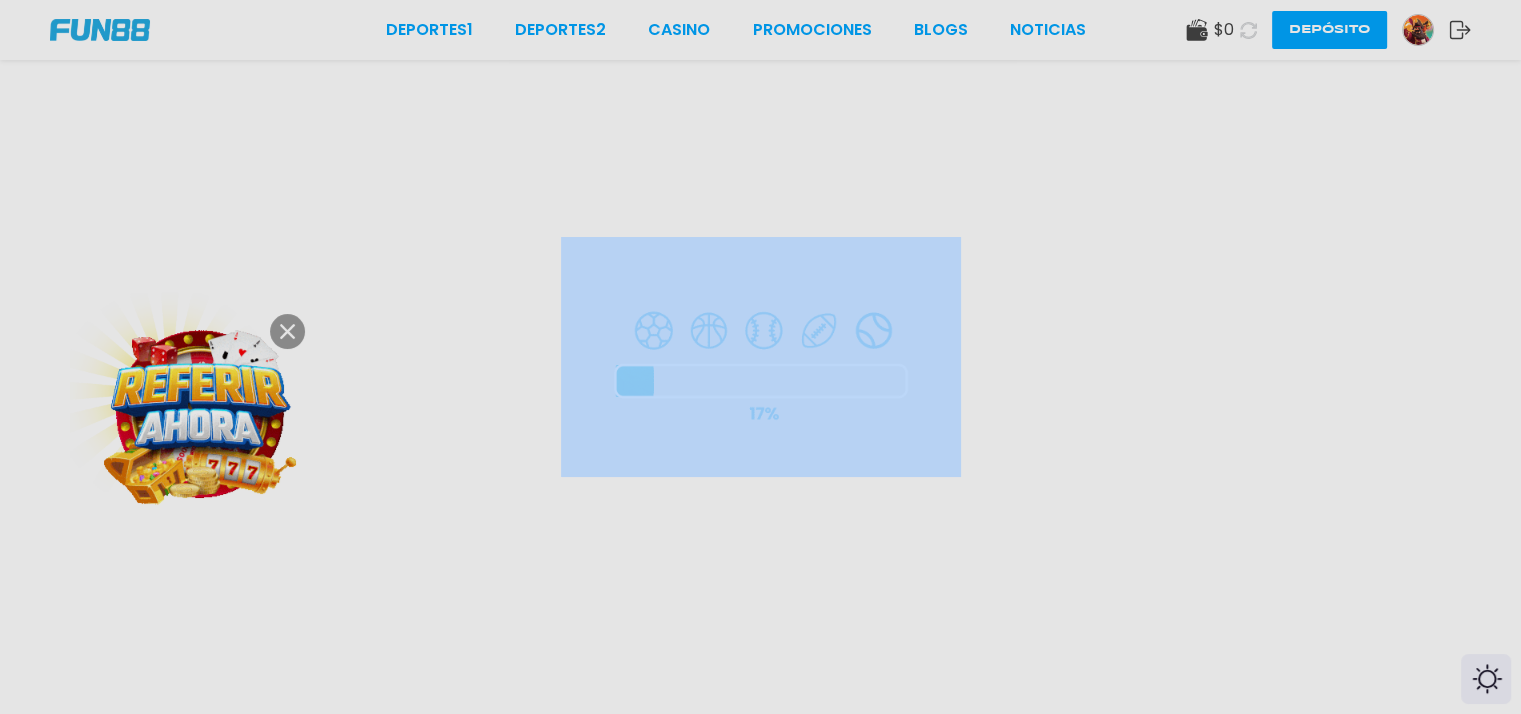click at bounding box center [760, 357] 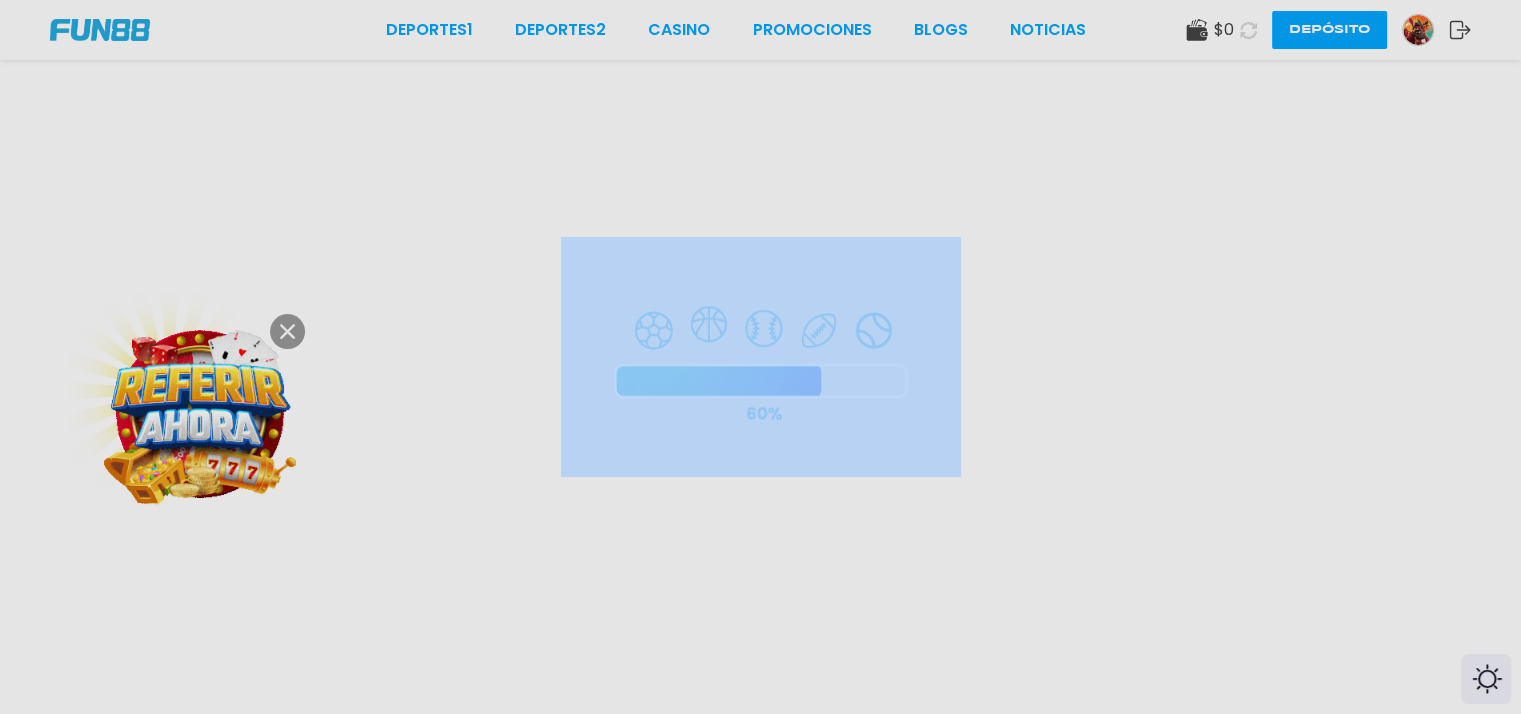 click at bounding box center [760, 357] 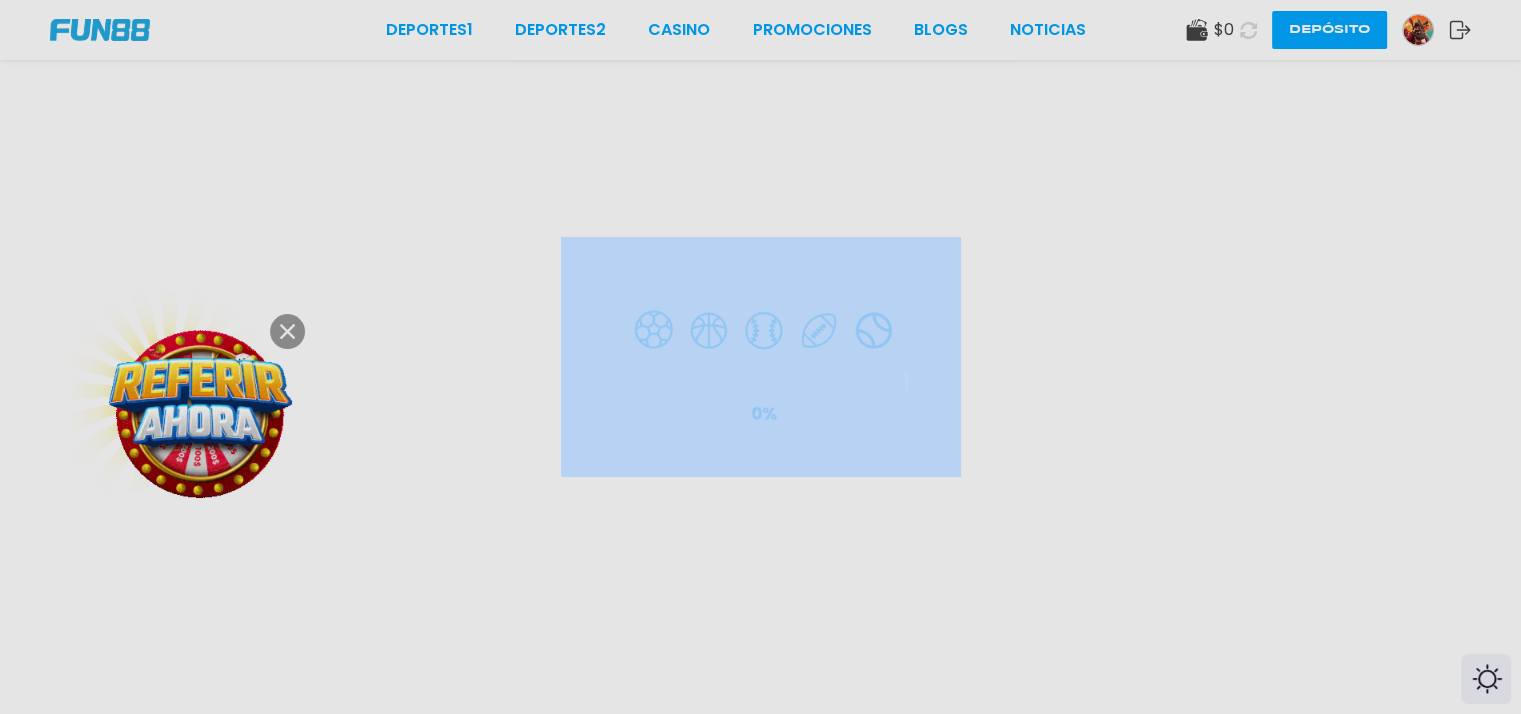 click at bounding box center [760, 357] 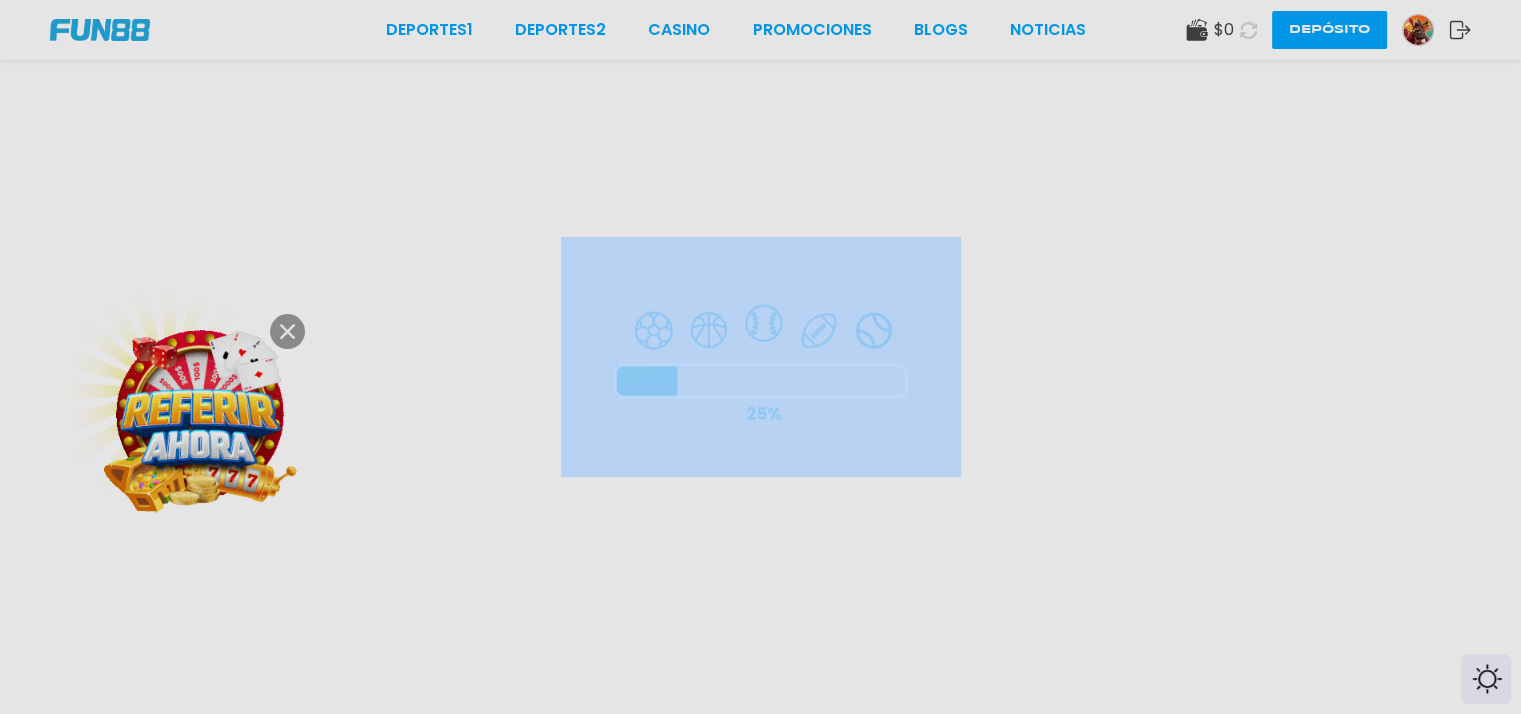 click at bounding box center [760, 357] 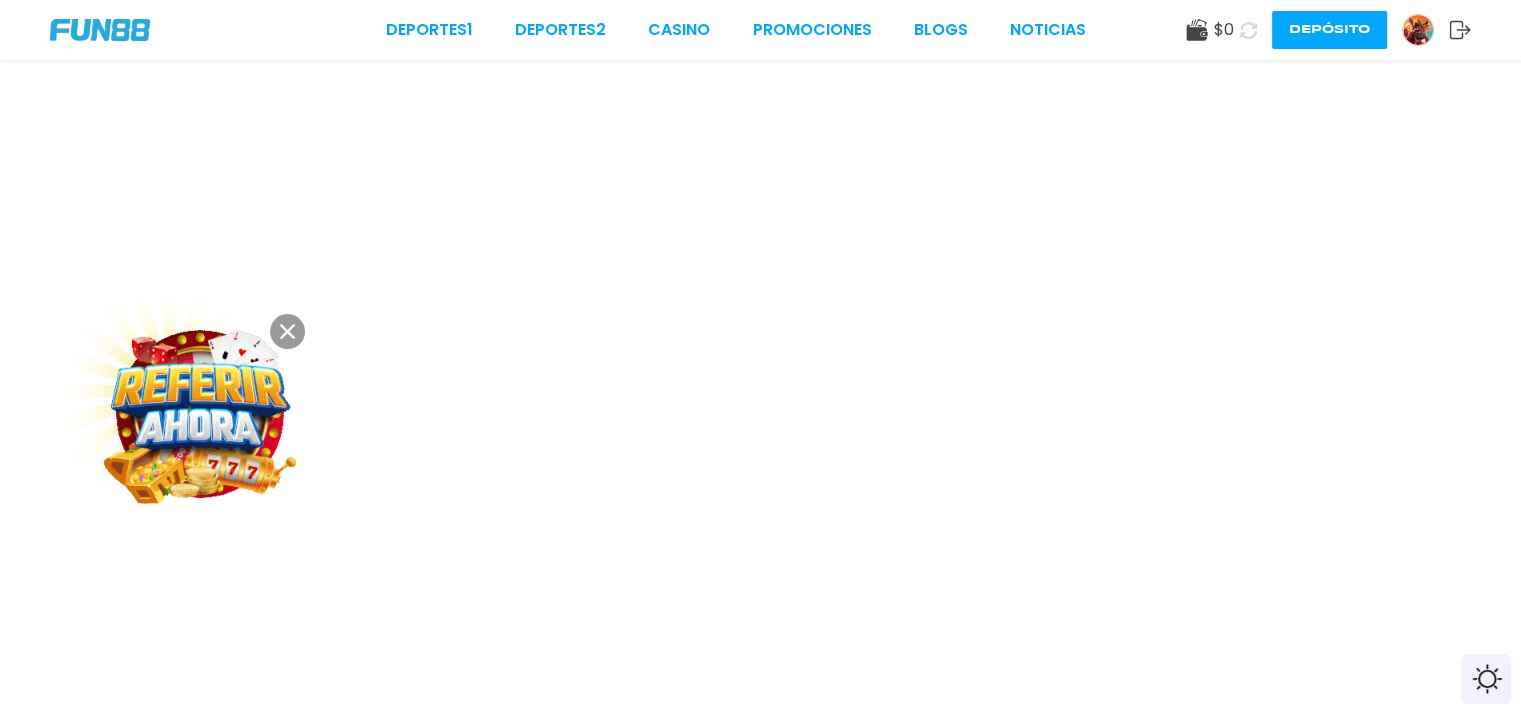 click on "$ 0" at bounding box center (1224, 30) 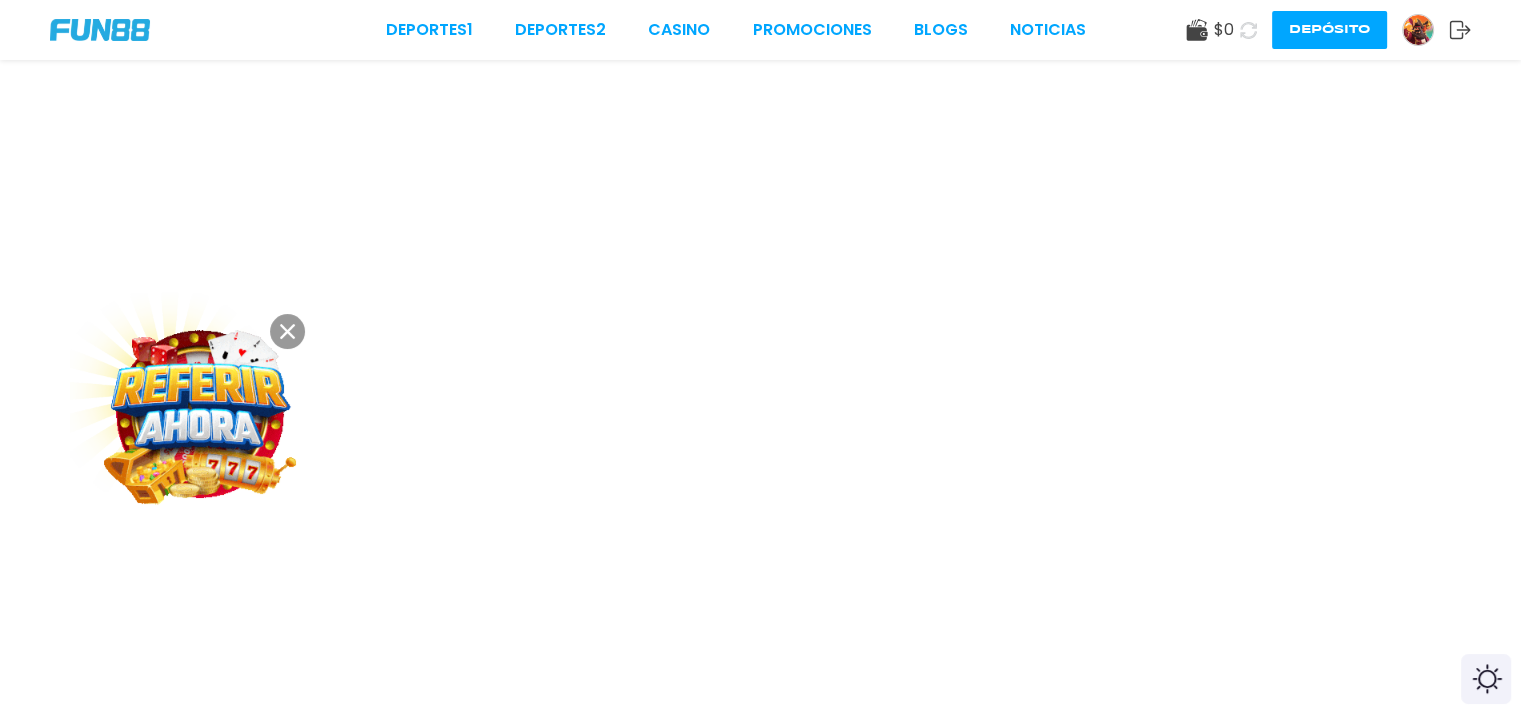 click at bounding box center [1418, 30] 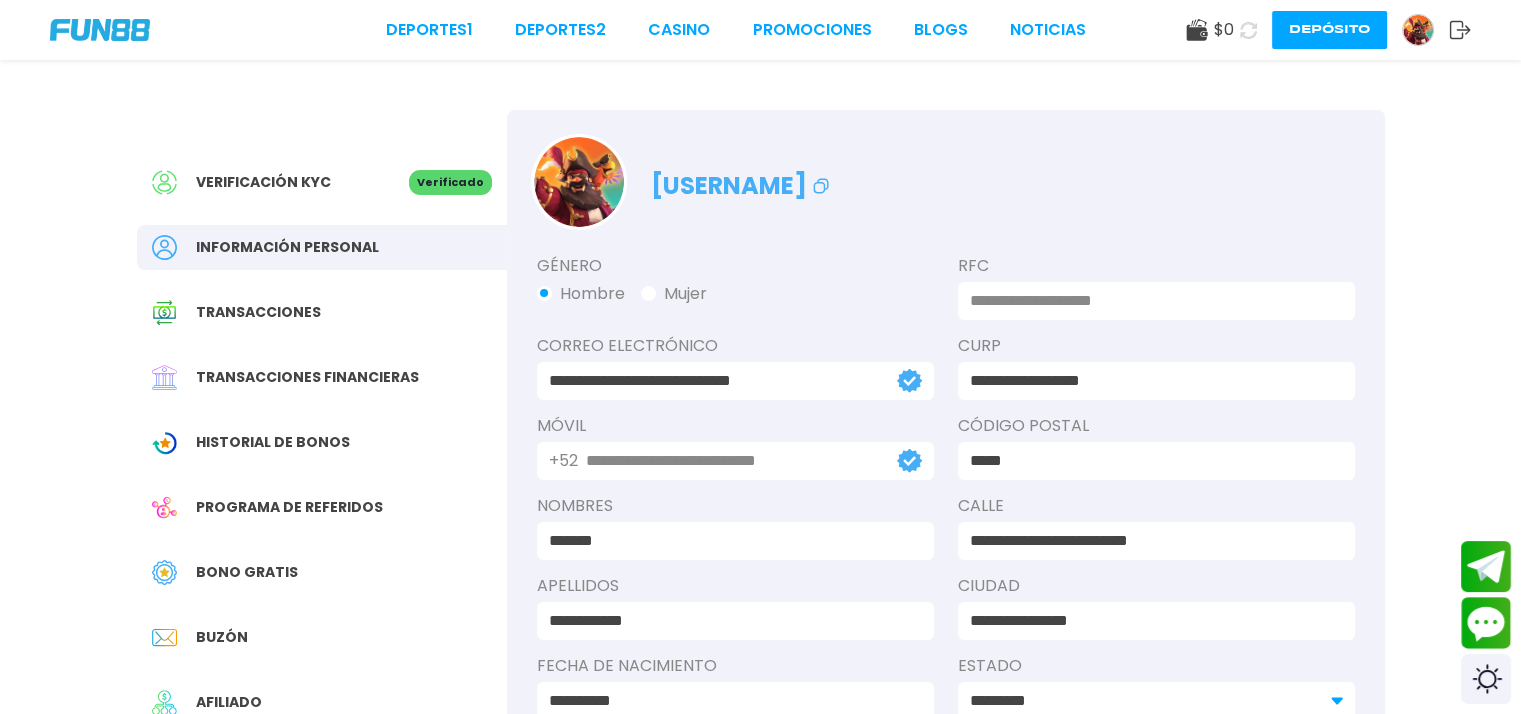 scroll, scrollTop: 200, scrollLeft: 0, axis: vertical 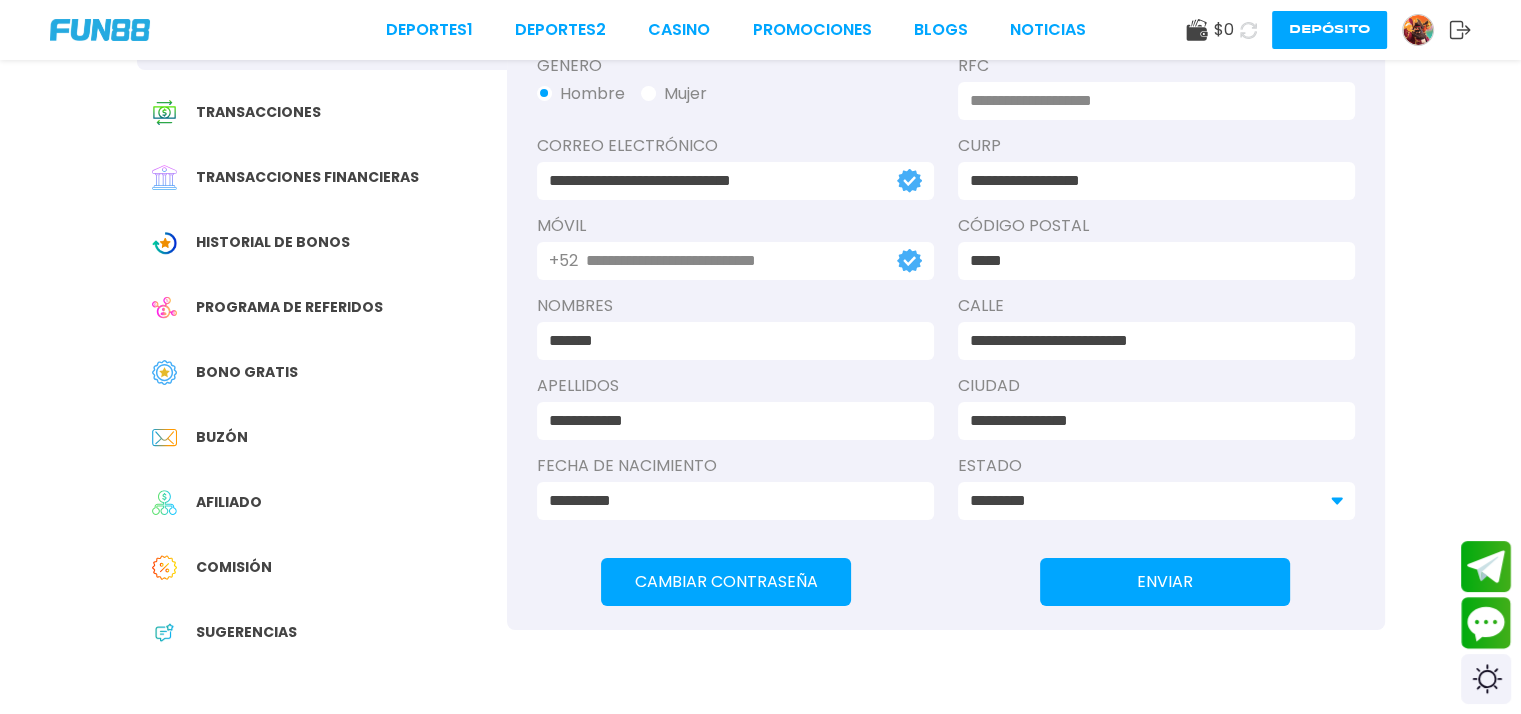 click on "Transacciones financieras" at bounding box center [307, 177] 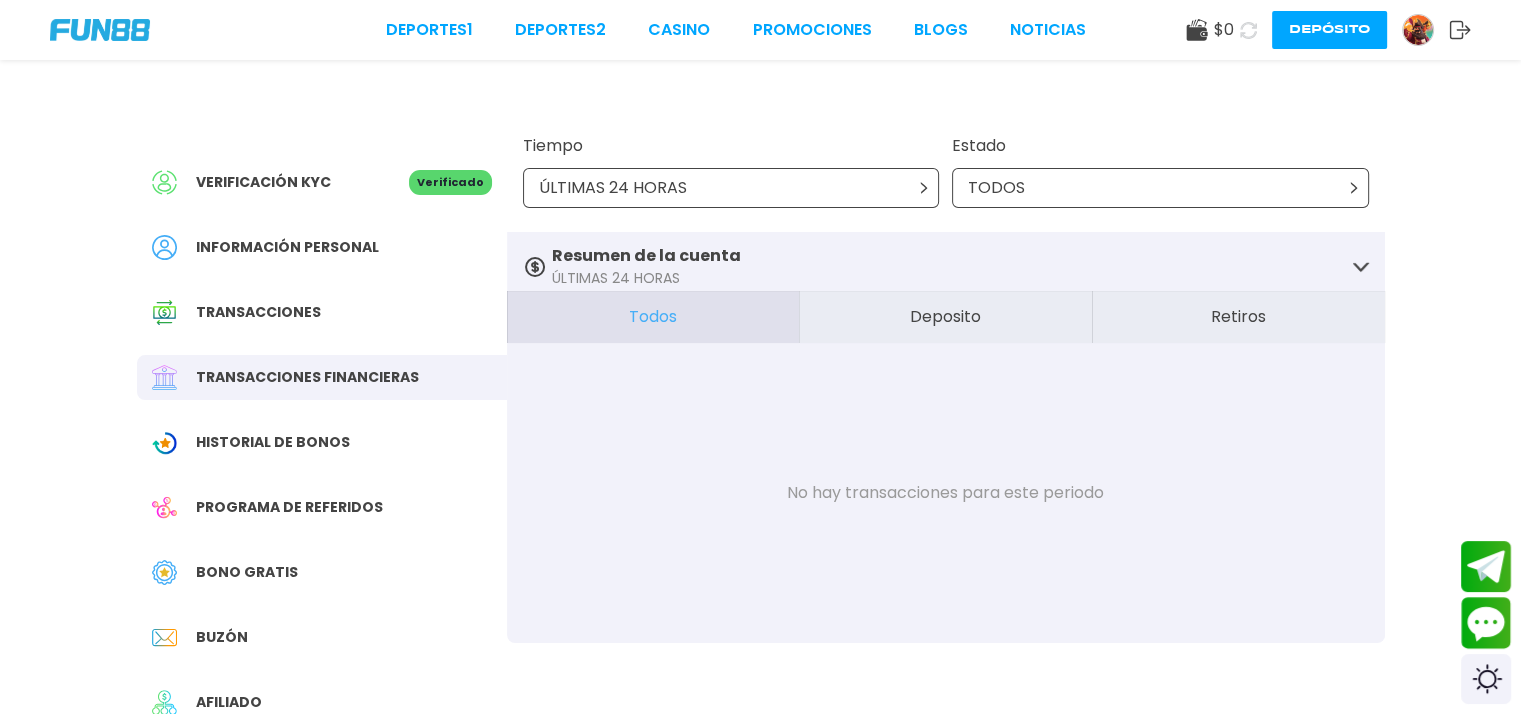 scroll, scrollTop: 100, scrollLeft: 0, axis: vertical 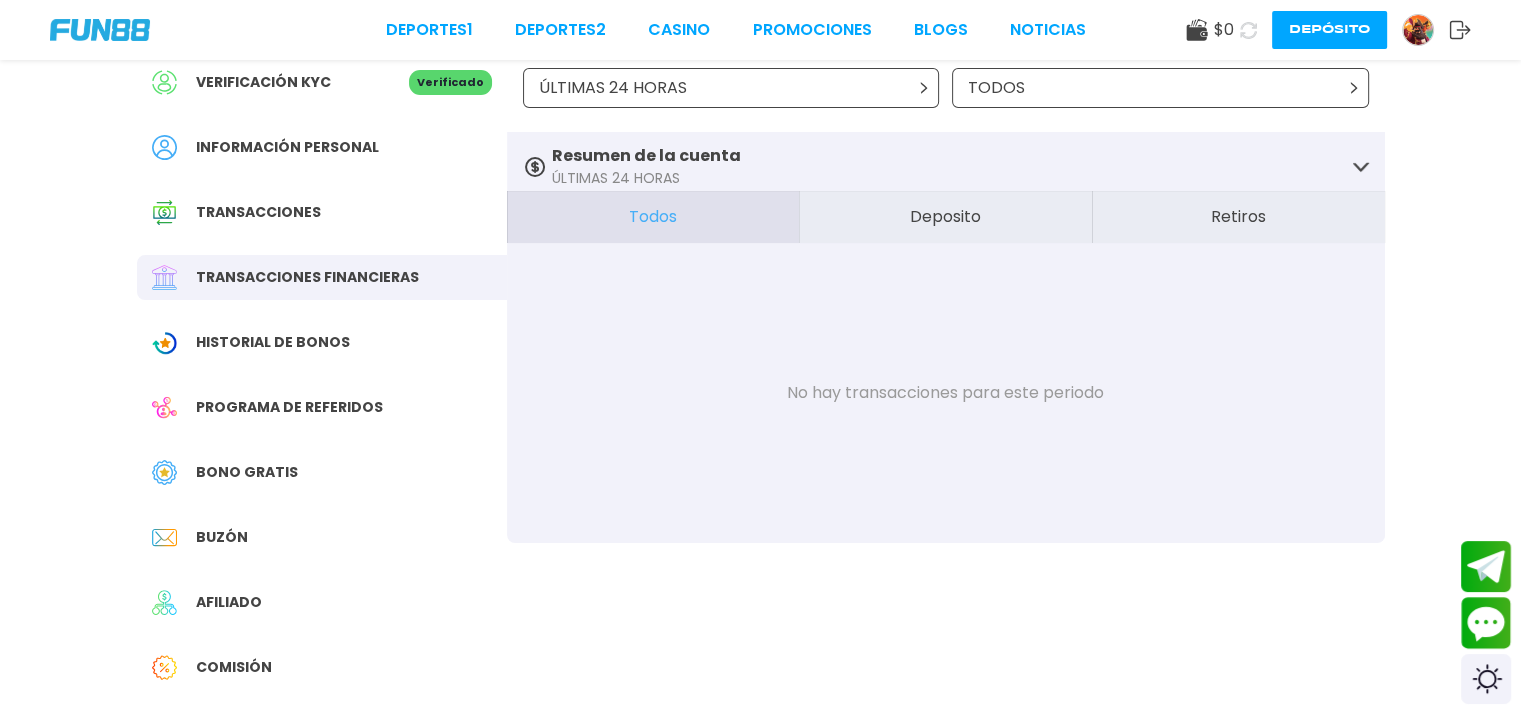 click on "Historial de Bonos" at bounding box center (322, 342) 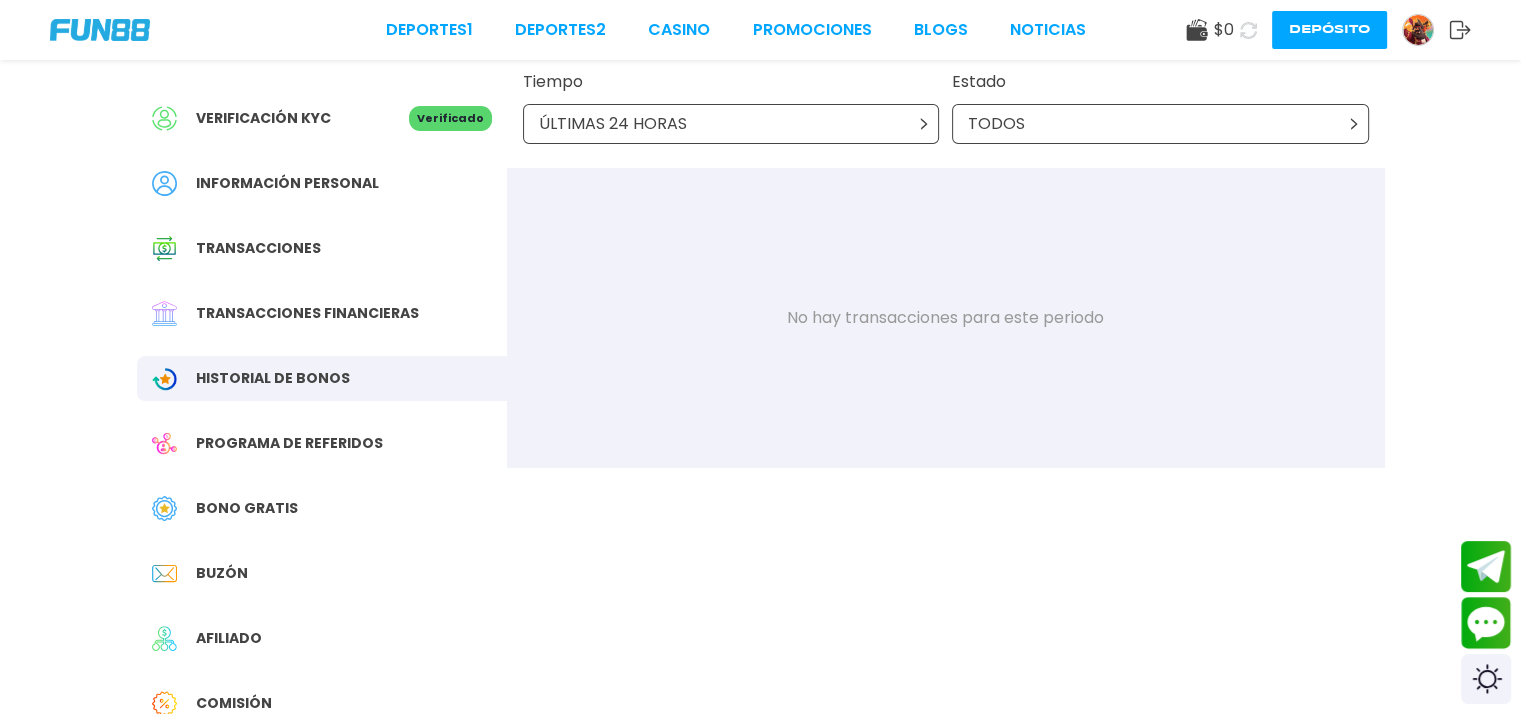 scroll, scrollTop: 100, scrollLeft: 0, axis: vertical 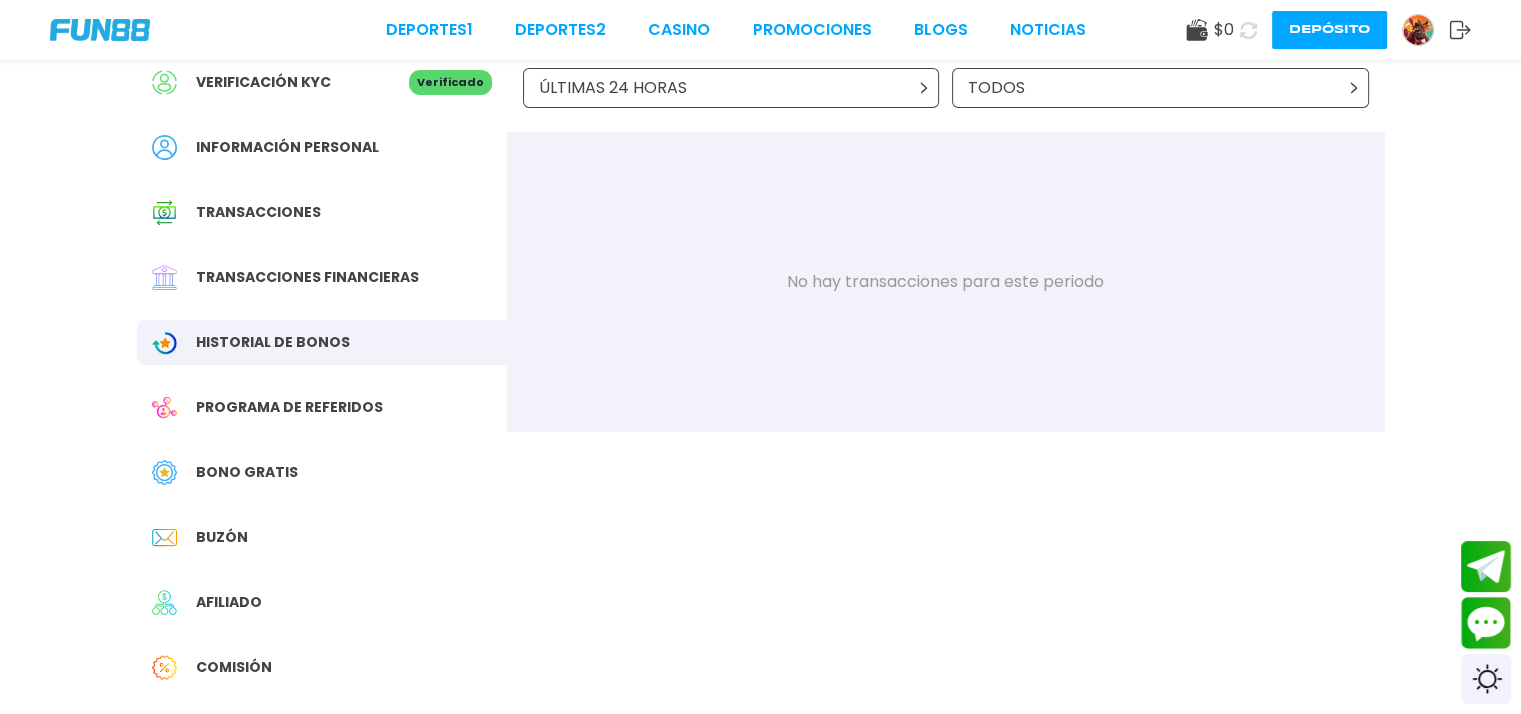 drag, startPoint x: 344, startPoint y: 353, endPoint x: 318, endPoint y: 427, distance: 78.434685 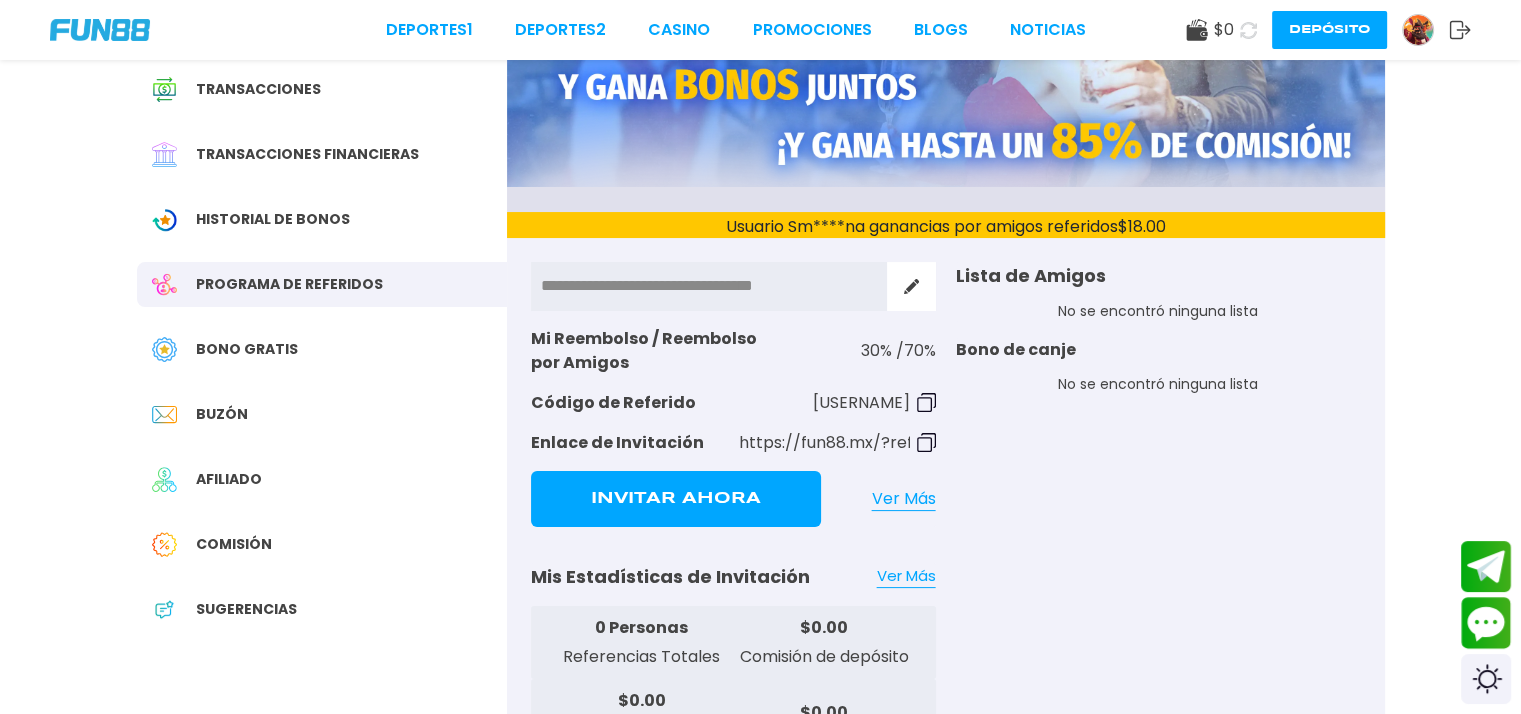 scroll, scrollTop: 300, scrollLeft: 0, axis: vertical 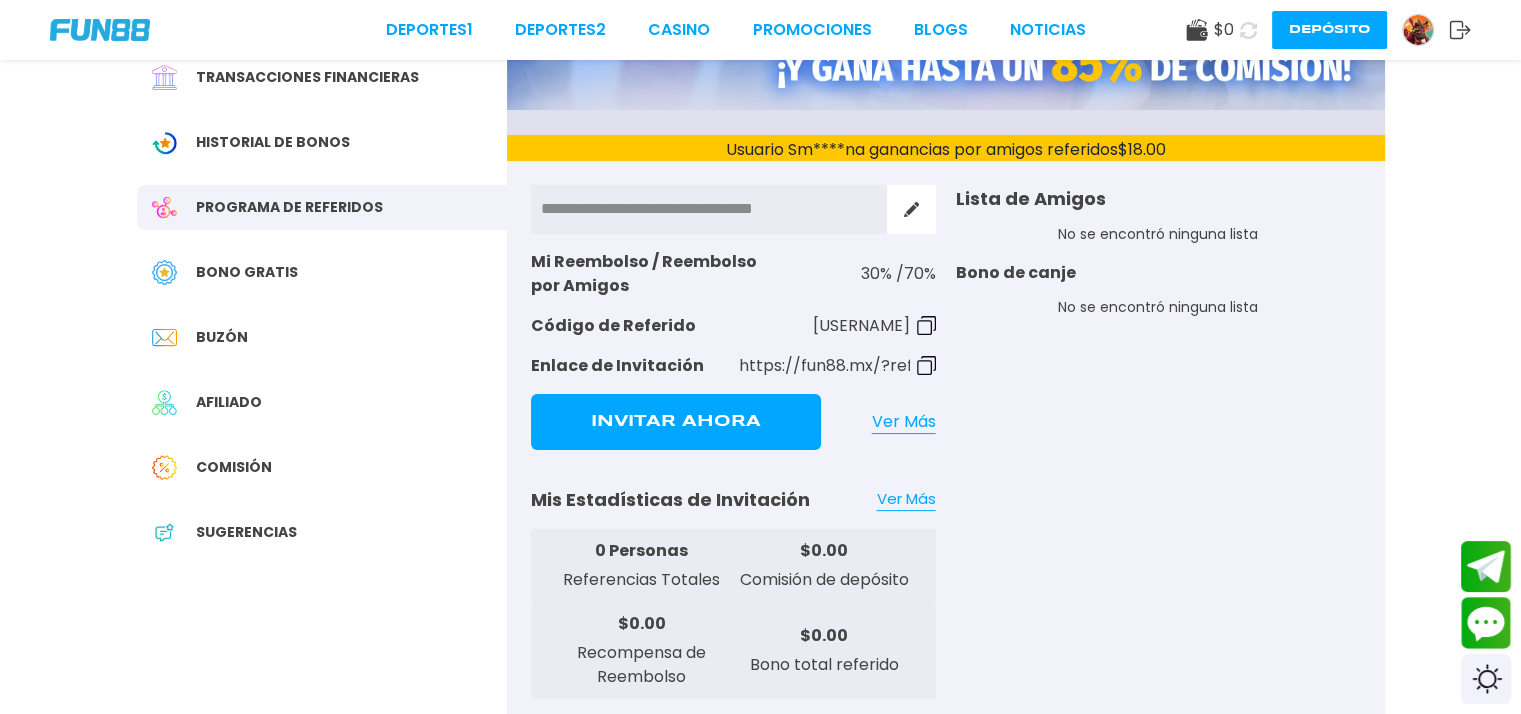 click on "Bono Gratis" at bounding box center (247, 272) 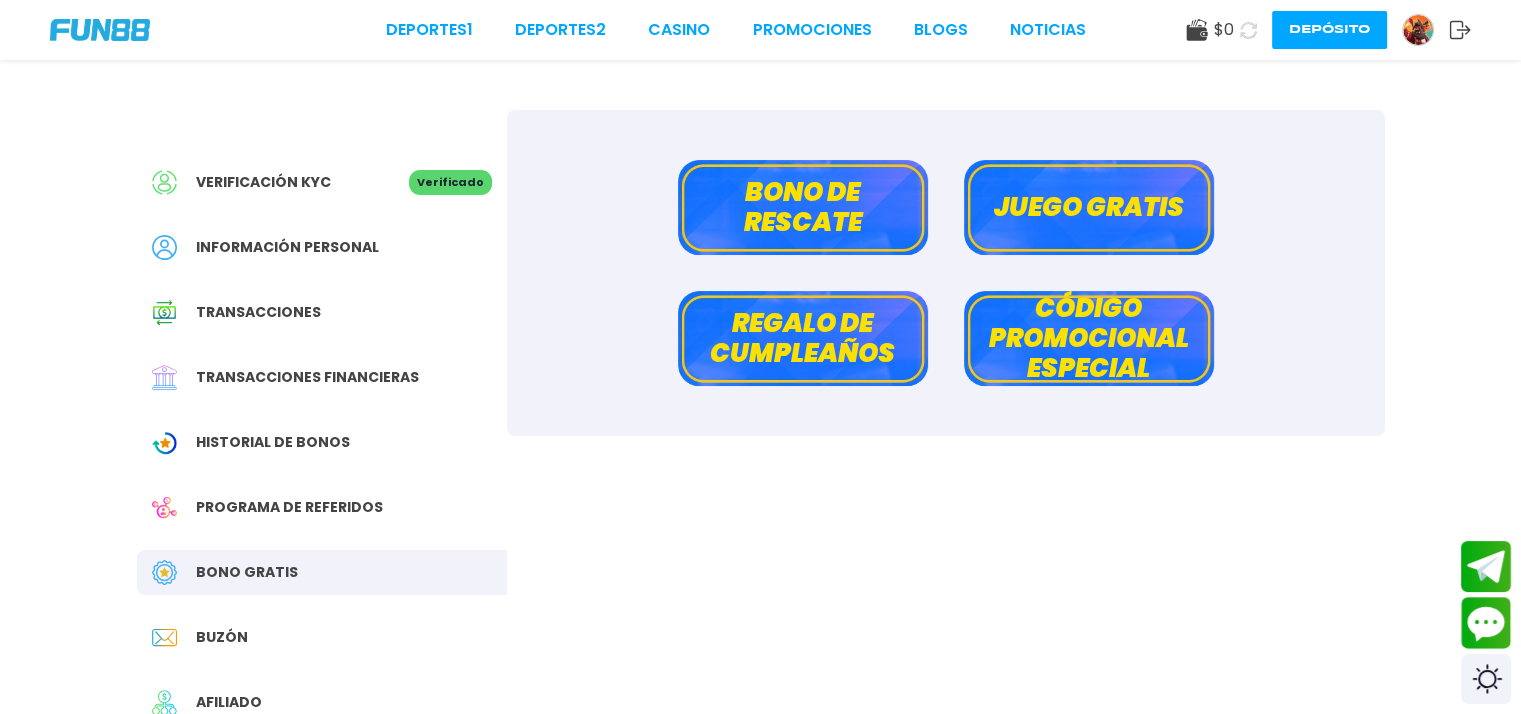 scroll, scrollTop: 300, scrollLeft: 0, axis: vertical 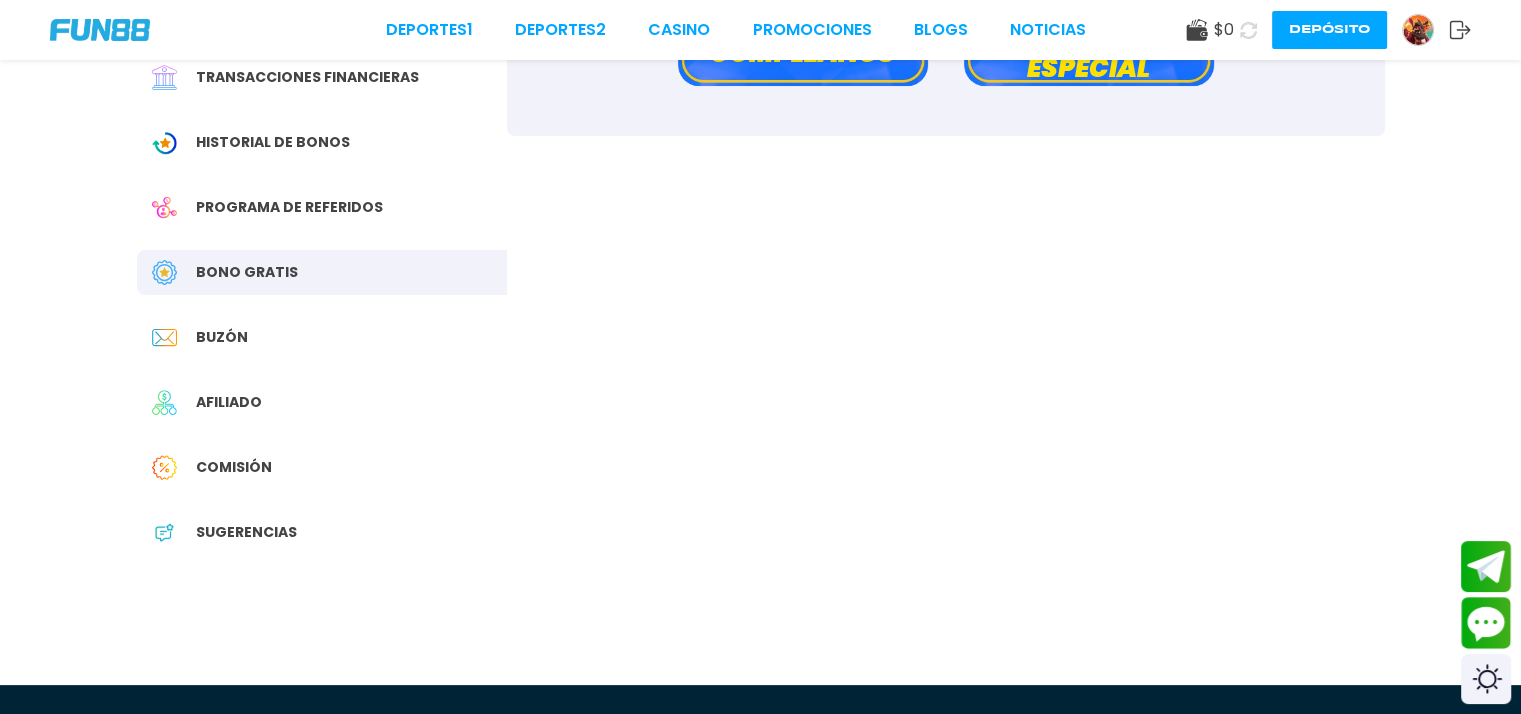 click on "Buzón" at bounding box center (322, 337) 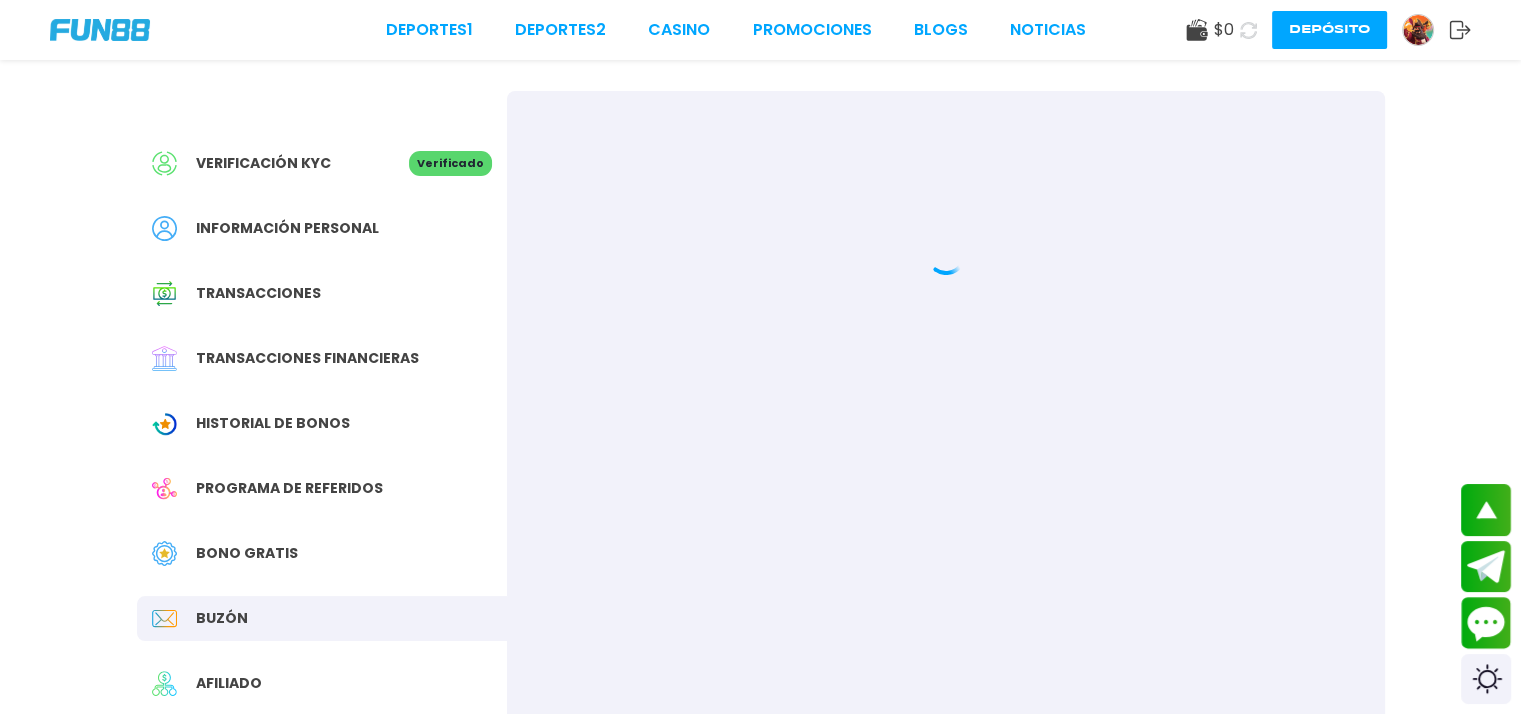 scroll, scrollTop: 0, scrollLeft: 0, axis: both 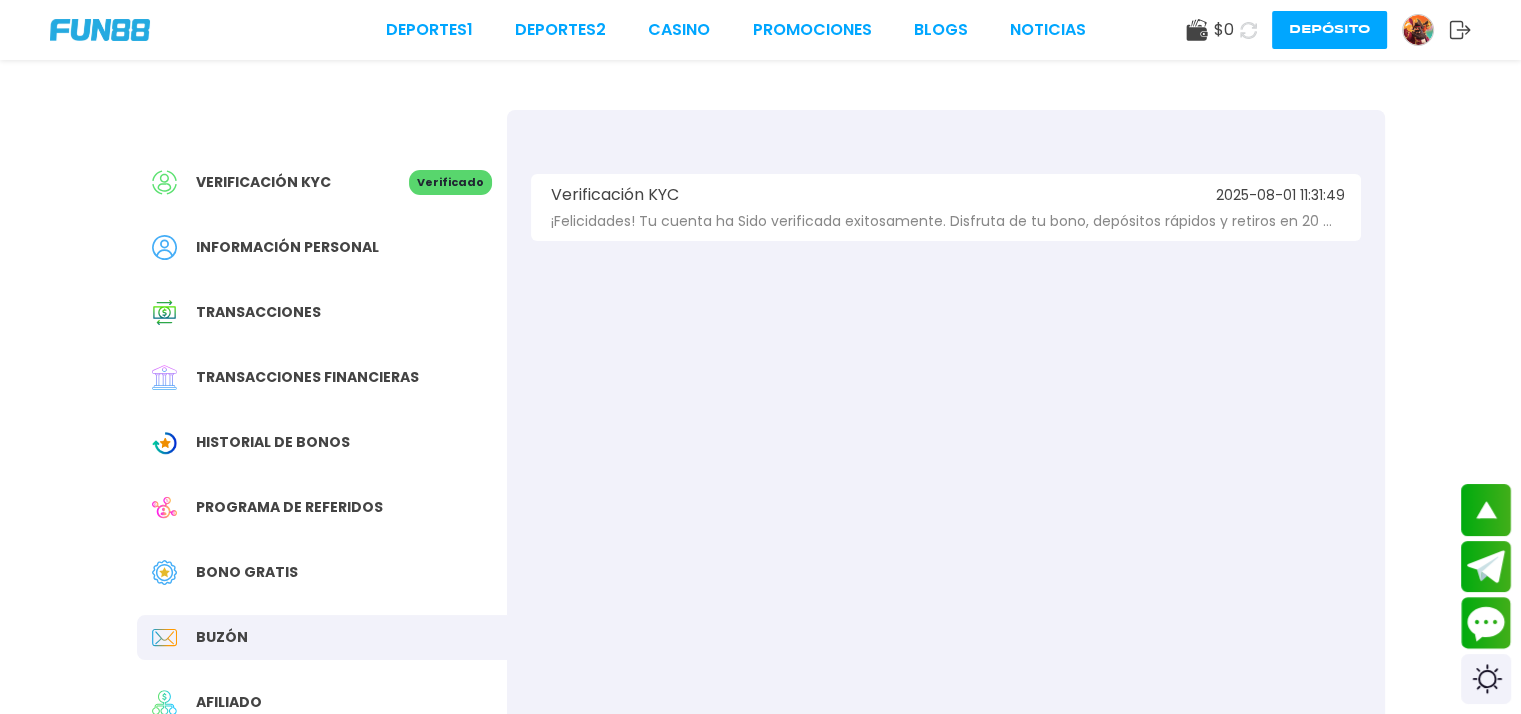 click on "[DATE] [TIME]" at bounding box center (946, 207) 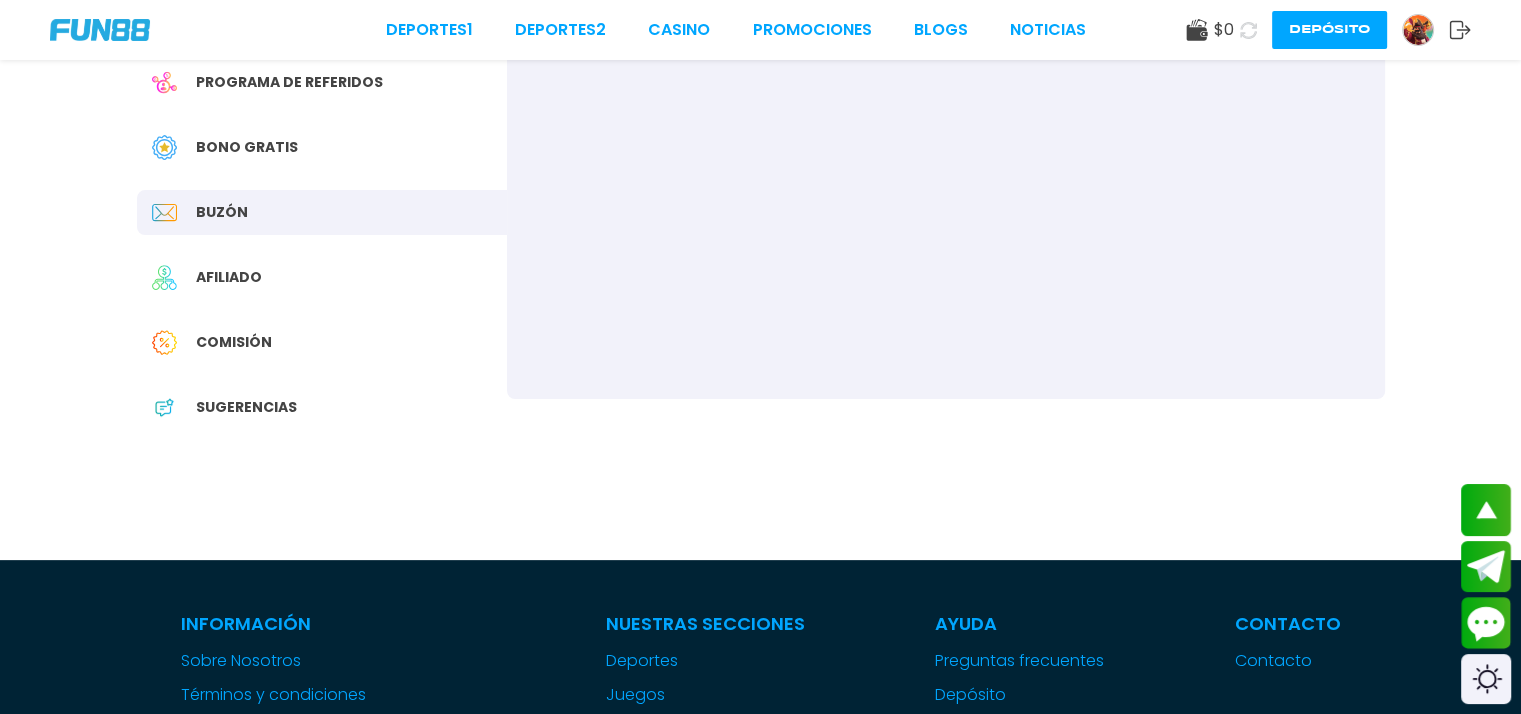 scroll, scrollTop: 500, scrollLeft: 0, axis: vertical 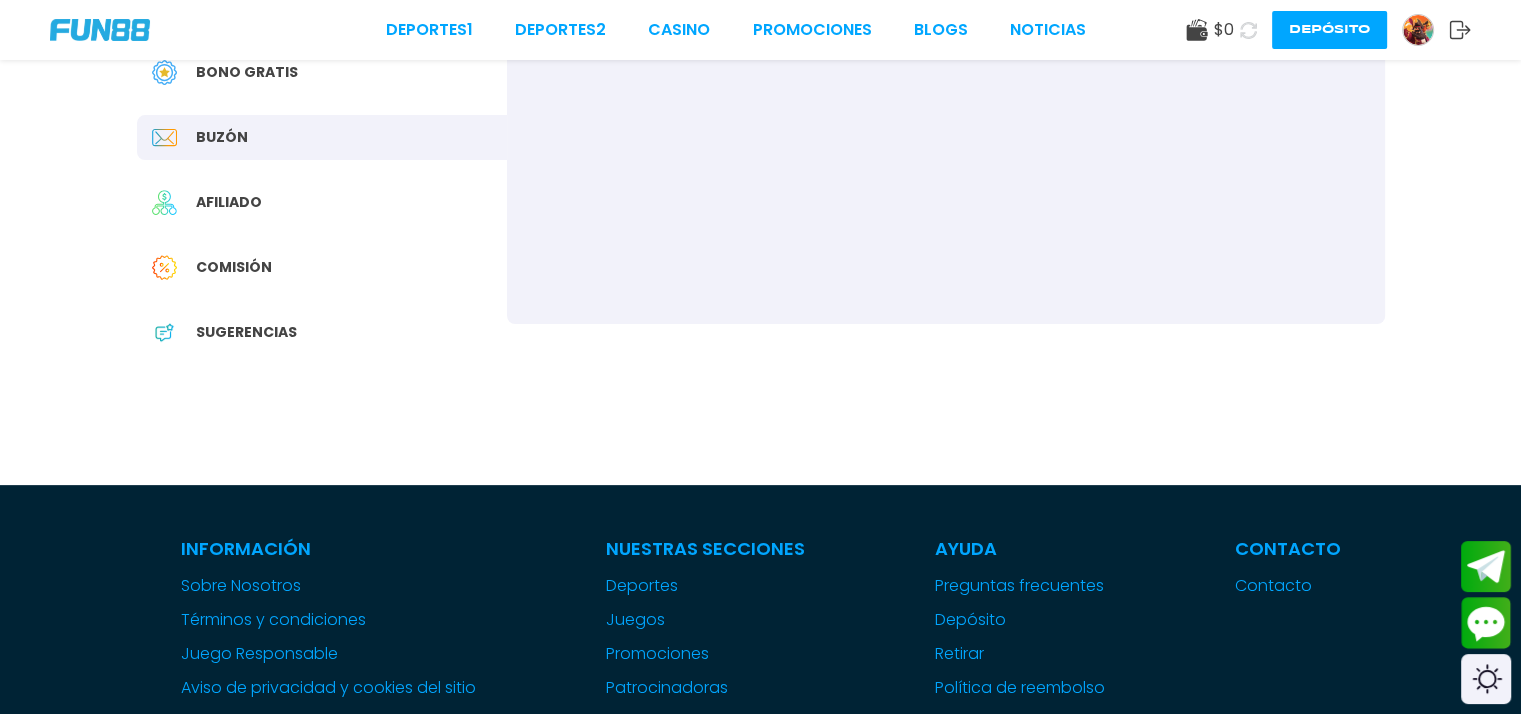 click on "Afiliado" at bounding box center [322, 202] 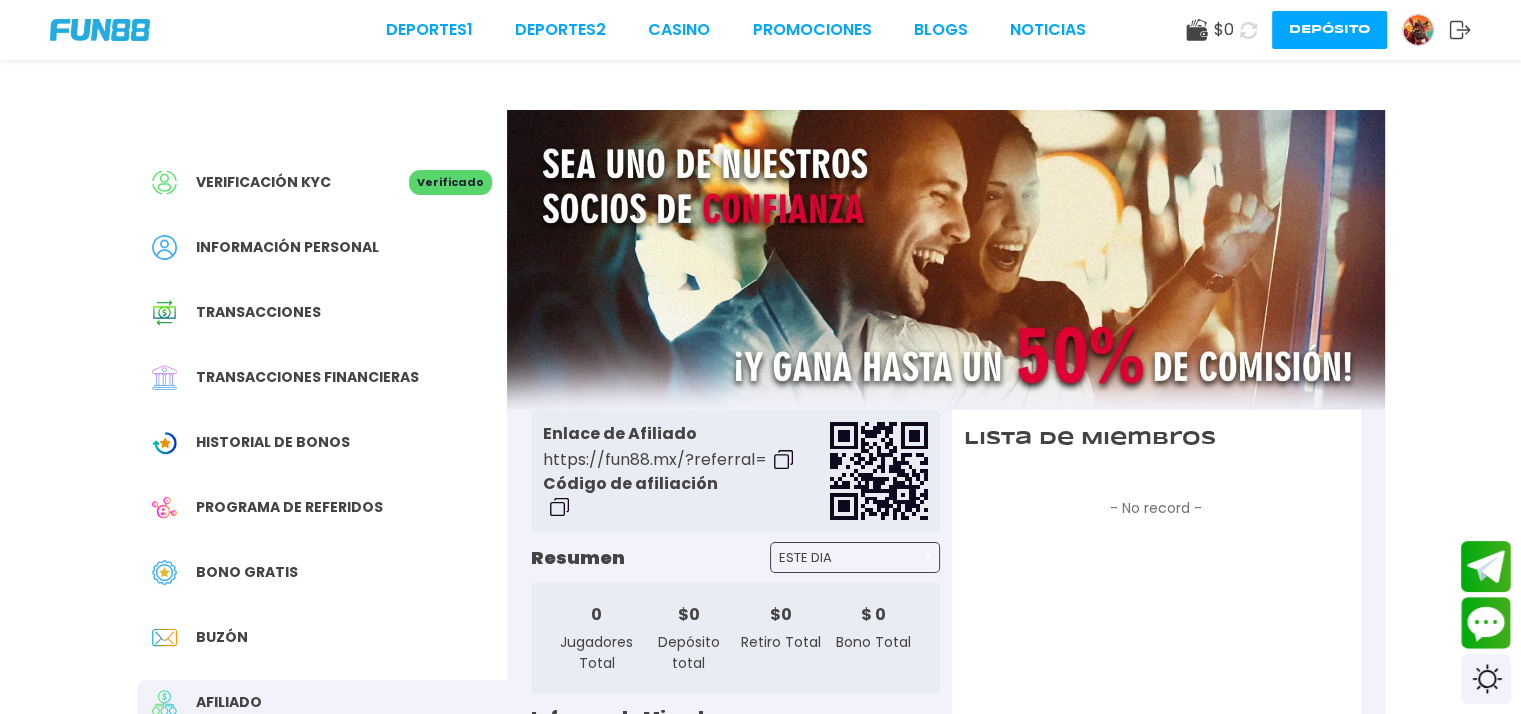 scroll, scrollTop: 300, scrollLeft: 0, axis: vertical 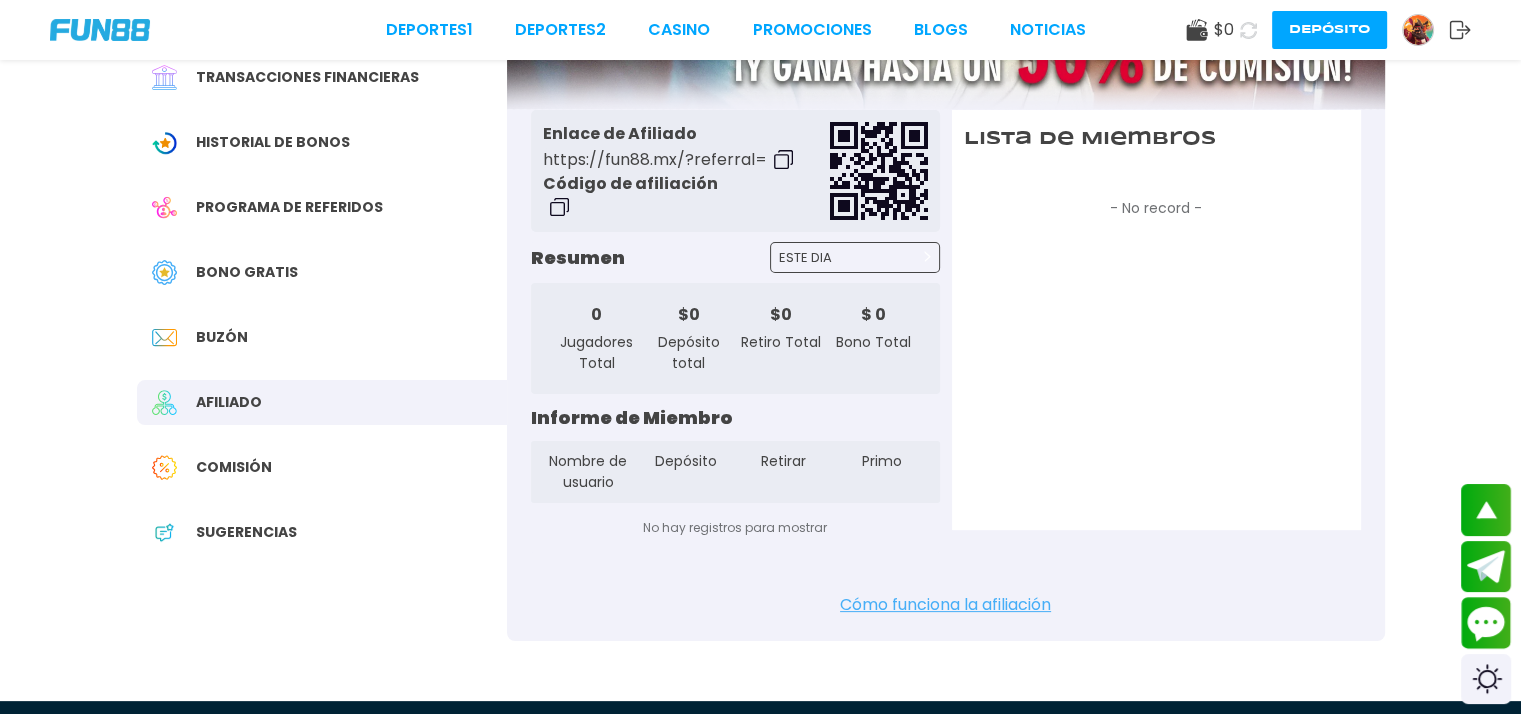 click on "Comisión" at bounding box center (322, 467) 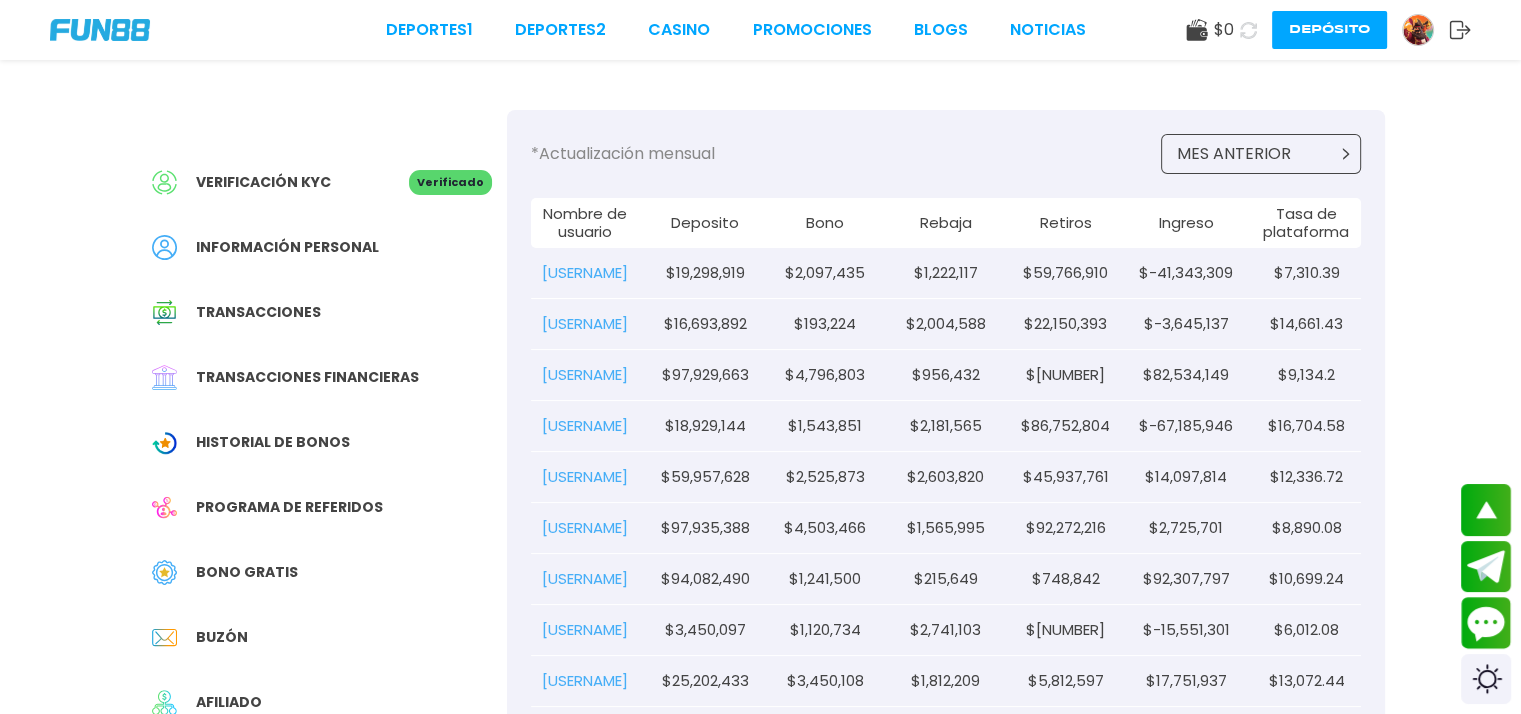 scroll, scrollTop: 200, scrollLeft: 0, axis: vertical 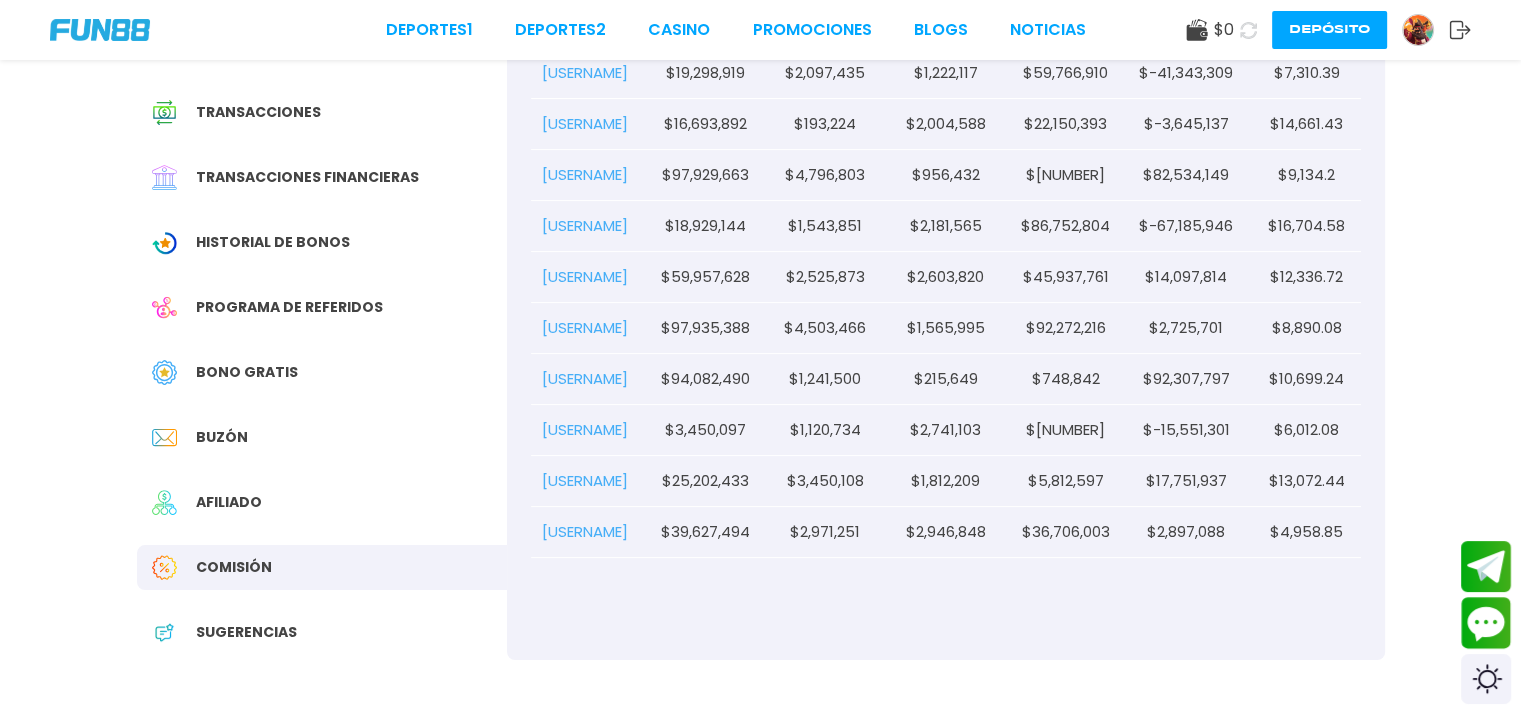 click on "Sugerencias" at bounding box center (246, 632) 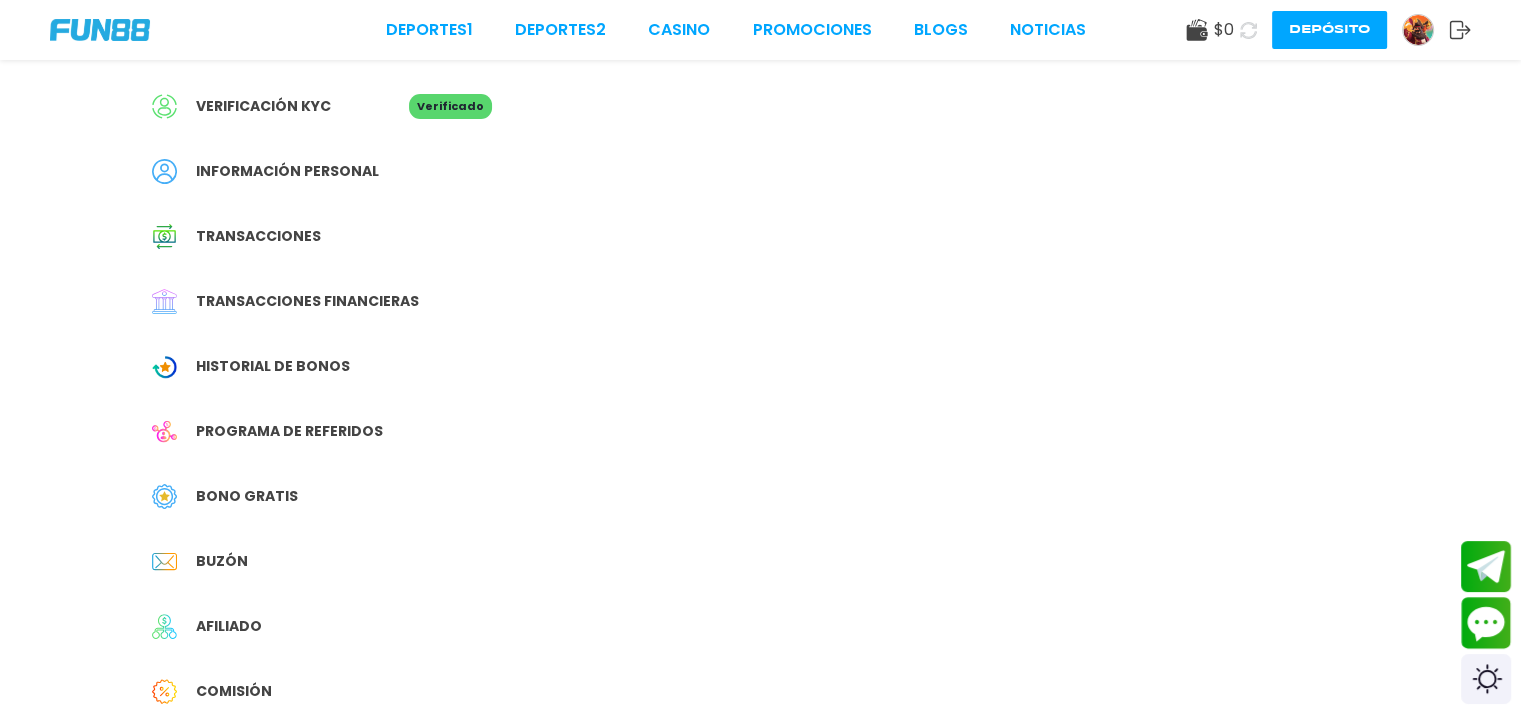 scroll, scrollTop: 0, scrollLeft: 0, axis: both 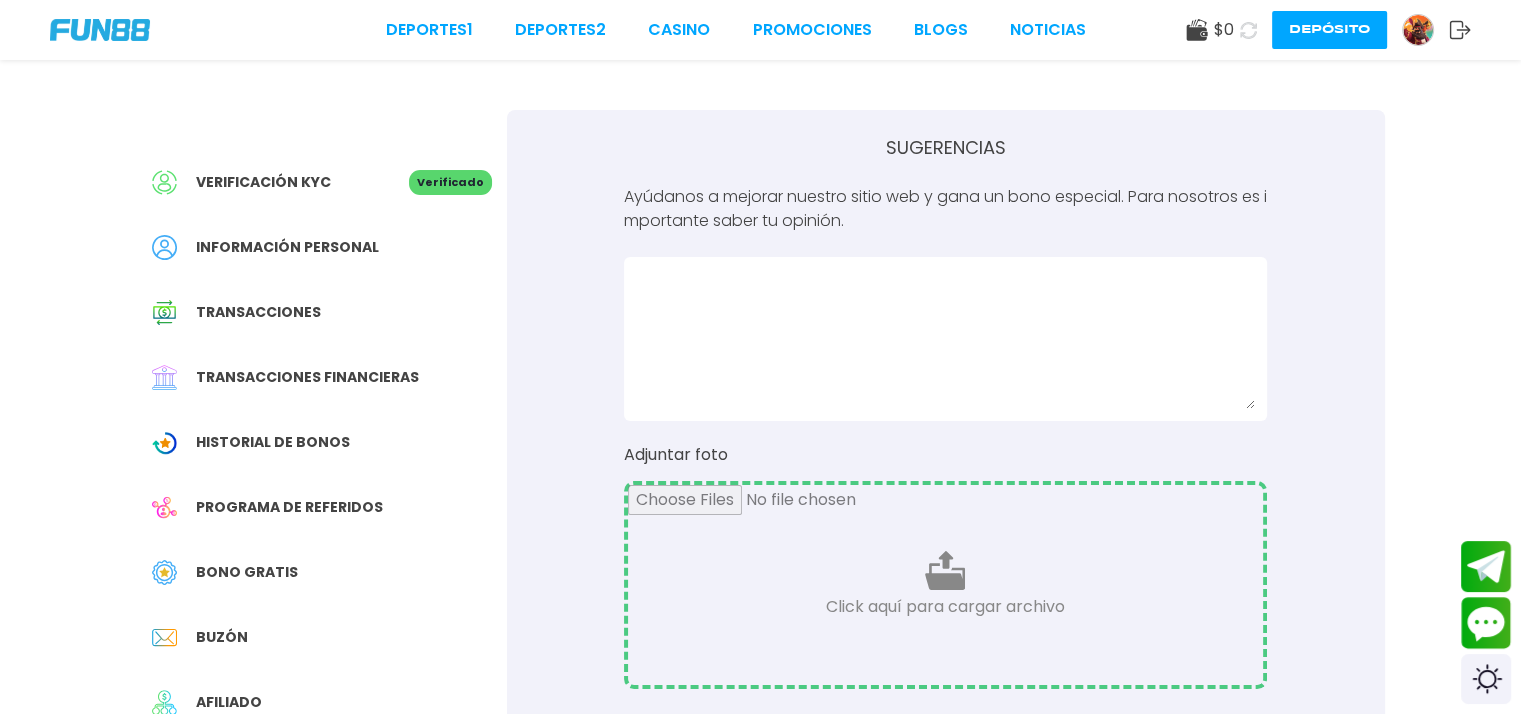click on "Verificación KYC" at bounding box center [263, 182] 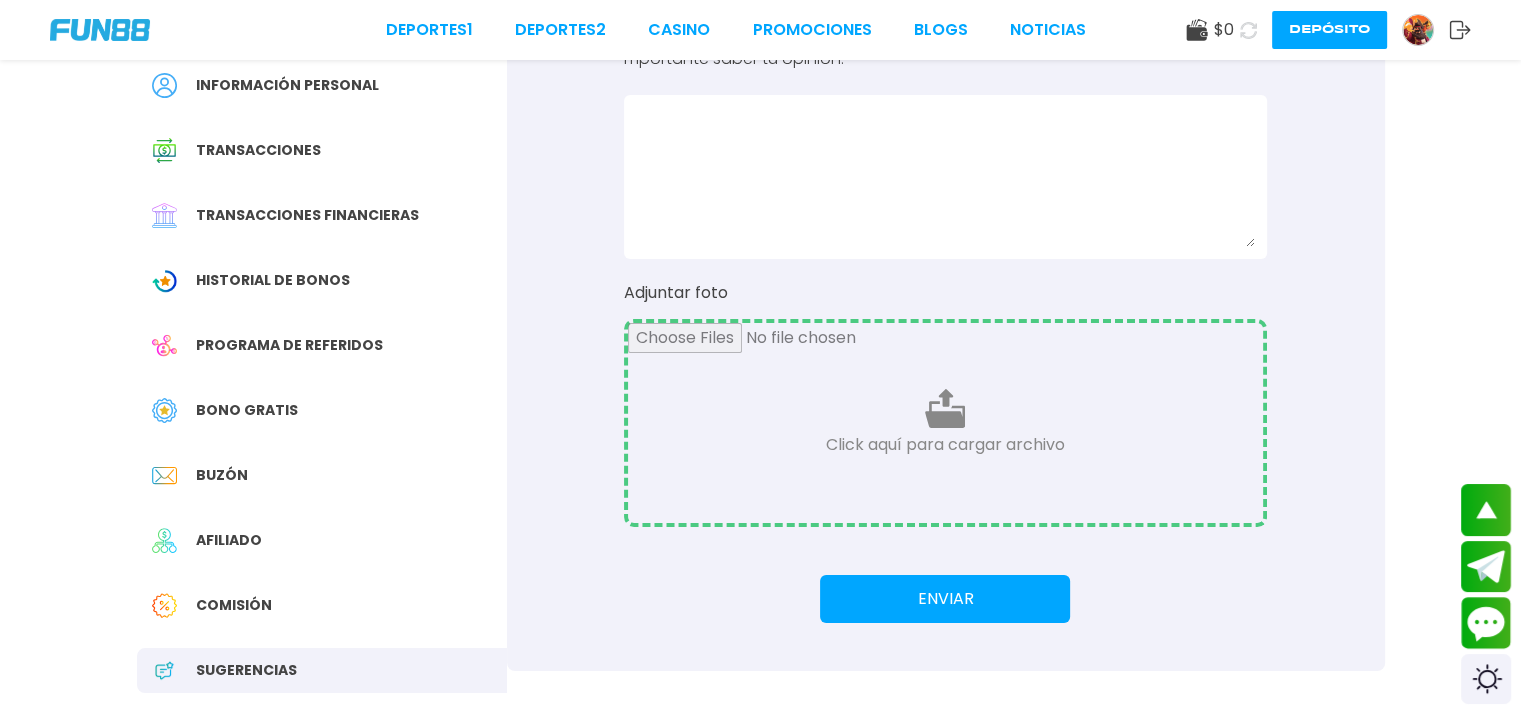 scroll, scrollTop: 100, scrollLeft: 0, axis: vertical 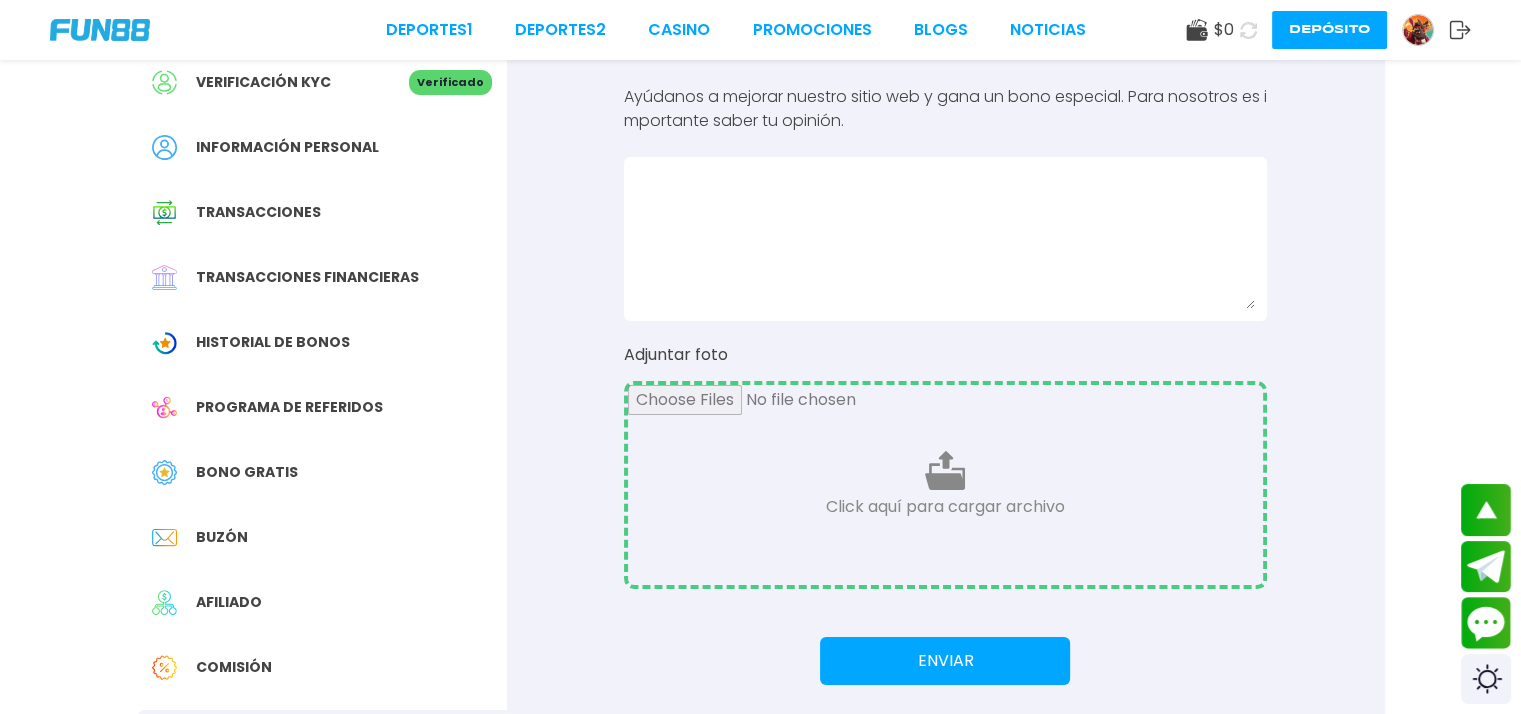 click 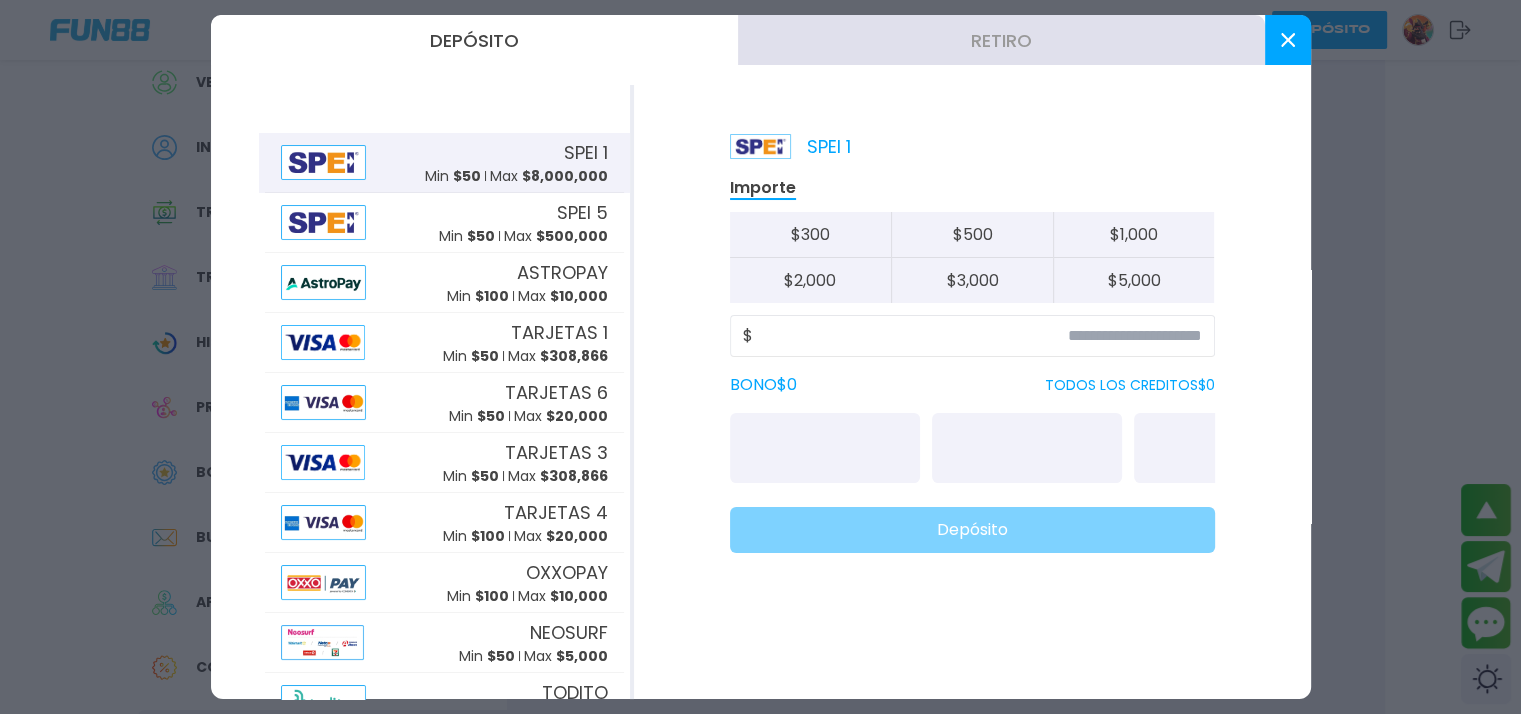 click on "Retiro" at bounding box center [1001, 40] 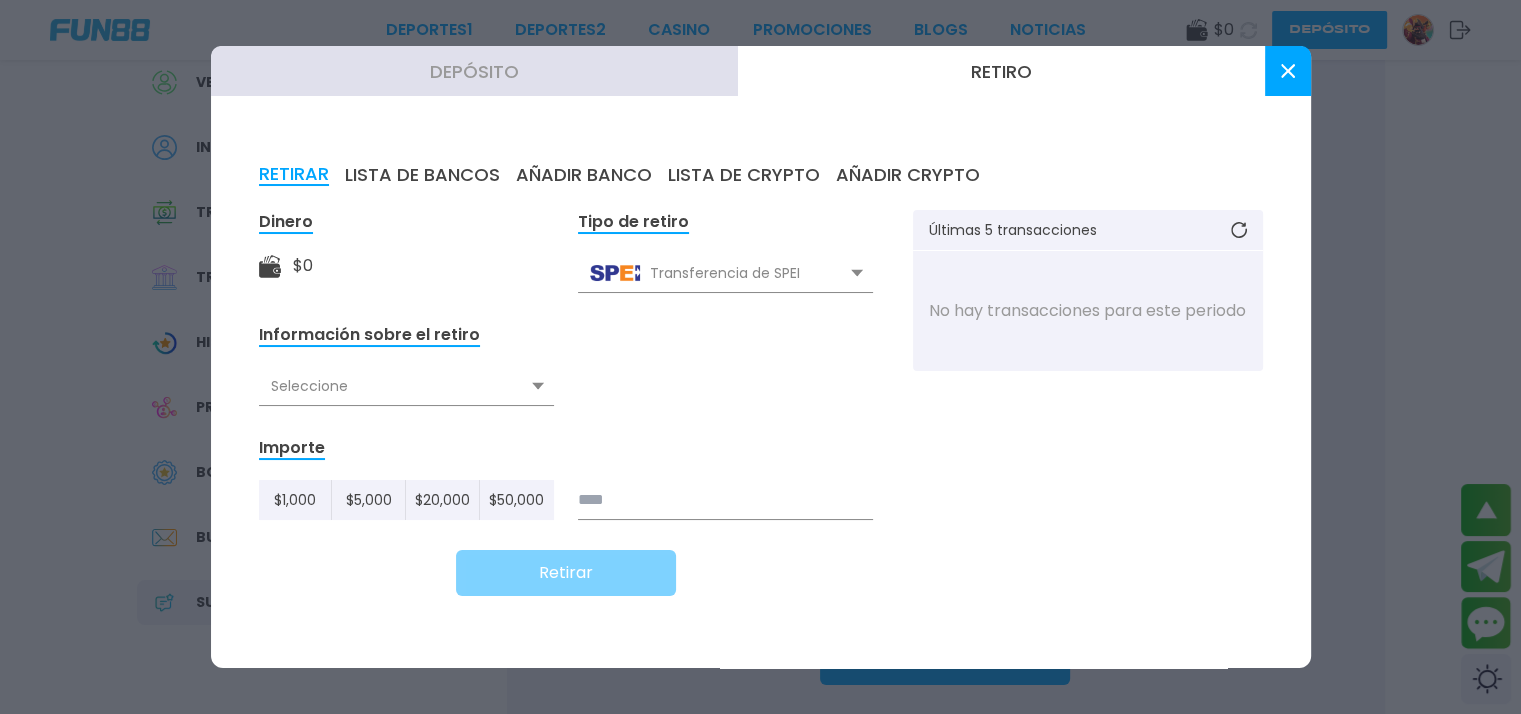 click on "Seleccione" at bounding box center (406, 386) 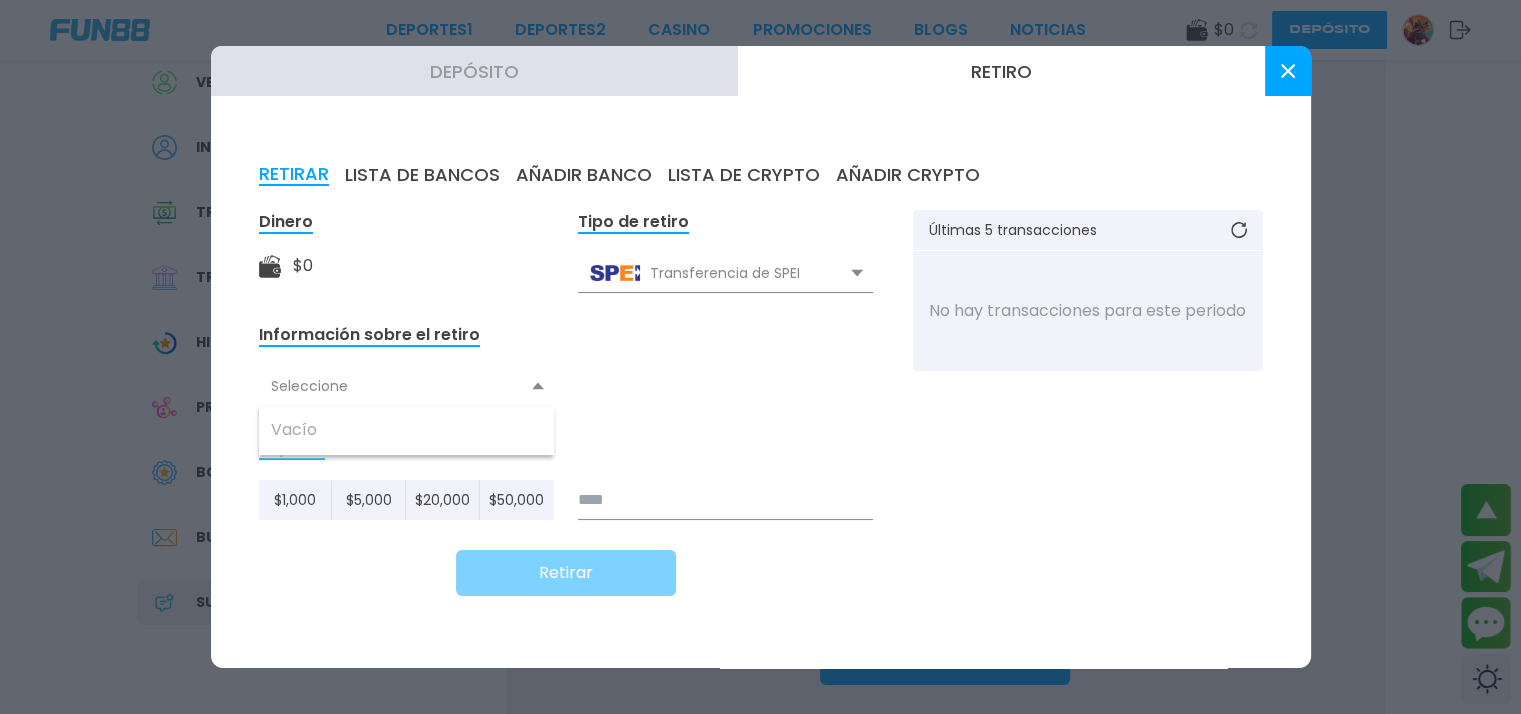 click on "Dinero $  0 Tipo de retiro Transferencia de SPEI Transferencia de SPEI Transferencia de Crypto Astropay Información sobre el retiro Seleccione Vacío Importe $ 1,000 $ 5,000 $ 20,000 $ 50,000 Retirar" at bounding box center (566, 403) 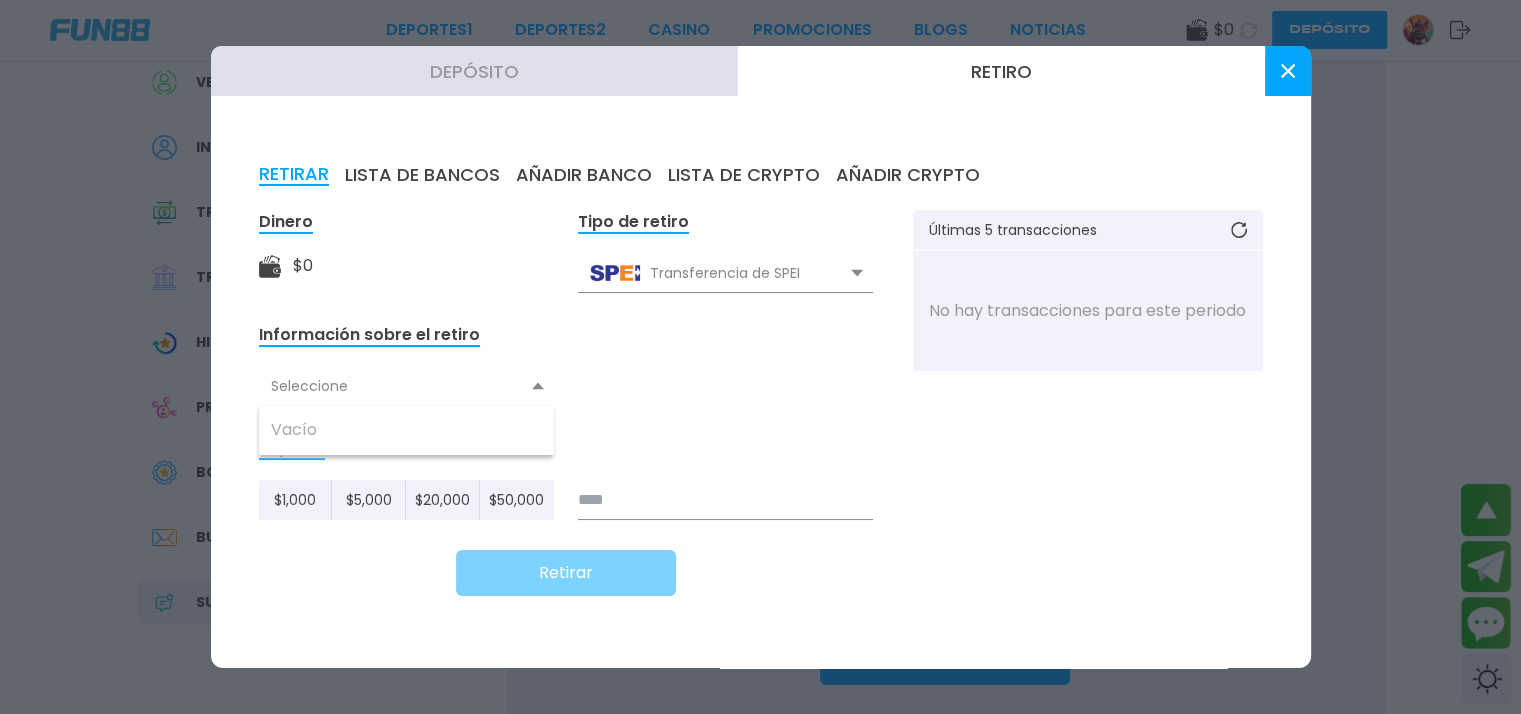 click on "Transferencia de SPEI" at bounding box center (725, 273) 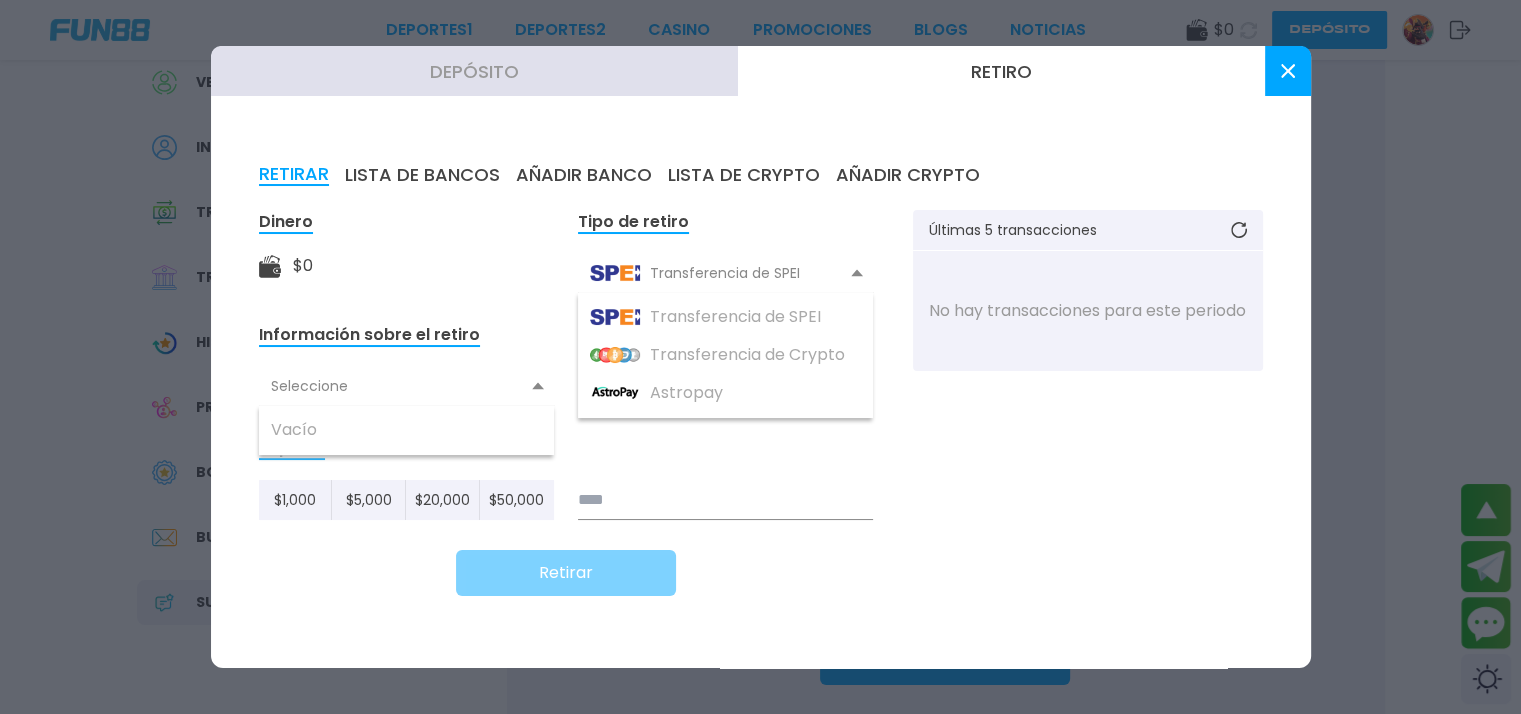click on "Retiro" at bounding box center (1001, 71) 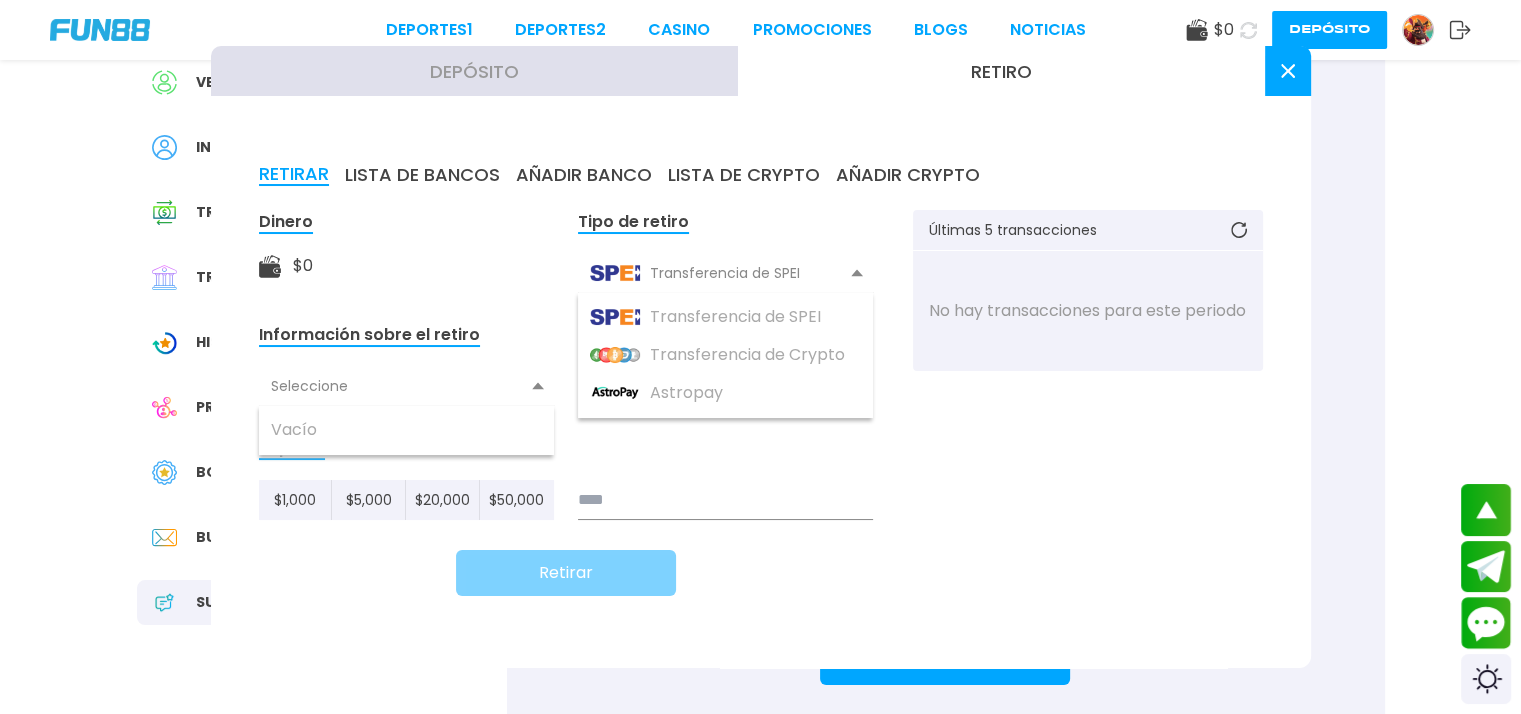 click at bounding box center [1288, 71] 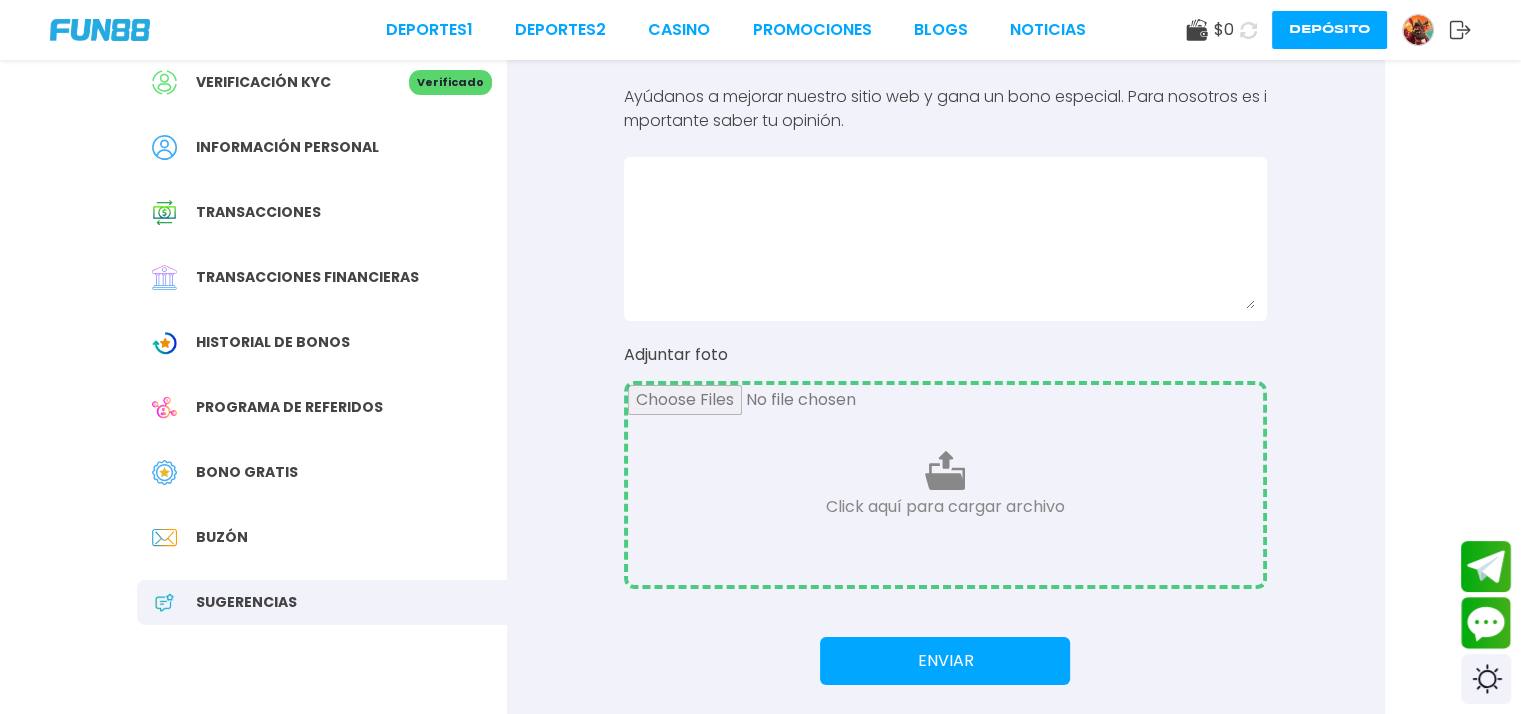 scroll, scrollTop: 0, scrollLeft: 0, axis: both 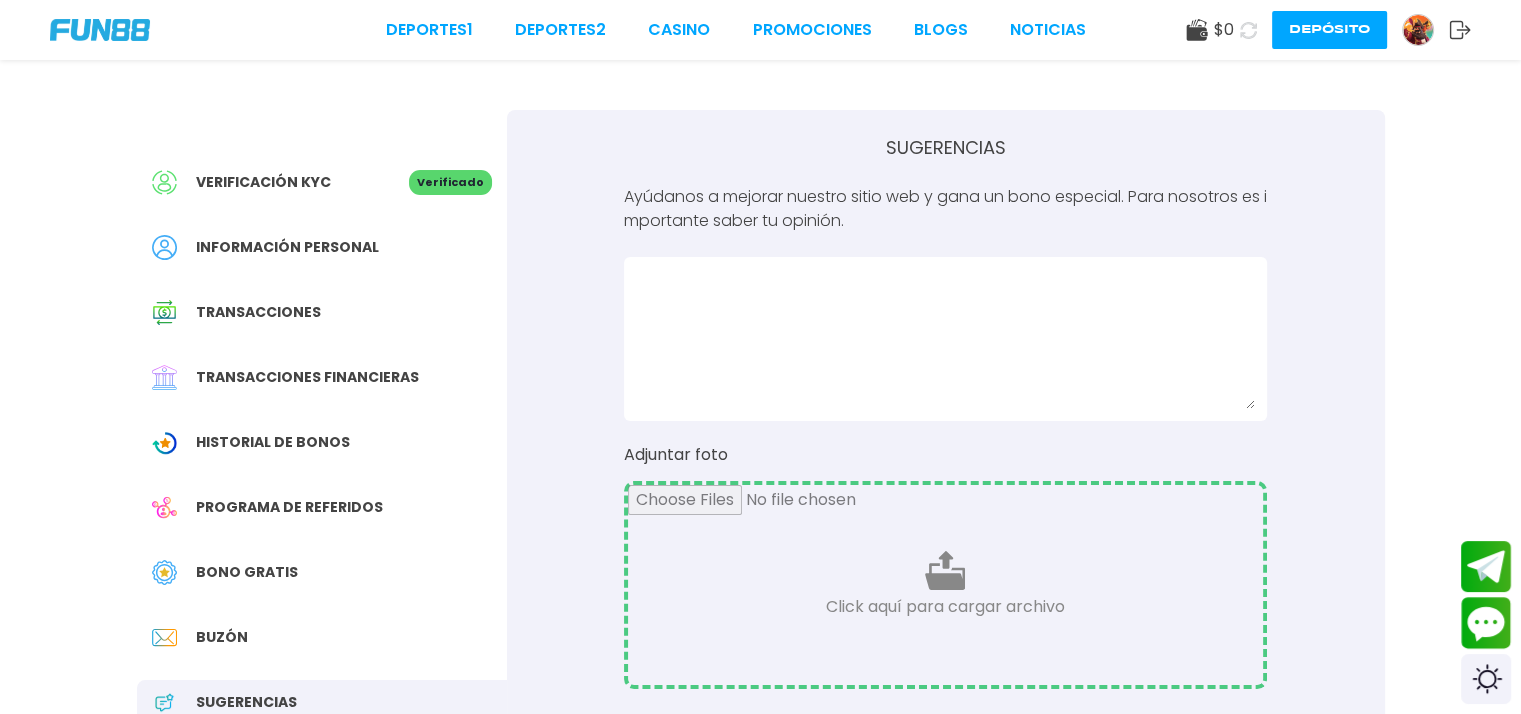 click at bounding box center (100, 30) 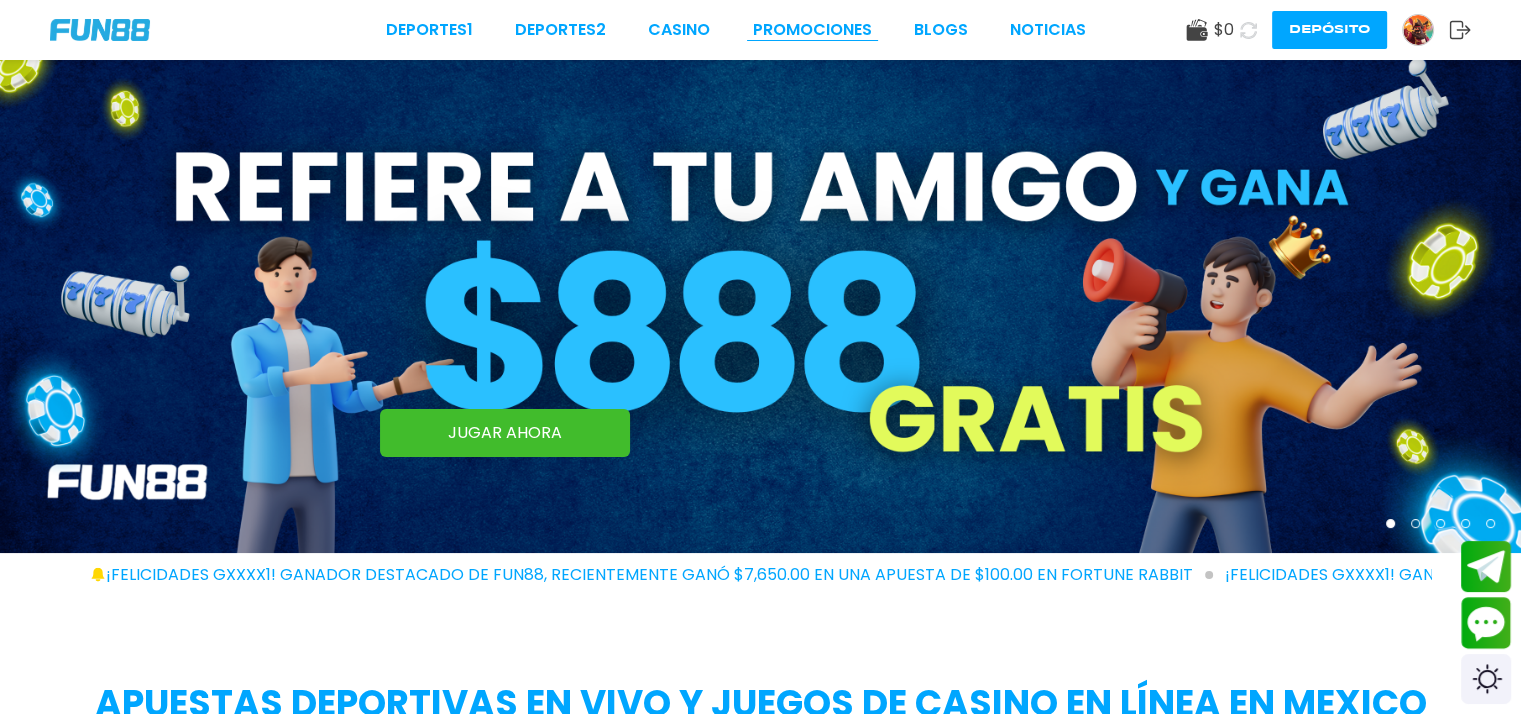 click on "Promociones" at bounding box center [812, 30] 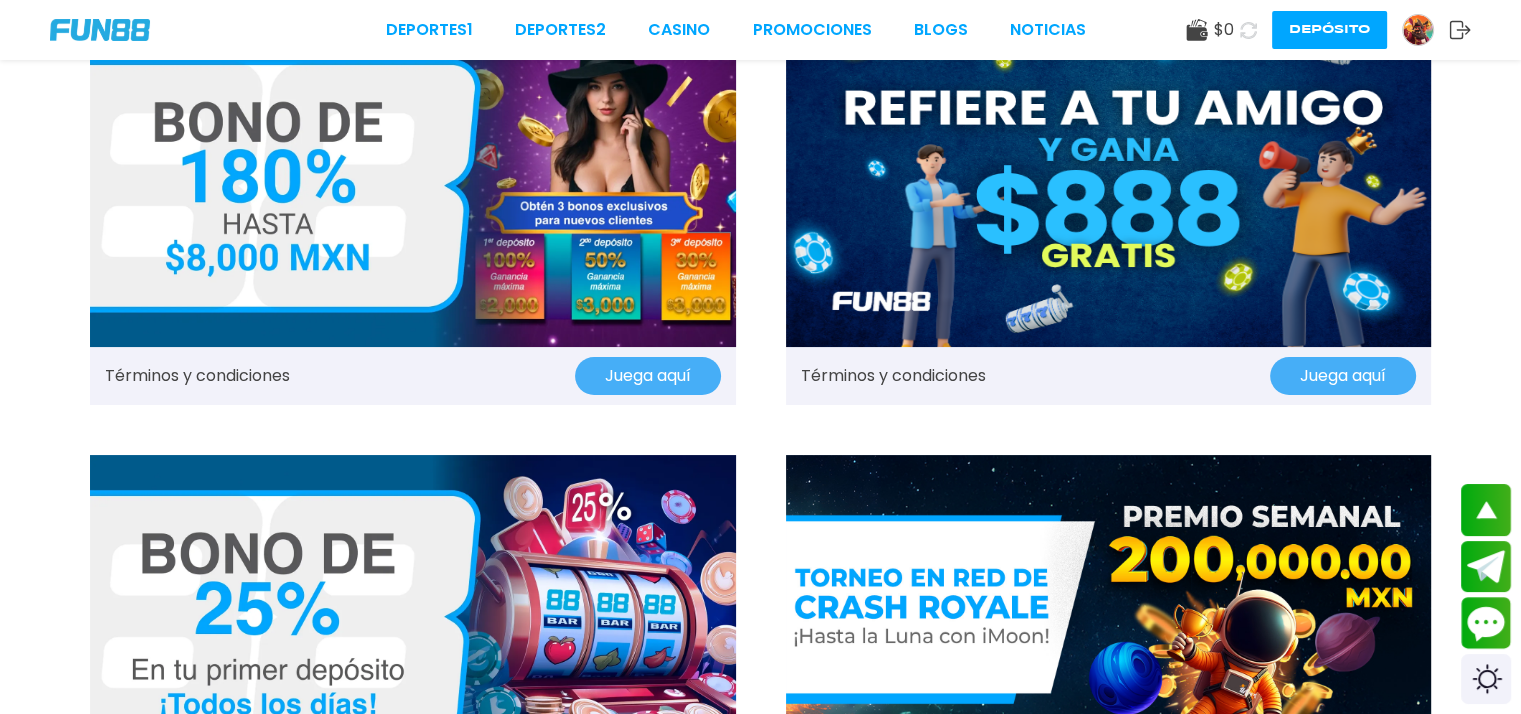 scroll, scrollTop: 0, scrollLeft: 0, axis: both 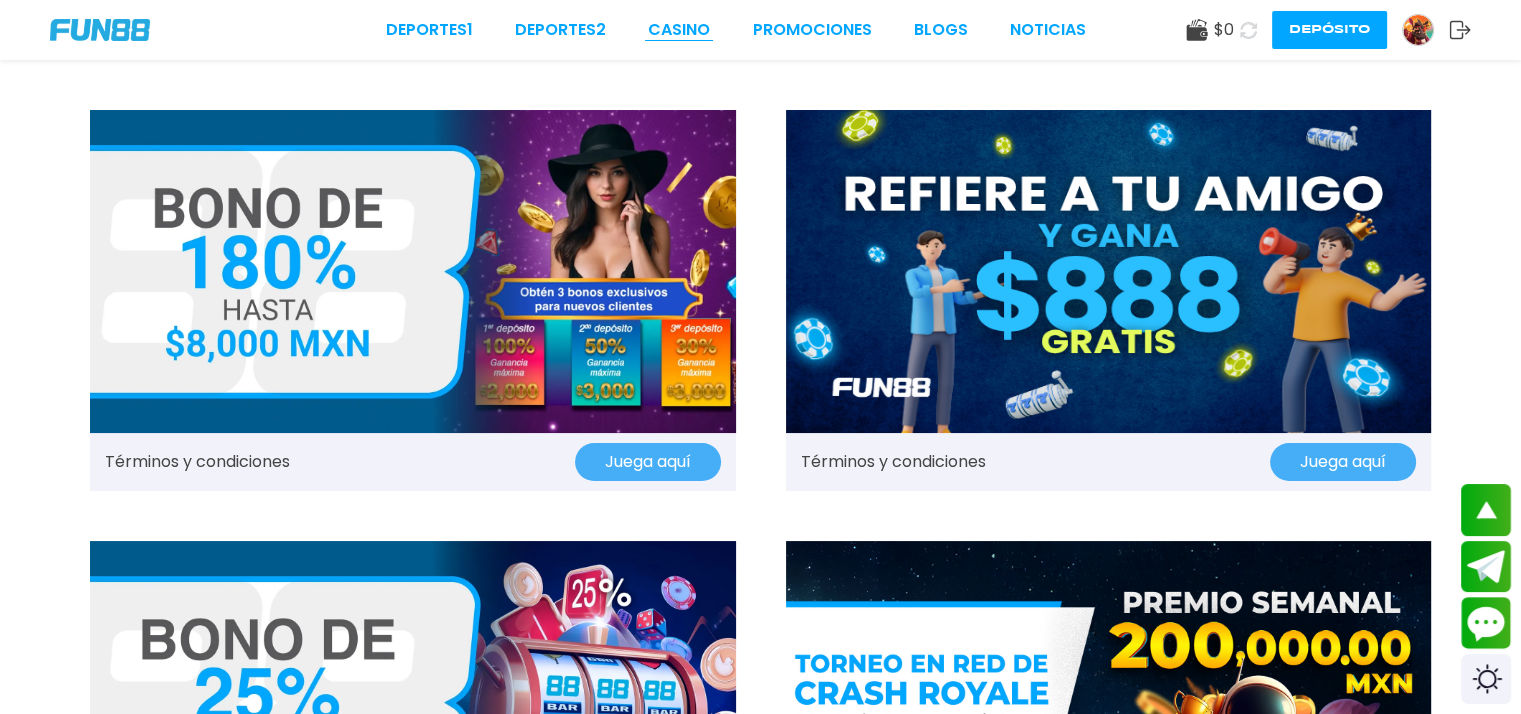 click on "CASINO" at bounding box center [679, 30] 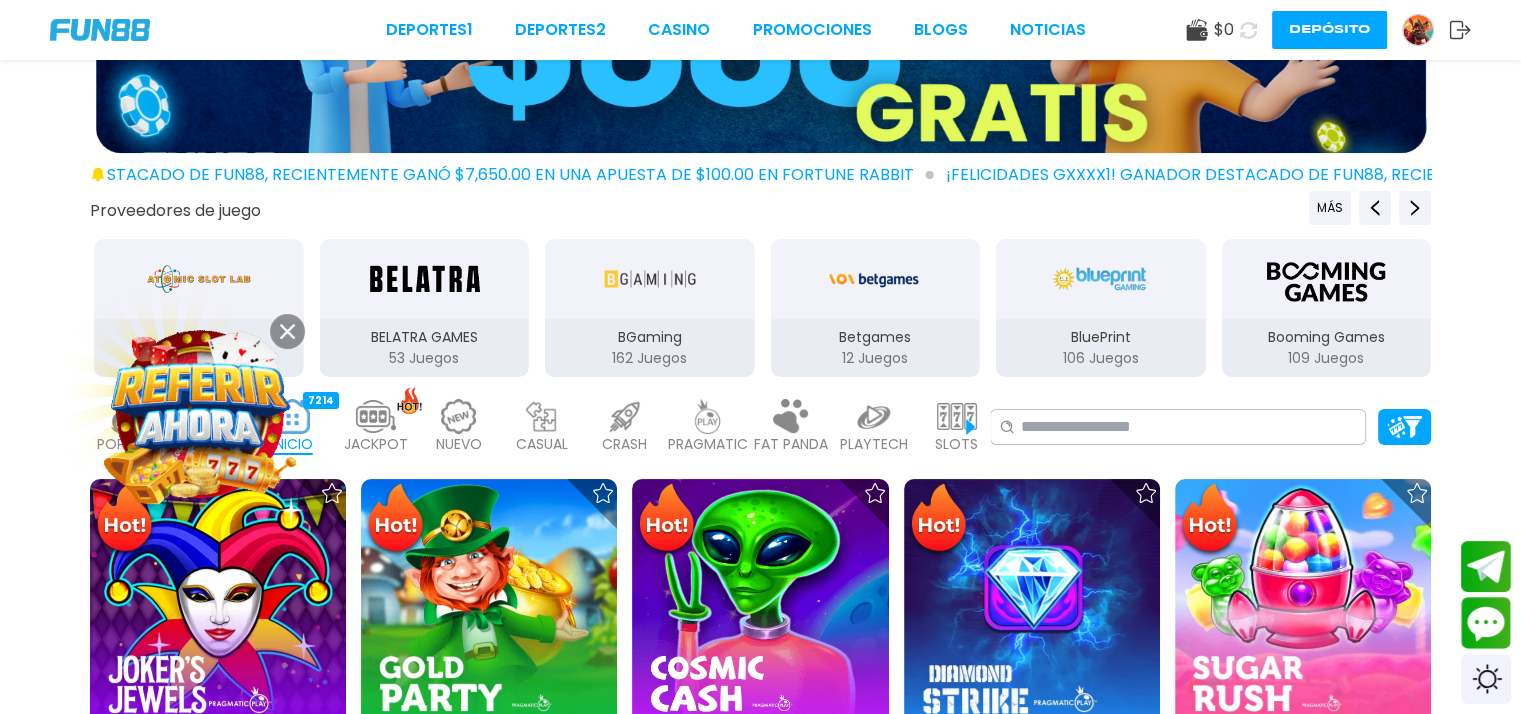 scroll, scrollTop: 0, scrollLeft: 0, axis: both 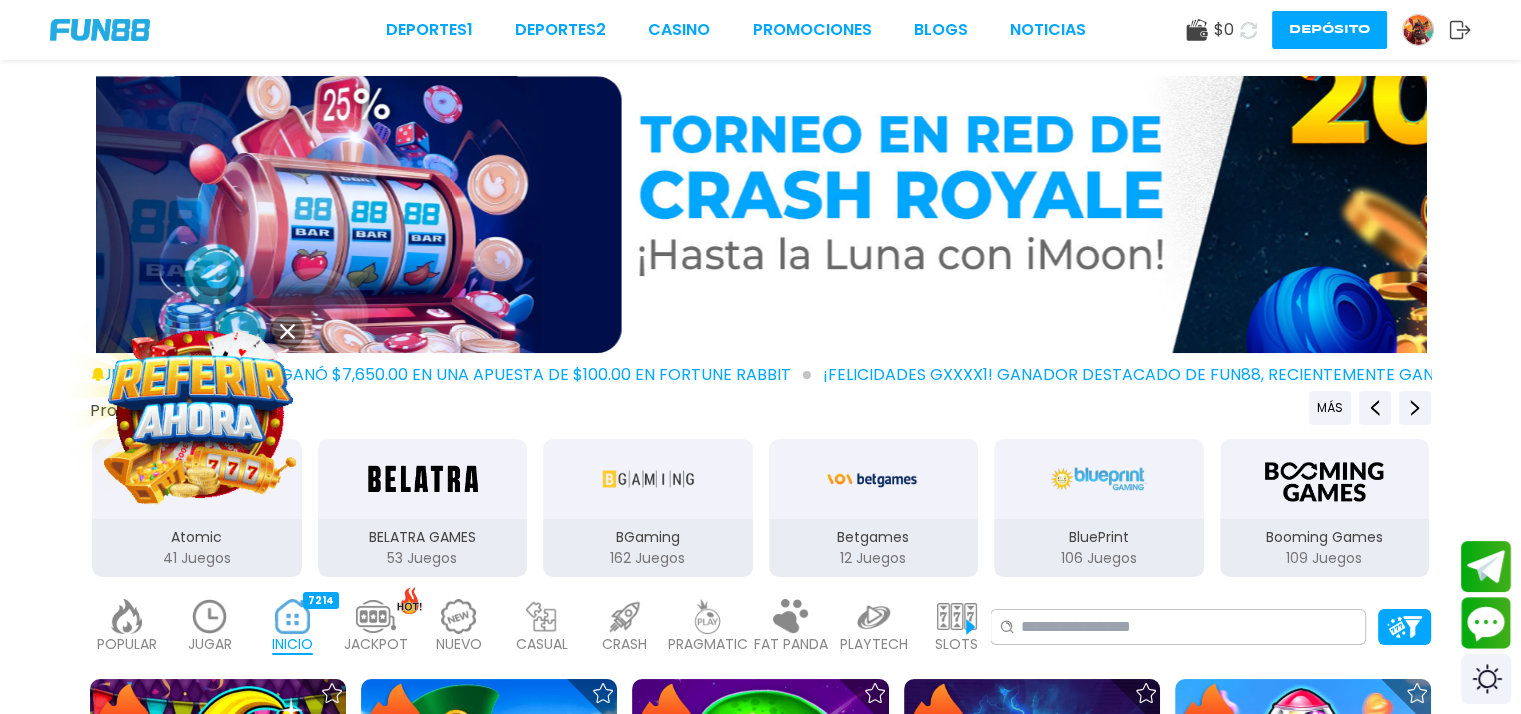 drag, startPoint x: 1280, startPoint y: 219, endPoint x: 376, endPoint y: 240, distance: 904.2439 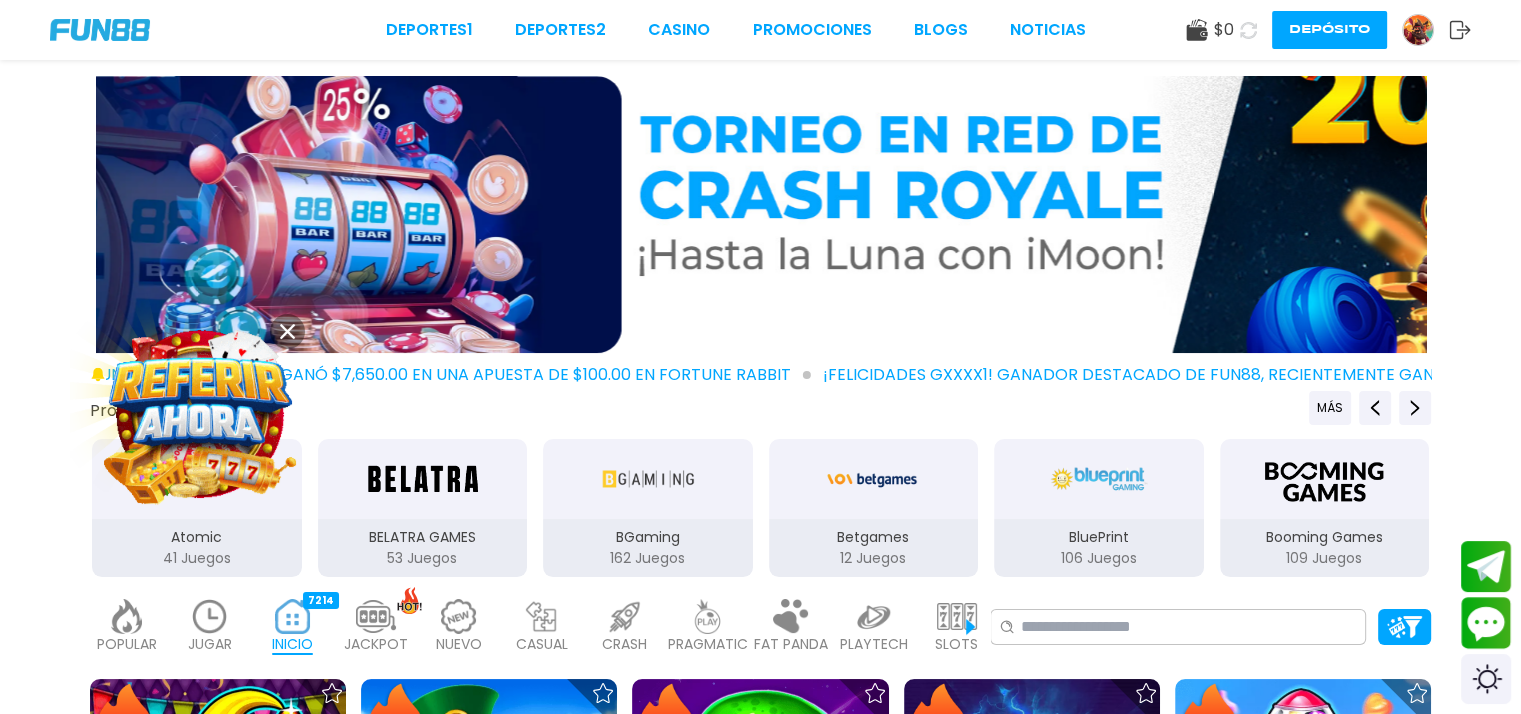 click at bounding box center (-44, 214) 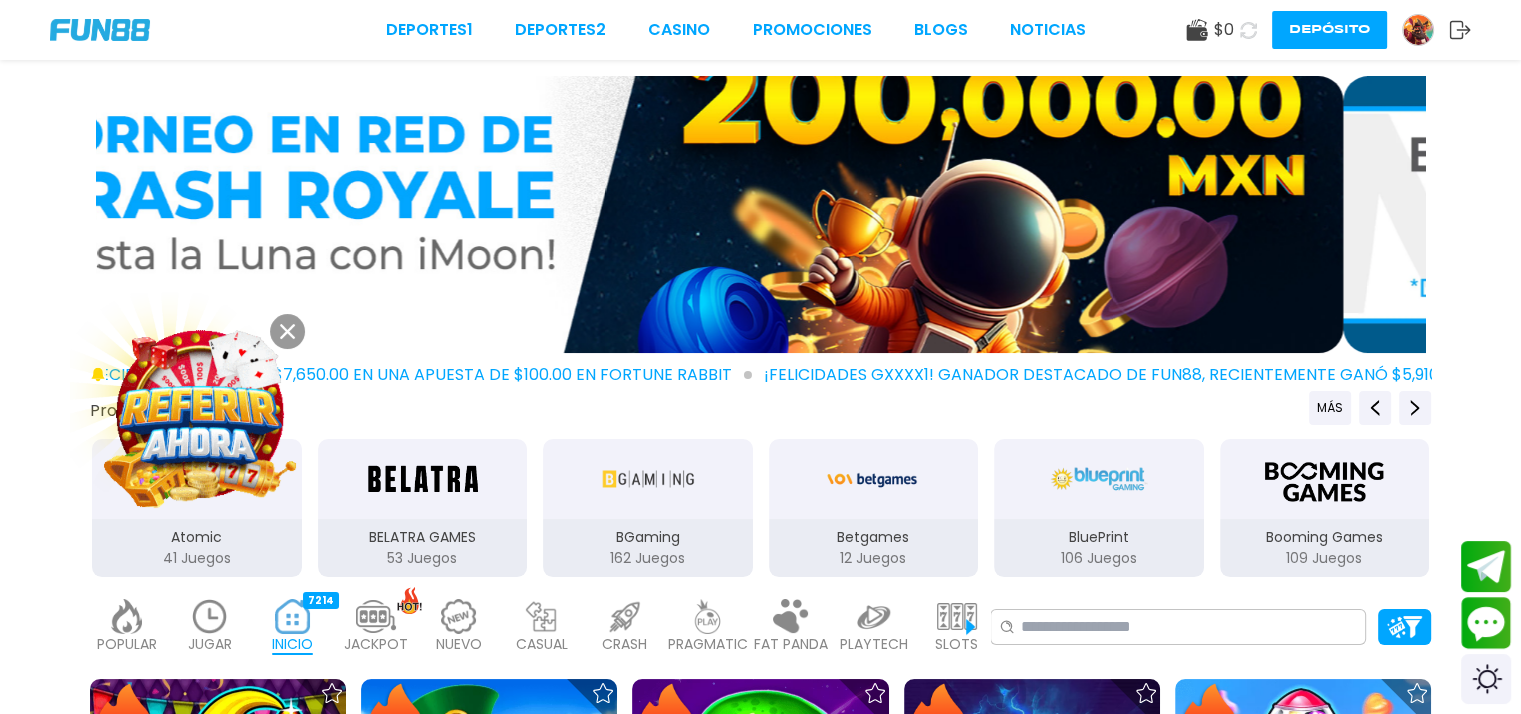 drag, startPoint x: 1152, startPoint y: 201, endPoint x: 275, endPoint y: 177, distance: 877.3283 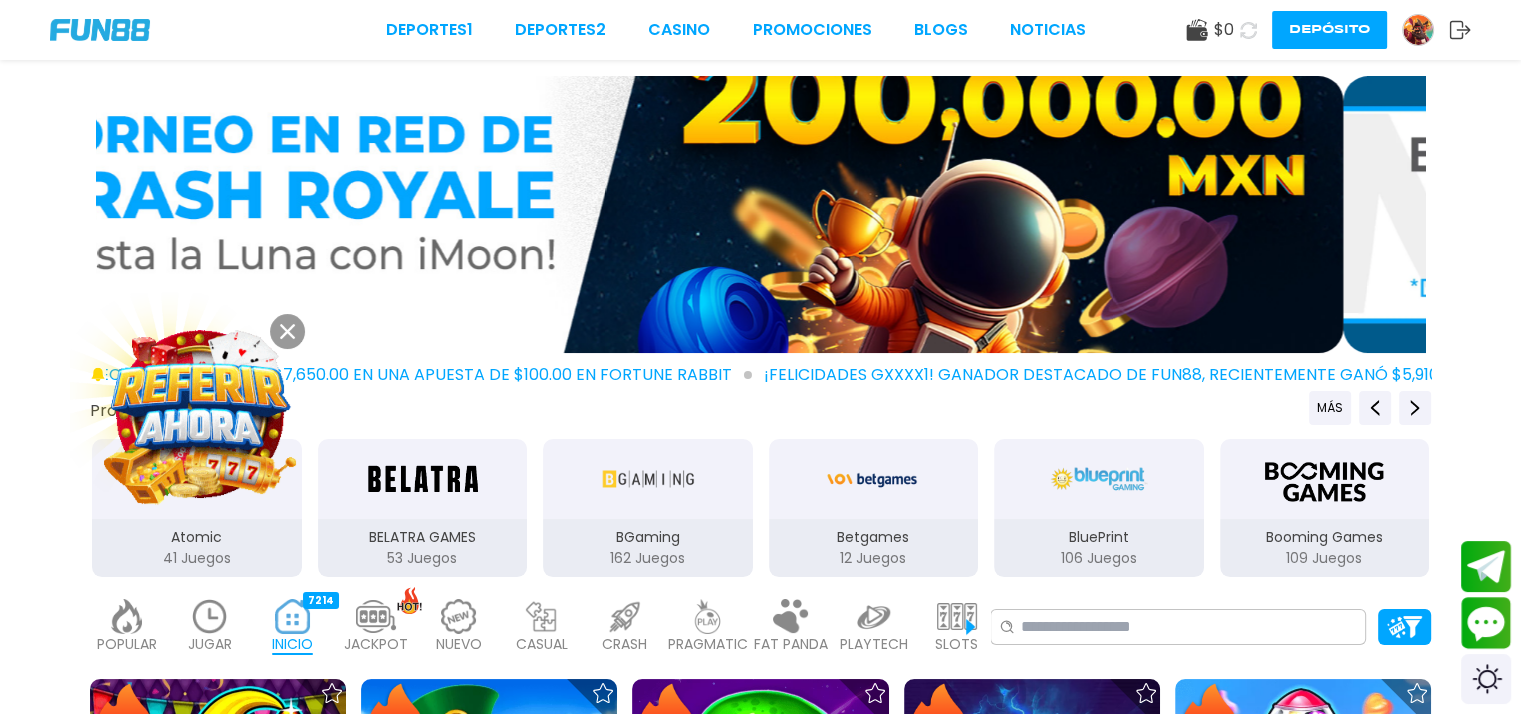 click at bounding box center [678, 214] 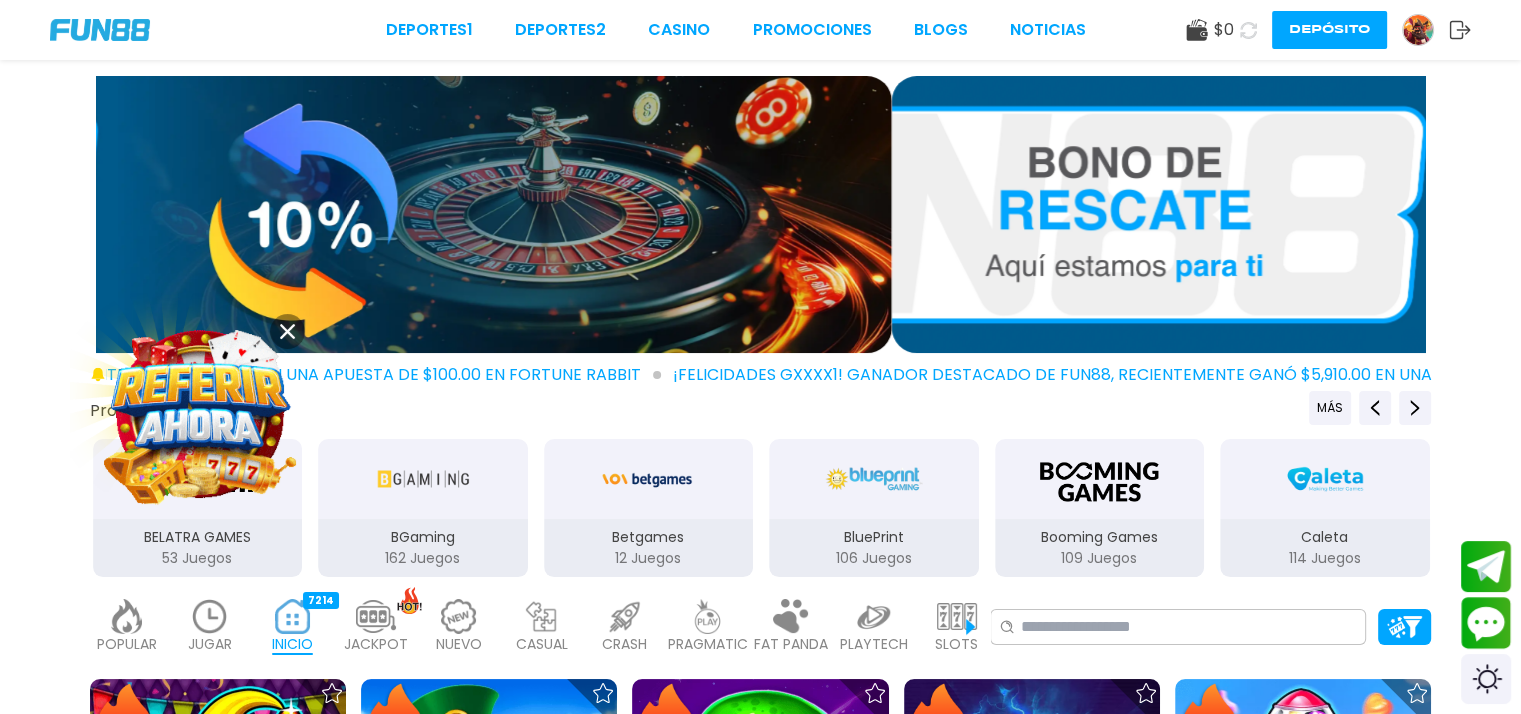 drag, startPoint x: 1151, startPoint y: 203, endPoint x: 198, endPoint y: 195, distance: 953.03357 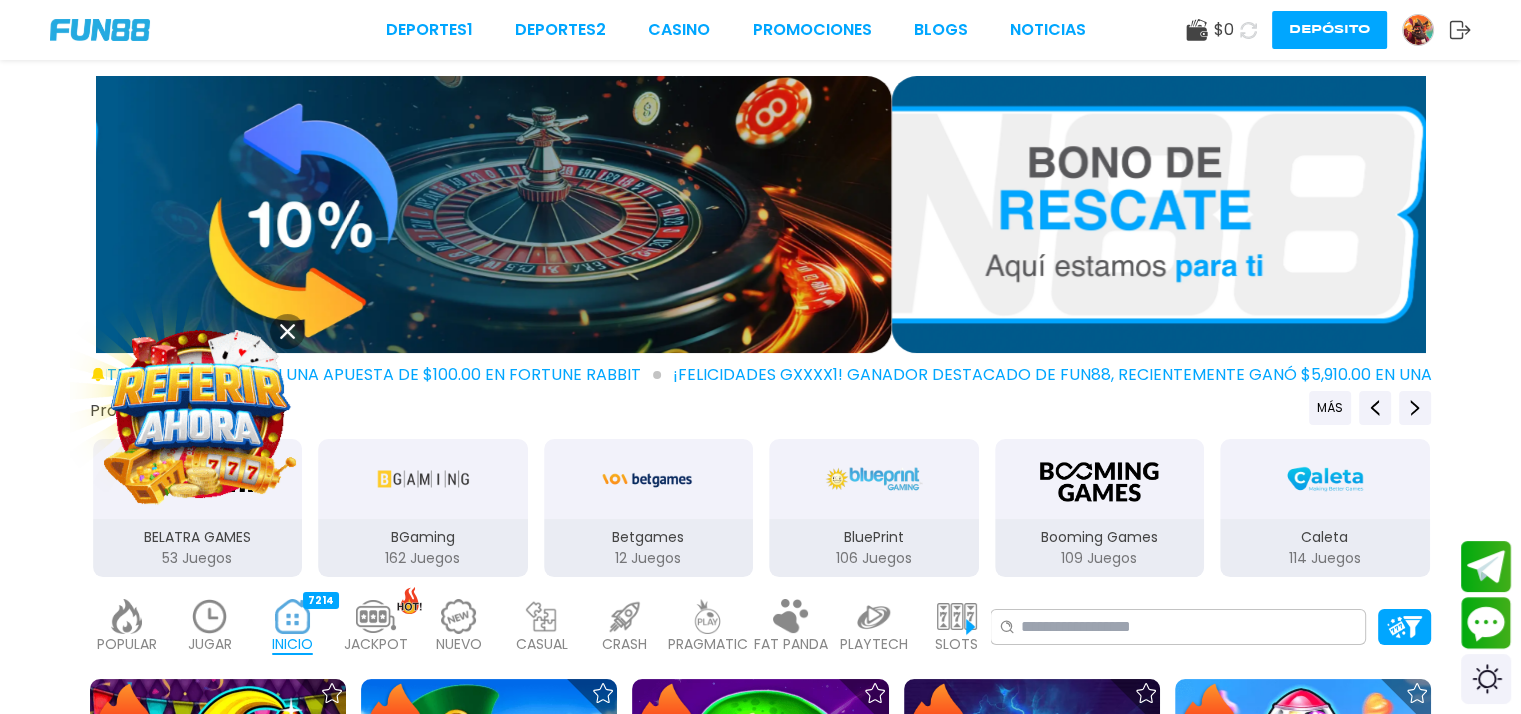 click at bounding box center (226, 214) 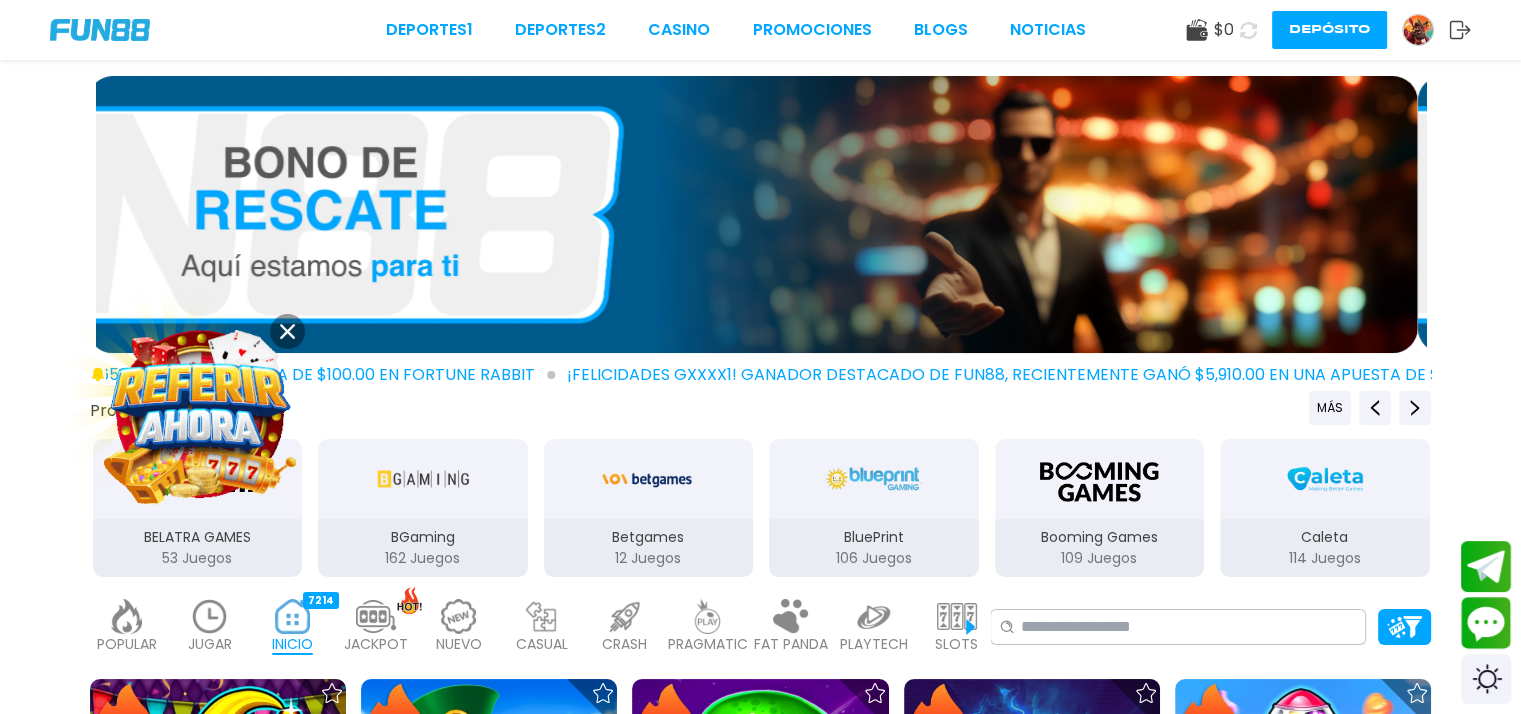 drag, startPoint x: 1094, startPoint y: 205, endPoint x: 250, endPoint y: 263, distance: 845.99054 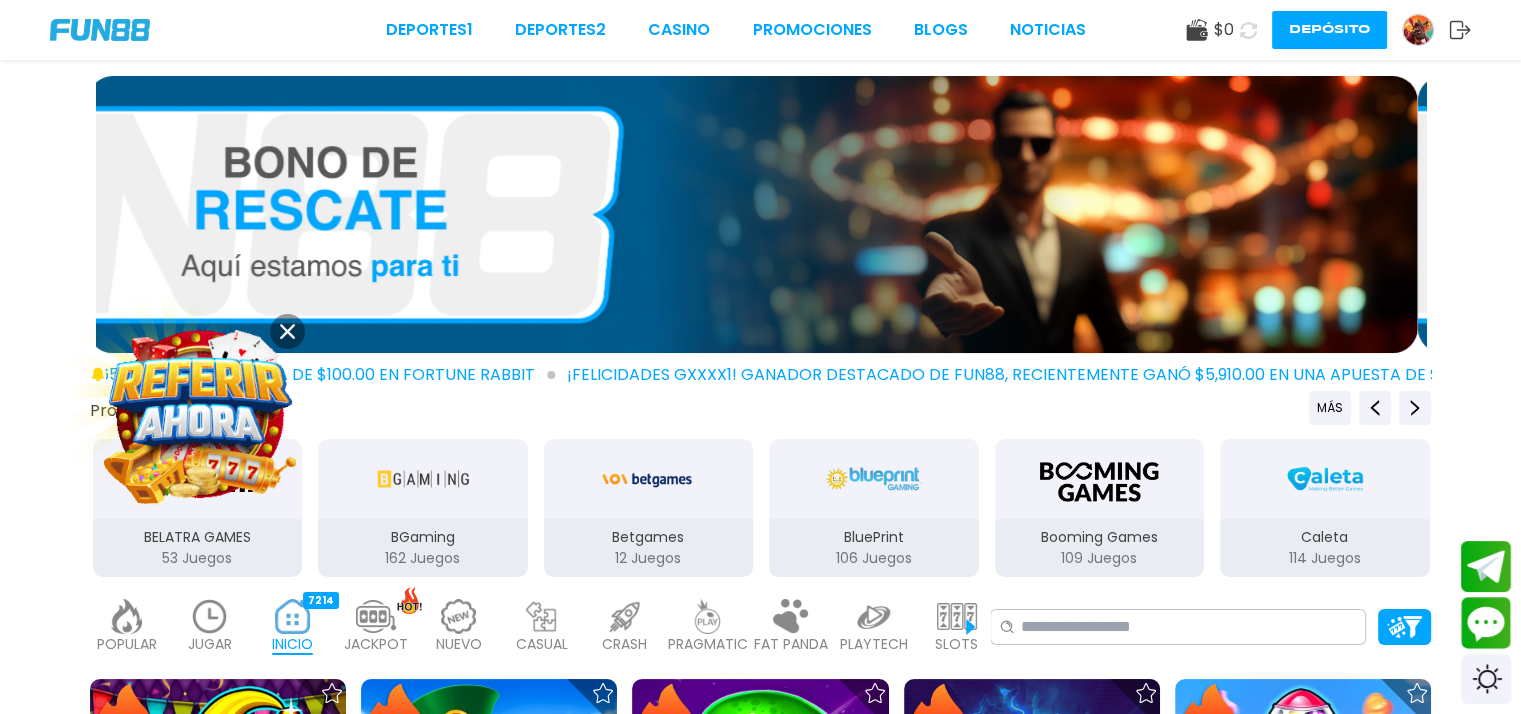 click at bounding box center [752, 214] 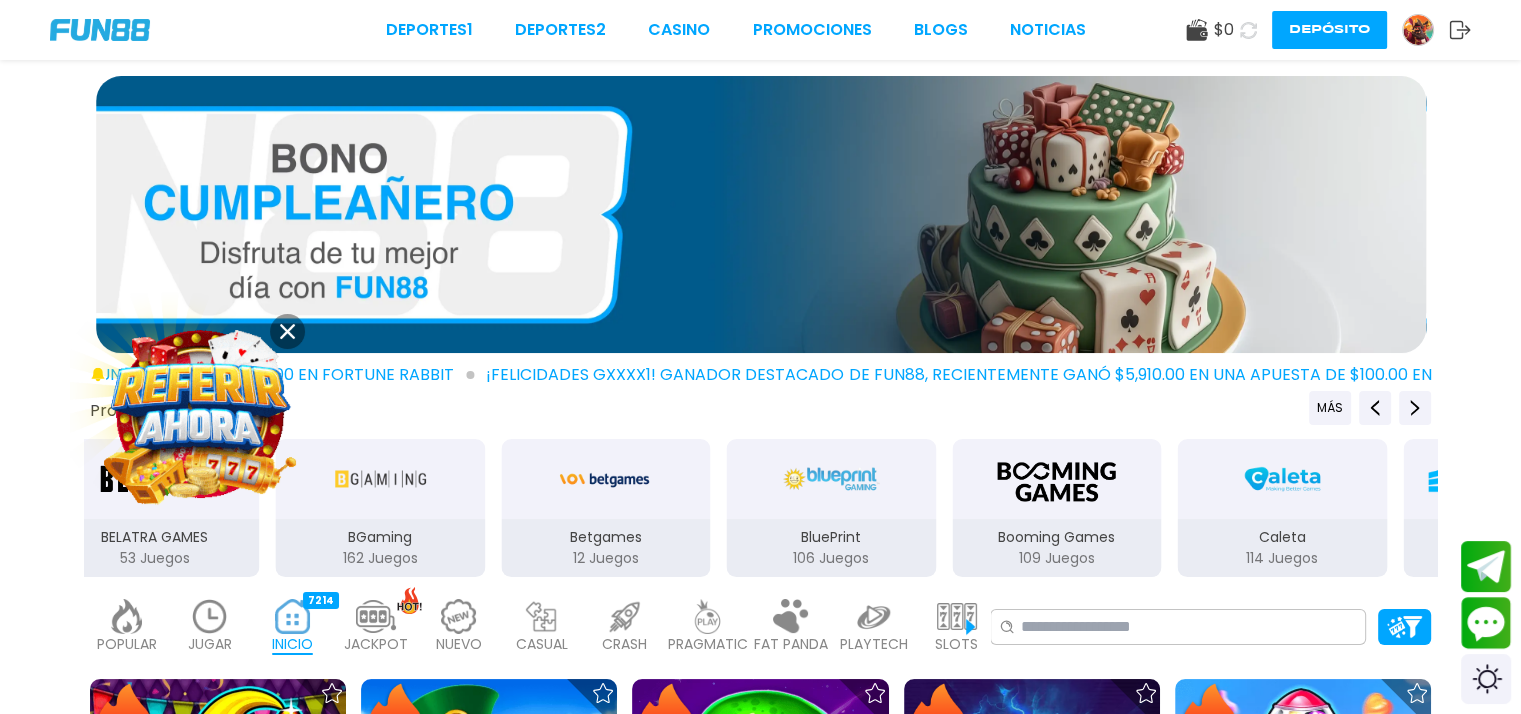 drag, startPoint x: 907, startPoint y: 226, endPoint x: 144, endPoint y: 221, distance: 763.01636 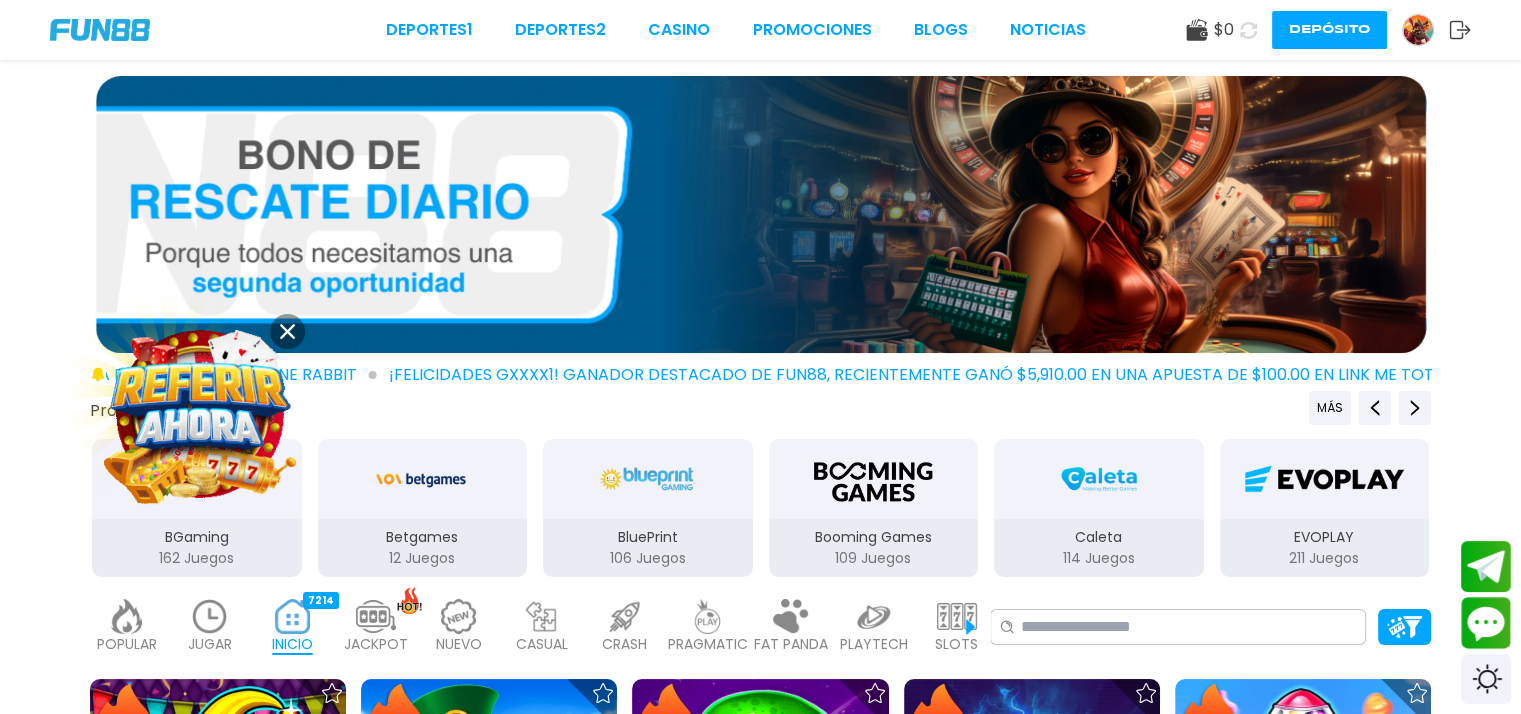 drag, startPoint x: 768, startPoint y: 251, endPoint x: 69, endPoint y: 243, distance: 699.0458 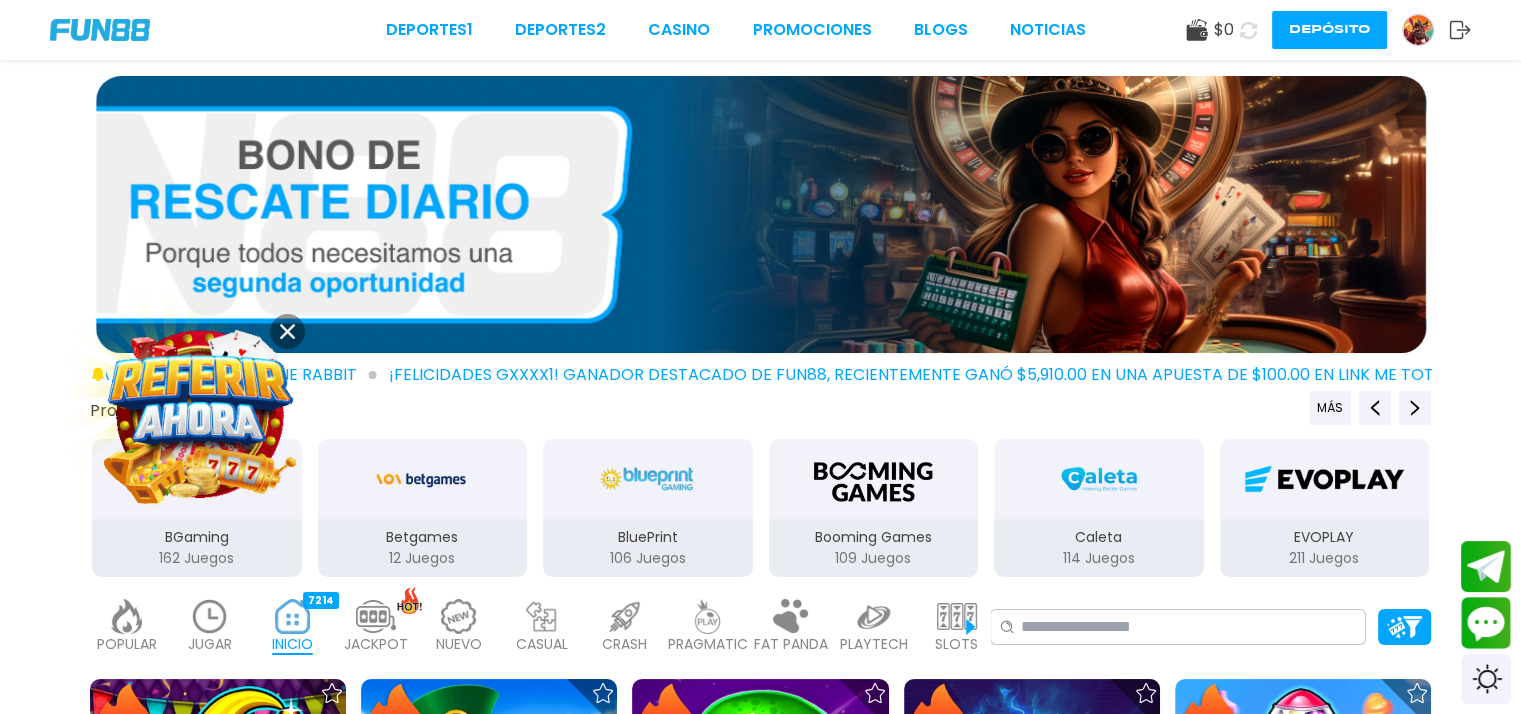 click on "¡FELICIDADES gxxxx1! GANADOR DESTACADO DE FUN88, RECIENTEMENTE GANÓ $7,650.00 EN UNA APUESTA DE $100.00 EN Fortune Rabbit ¡FELICIDADES gxxxx1! GANADOR DESTACADO DE FUN88, RECIENTEMENTE GANÓ $5,910.00 EN UNA APUESTA DE $100.00 EN Link Me Totem Of Spirit ¡FELICIDADES luixxxxxxz18! GANADOR DESTACADO DE FUN88, RECIENTEMENTE GANÓ $14,400.00 EN UNA APUESTA DE $100.00 EN Link King Gods Land Proveedores de juego MÁS 3Oaks 70   Juegos Aspect 1   Juegos Atomic 41   Juegos BELATRA GAMES 53   Juegos BGaming 162   Juegos Betgames 12   Juegos BluePrint 106   Juegos Booming Games 109   Juegos Caleta 114   Juegos EVOPLAY 211   Juegos Endorphina 168   Juegos Everymatrix 130   Juegos Evolution 339   Juegos Expanse 47   Juegos Ezugi 95   Juegos FC 45   Juegos Funky 2   Juegos GameArt 87   Juegos Games Global 79   Juegos GamoMat 192   Juegos Habanero 207   Juegos Hacksaw 458   Juegos IMoon 2   Juegos InBet 430   Juegos IndigoMagic 53   Juegos JiLi 164   Juegos Kalamba 111   Juegos Kiron 27   Juegos MICRO GAMING 326   20" at bounding box center [760, 2522] 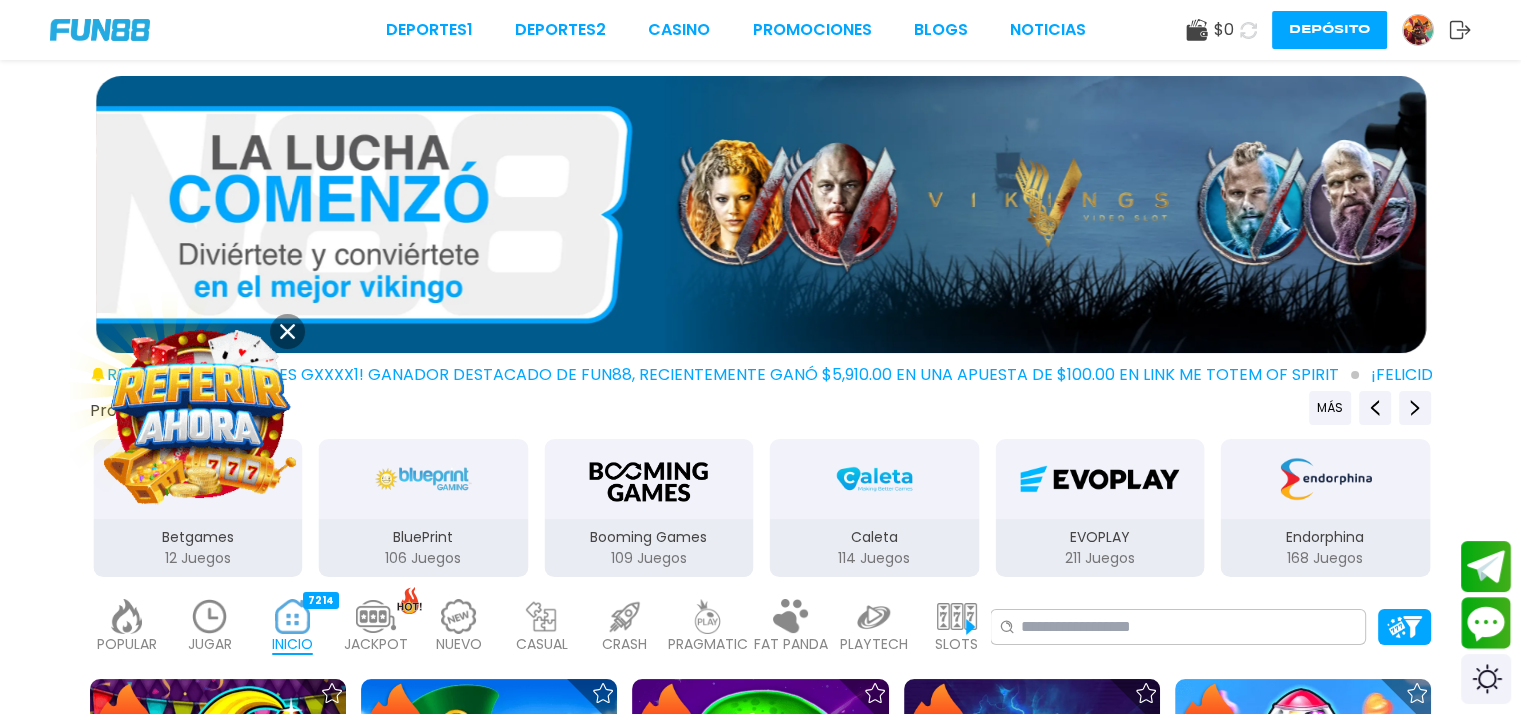 click at bounding box center [761, 214] 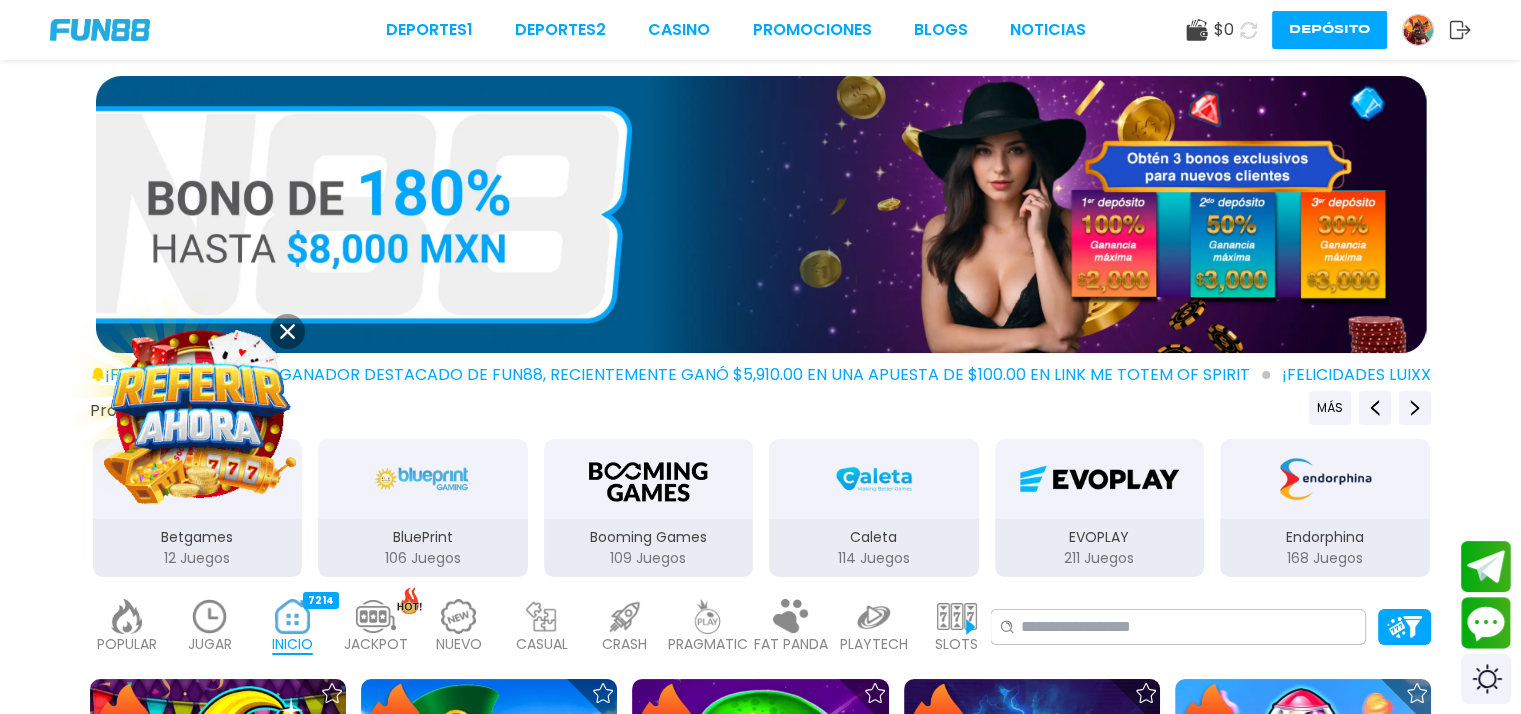 drag, startPoint x: 595, startPoint y: 237, endPoint x: 358, endPoint y: 235, distance: 237.00844 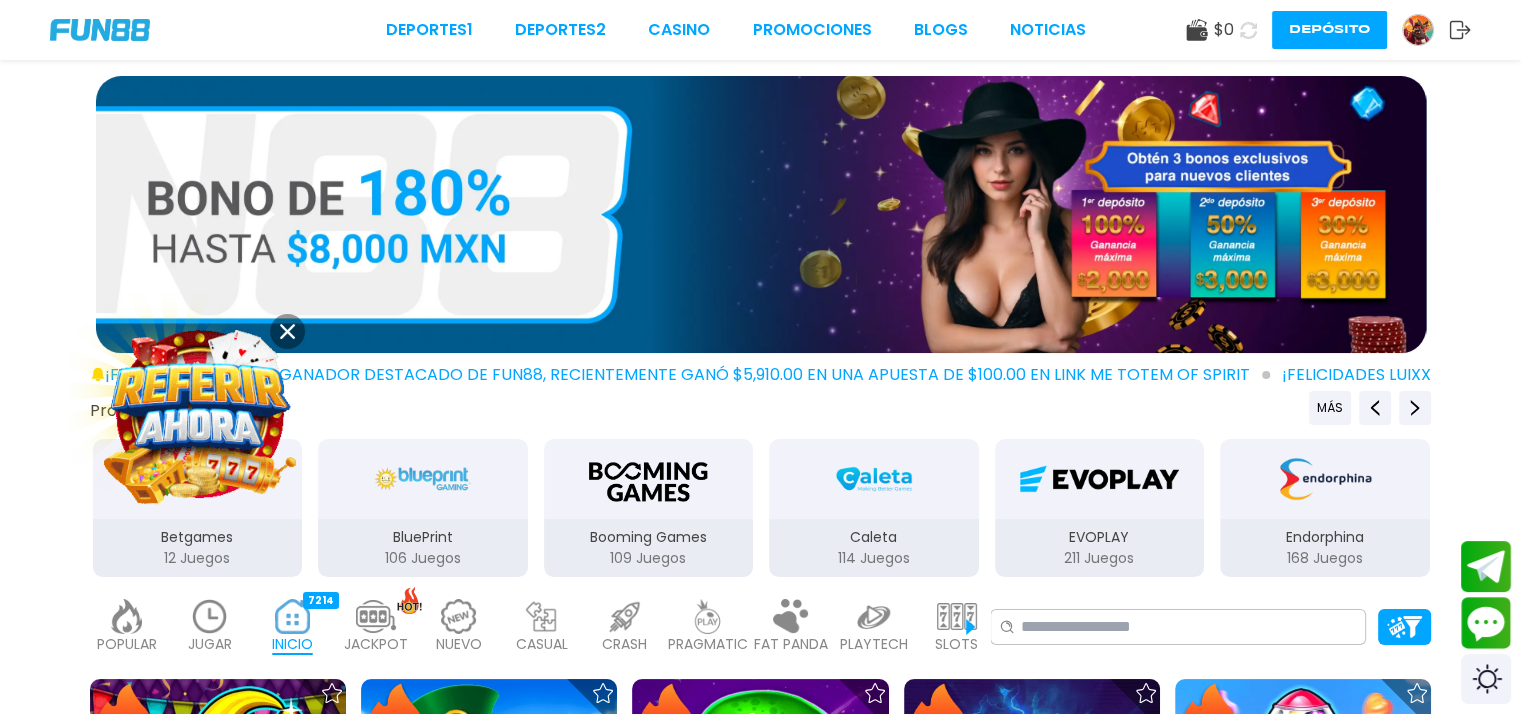 click at bounding box center (761, 214) 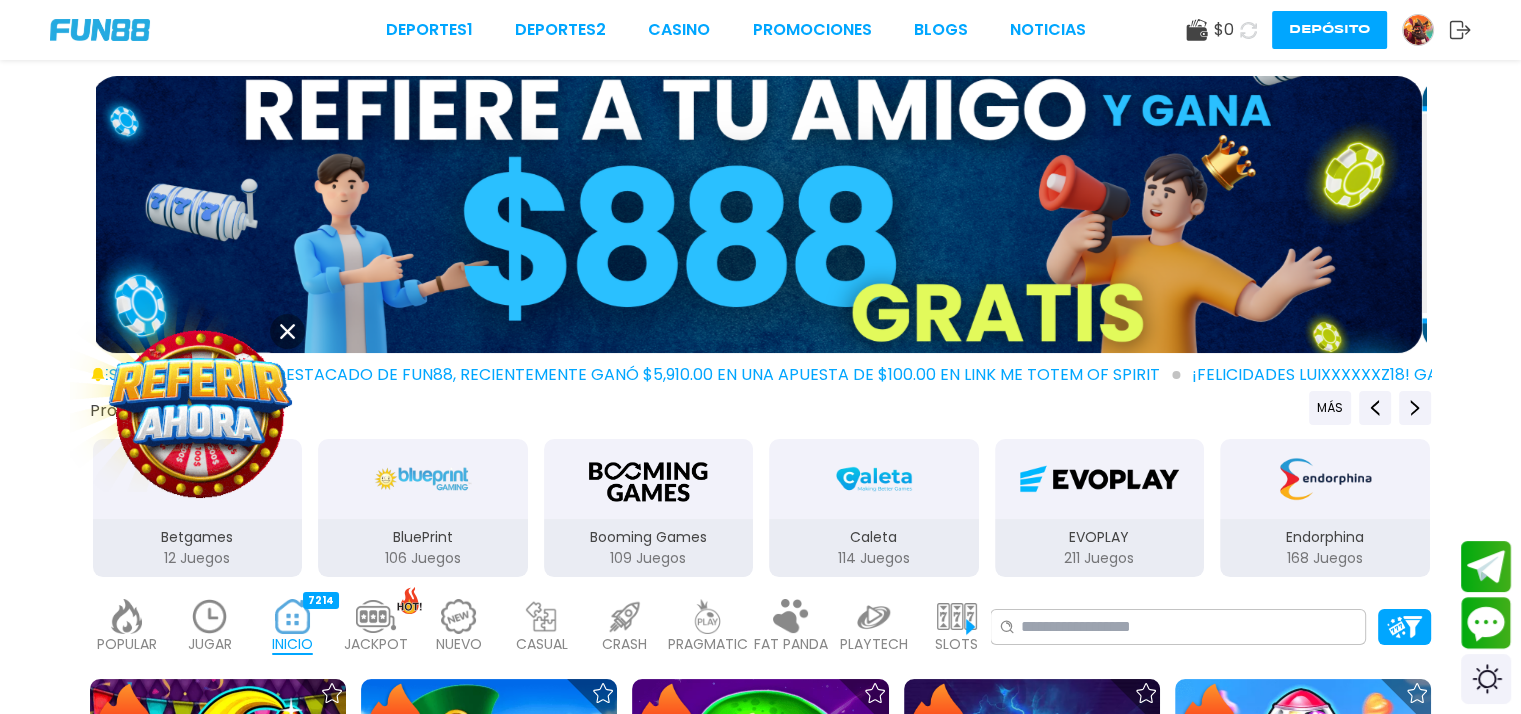 drag, startPoint x: 1098, startPoint y: 221, endPoint x: 630, endPoint y: 237, distance: 468.27344 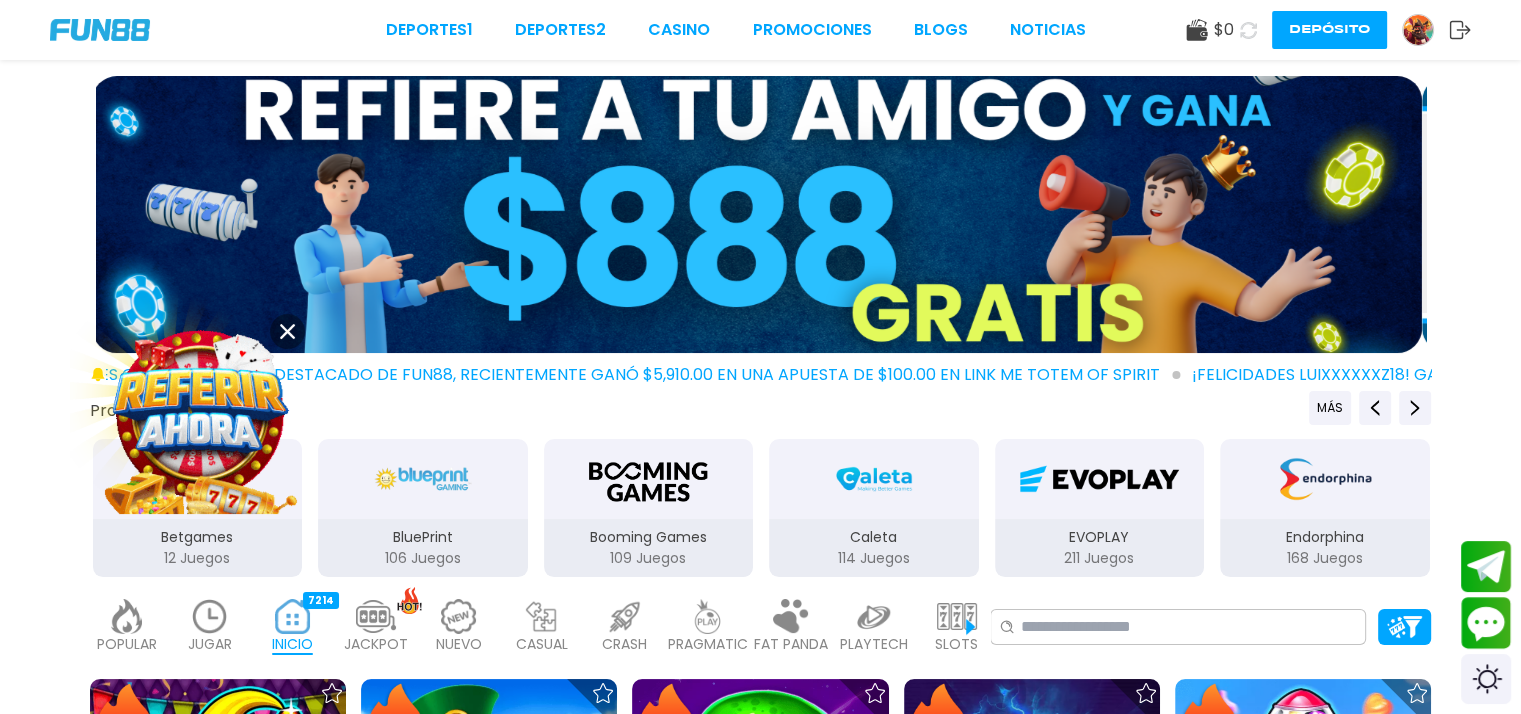 click at bounding box center (756, 214) 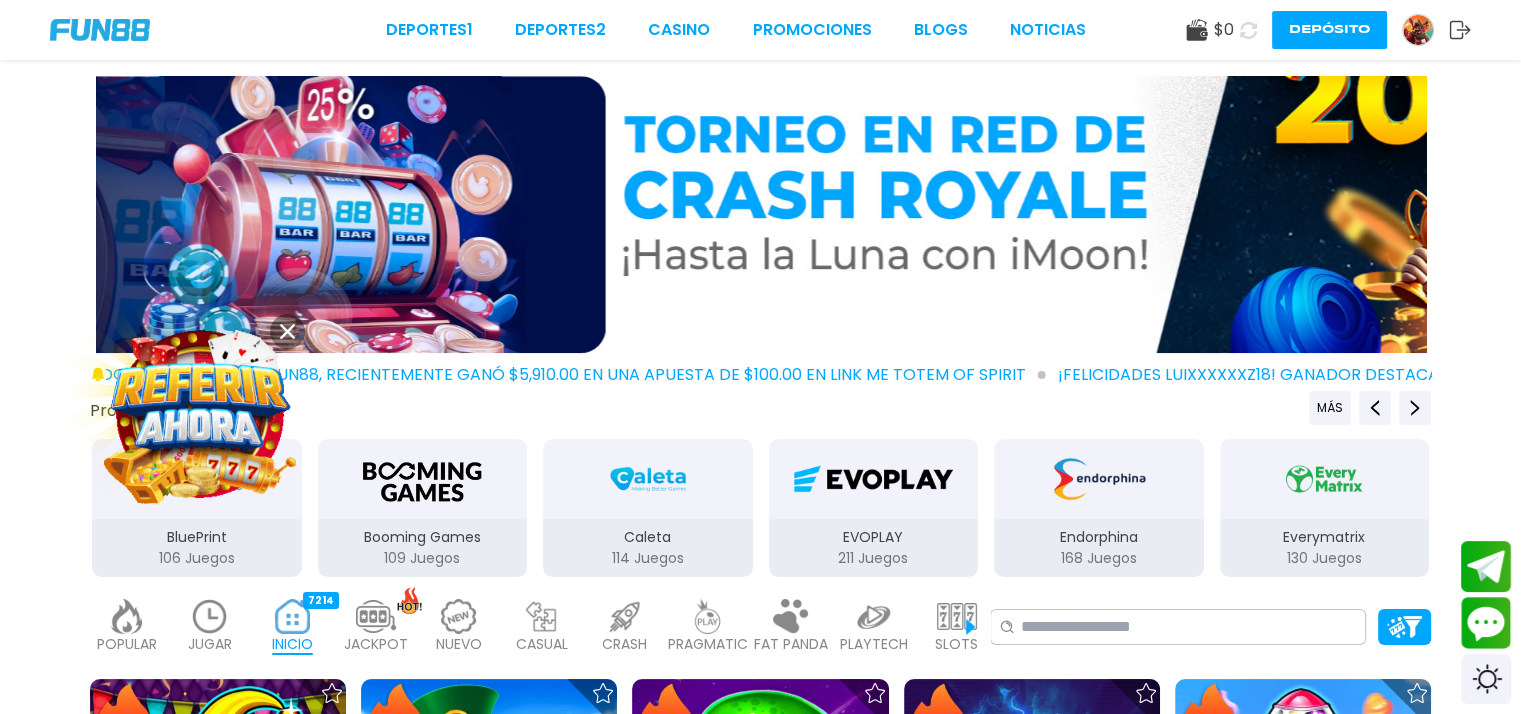 drag, startPoint x: 1112, startPoint y: 239, endPoint x: 0, endPoint y: 192, distance: 1112.9928 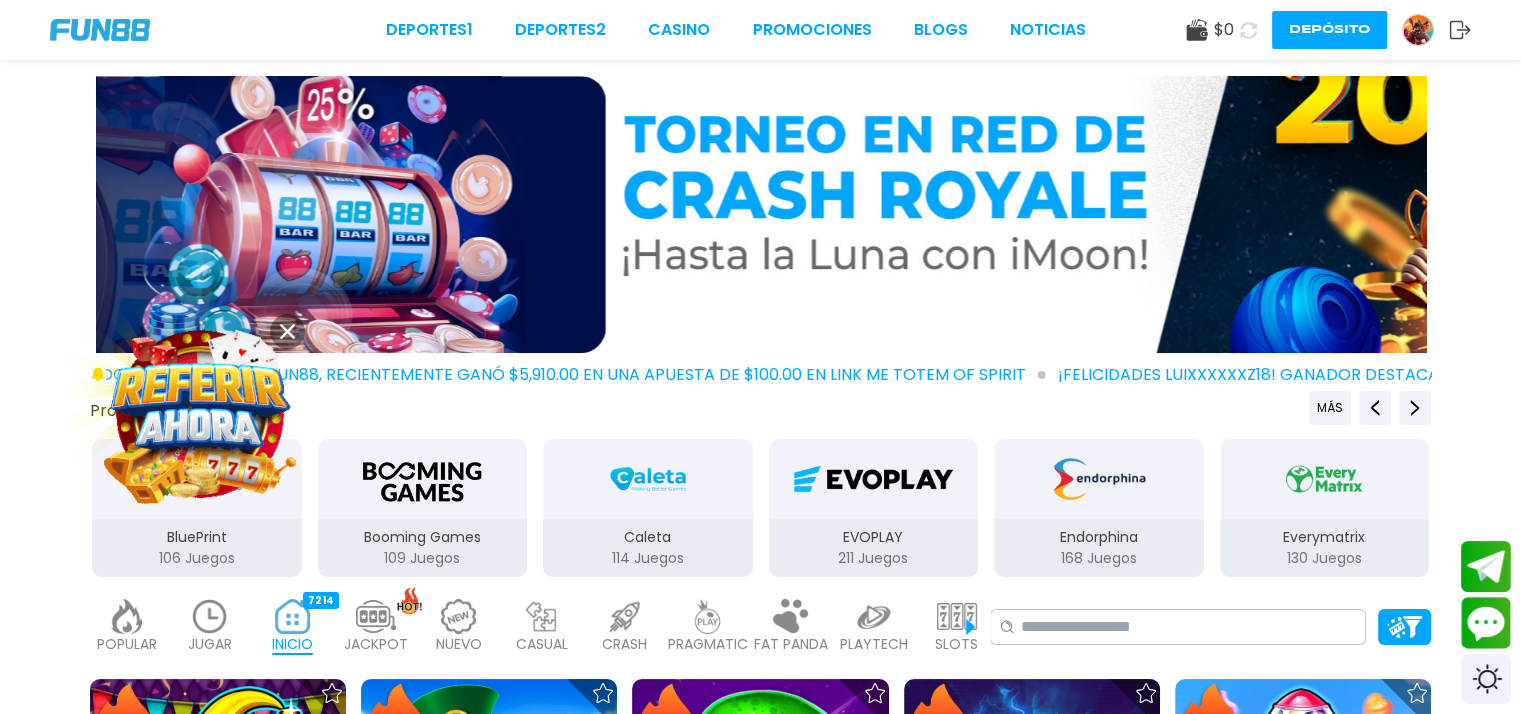 click on "¡FELICIDADES gxxxx1! GANADOR DESTACADO DE FUN88, RECIENTEMENTE GANÓ $7,650.00 EN UNA APUESTA DE $100.00 EN Fortune Rabbit ¡FELICIDADES gxxxx1! GANADOR DESTACADO DE FUN88, RECIENTEMENTE GANÓ $5,910.00 EN UNA APUESTA DE $100.00 EN Link Me Totem Of Spirit ¡FELICIDADES luixxxxxxz18! GANADOR DESTACADO DE FUN88, RECIENTEMENTE GANÓ $14,400.00 EN UNA APUESTA DE $100.00 EN Link King Gods Land Proveedores de juego MÁS 3Oaks 70   Juegos Aspect 1   Juegos Atomic 41   Juegos BELATRA GAMES 53   Juegos BGaming 162   Juegos Betgames 12   Juegos BluePrint 106   Juegos Booming Games 109   Juegos Caleta 114   Juegos EVOPLAY 211   Juegos Endorphina 168   Juegos Everymatrix 130   Juegos Evolution 339   Juegos Expanse 47   Juegos Ezugi 95   Juegos FC 45   Juegos Funky 2   Juegos GameArt 87   Juegos Games Global 79   Juegos GamoMat 192   Juegos Habanero 207   Juegos Hacksaw 458   Juegos IMoon 2   Juegos InBet 430   Juegos IndigoMagic 53   Juegos JiLi 164   Juegos Kalamba 111   Juegos Kiron 27   Juegos MICRO GAMING 326   20" at bounding box center [760, 2522] 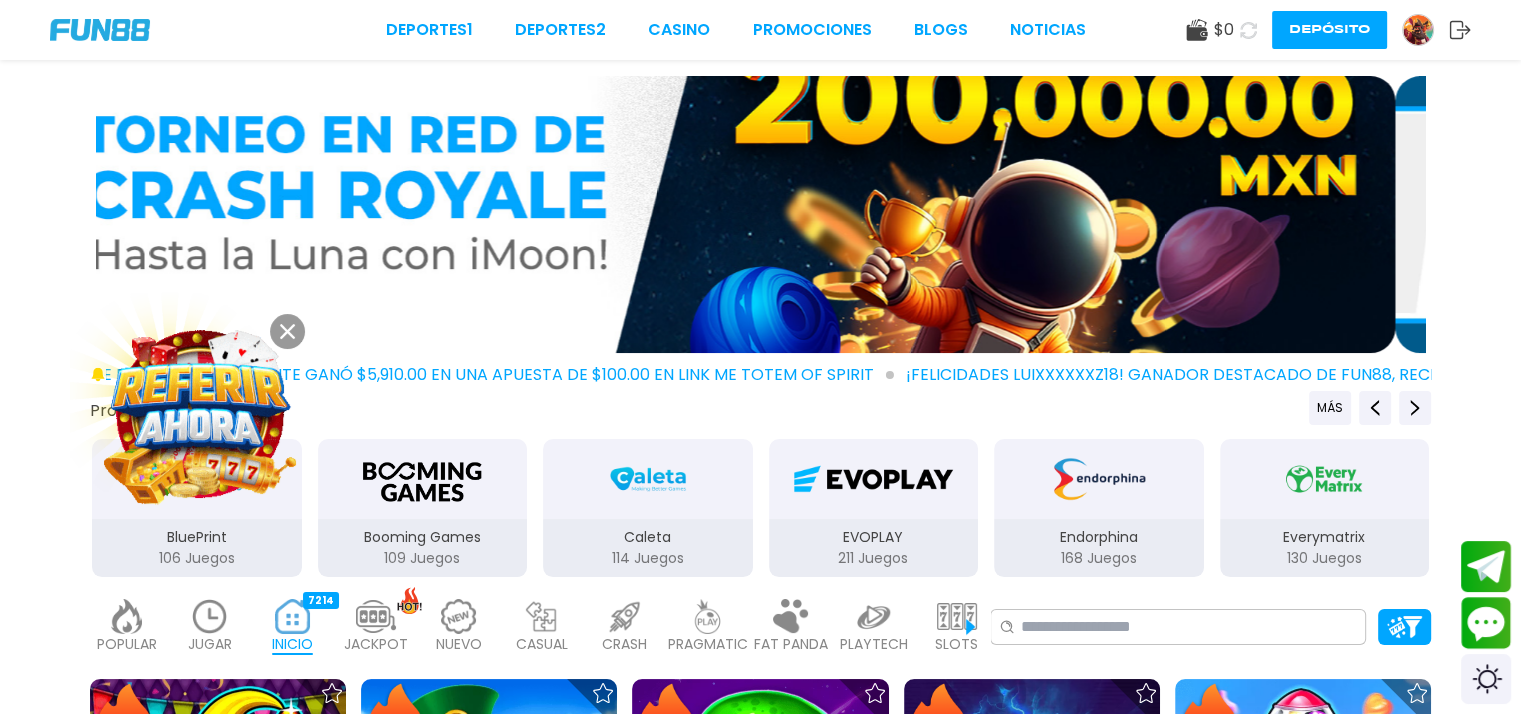 drag, startPoint x: 1120, startPoint y: 213, endPoint x: 74, endPoint y: 211, distance: 1046.002 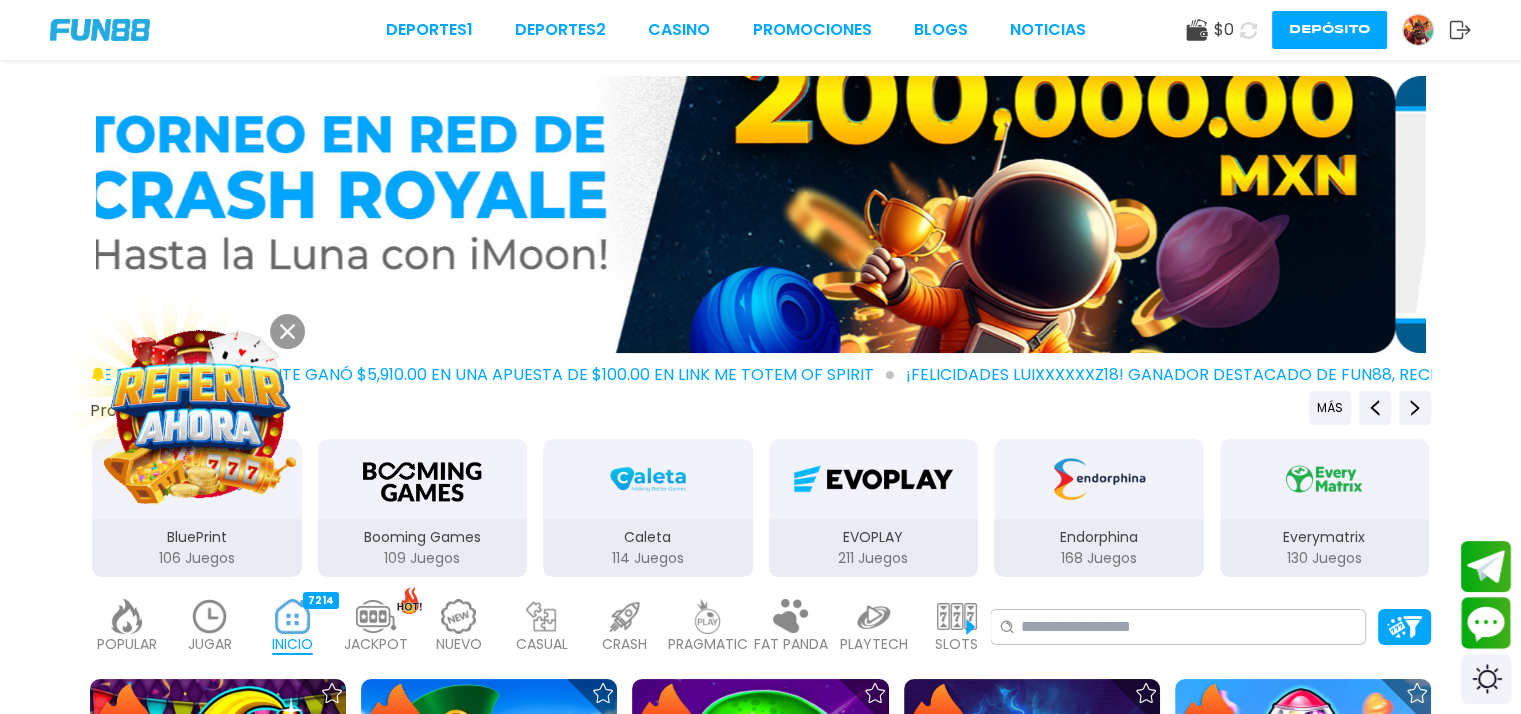 click on "¡FELICIDADES gxxxx1! GANADOR DESTACADO DE FUN88, RECIENTEMENTE GANÓ $7,650.00 EN UNA APUESTA DE $100.00 EN Fortune Rabbit ¡FELICIDADES gxxxx1! GANADOR DESTACADO DE FUN88, RECIENTEMENTE GANÓ $5,910.00 EN UNA APUESTA DE $100.00 EN Link Me Totem Of Spirit ¡FELICIDADES luixxxxxxz18! GANADOR DESTACADO DE FUN88, RECIENTEMENTE GANÓ $14,400.00 EN UNA APUESTA DE $100.00 EN Link King Gods Land Proveedores de juego MÁS 3Oaks 70   Juegos Aspect 1   Juegos Atomic 41   Juegos BELATRA GAMES 53   Juegos BGaming 162   Juegos Betgames 12   Juegos BluePrint 106   Juegos Booming Games 109   Juegos Caleta 114   Juegos EVOPLAY 211   Juegos Endorphina 168   Juegos Everymatrix 130   Juegos Evolution 339   Juegos Expanse 47   Juegos Ezugi 95   Juegos FC 45   Juegos Funky 2   Juegos GameArt 87   Juegos Games Global 79   Juegos GamoMat 192   Juegos Habanero 207   Juegos Hacksaw 458   Juegos IMoon 2   Juegos InBet 430   Juegos IndigoMagic 53   Juegos JiLi 164   Juegos Kalamba 111   Juegos Kiron 27   Juegos MICRO GAMING 326   20" at bounding box center (760, 2522) 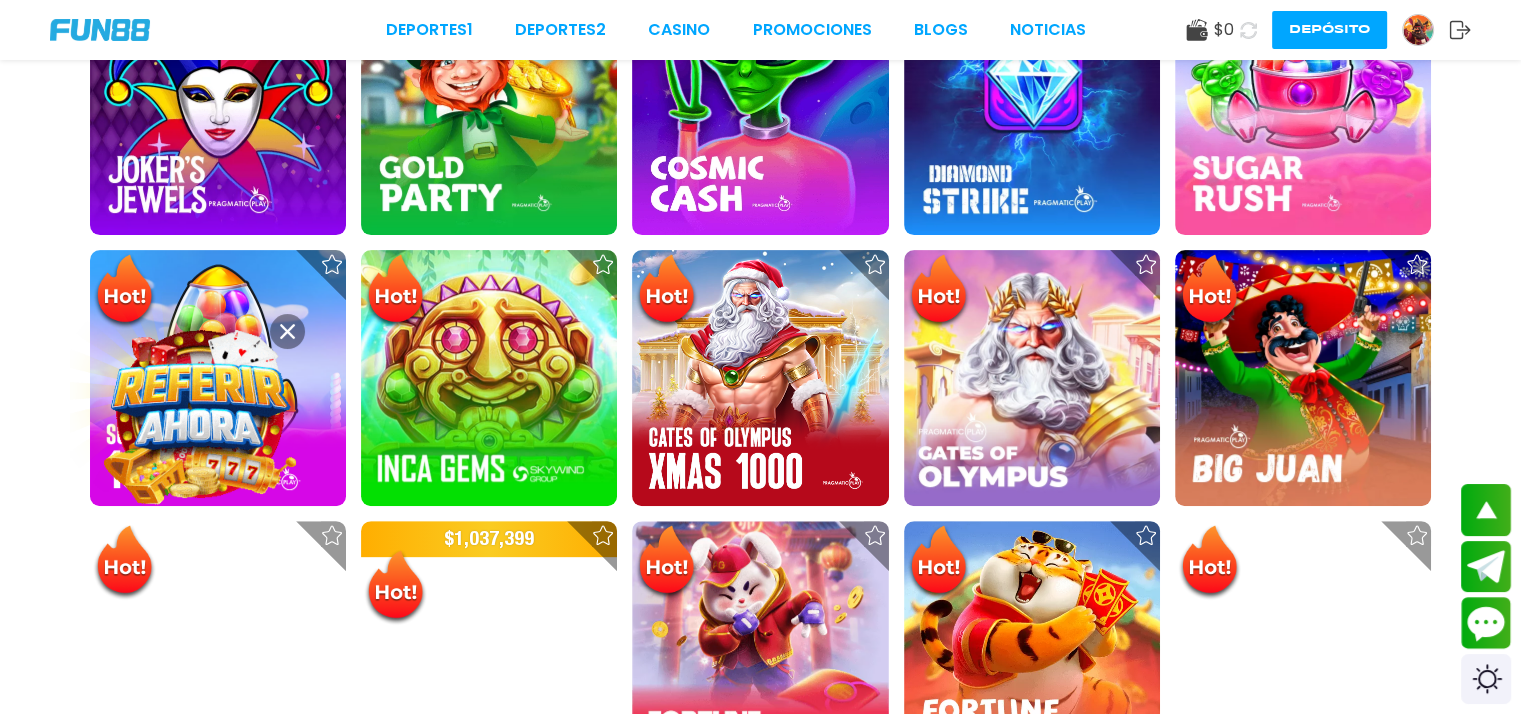 scroll, scrollTop: 0, scrollLeft: 0, axis: both 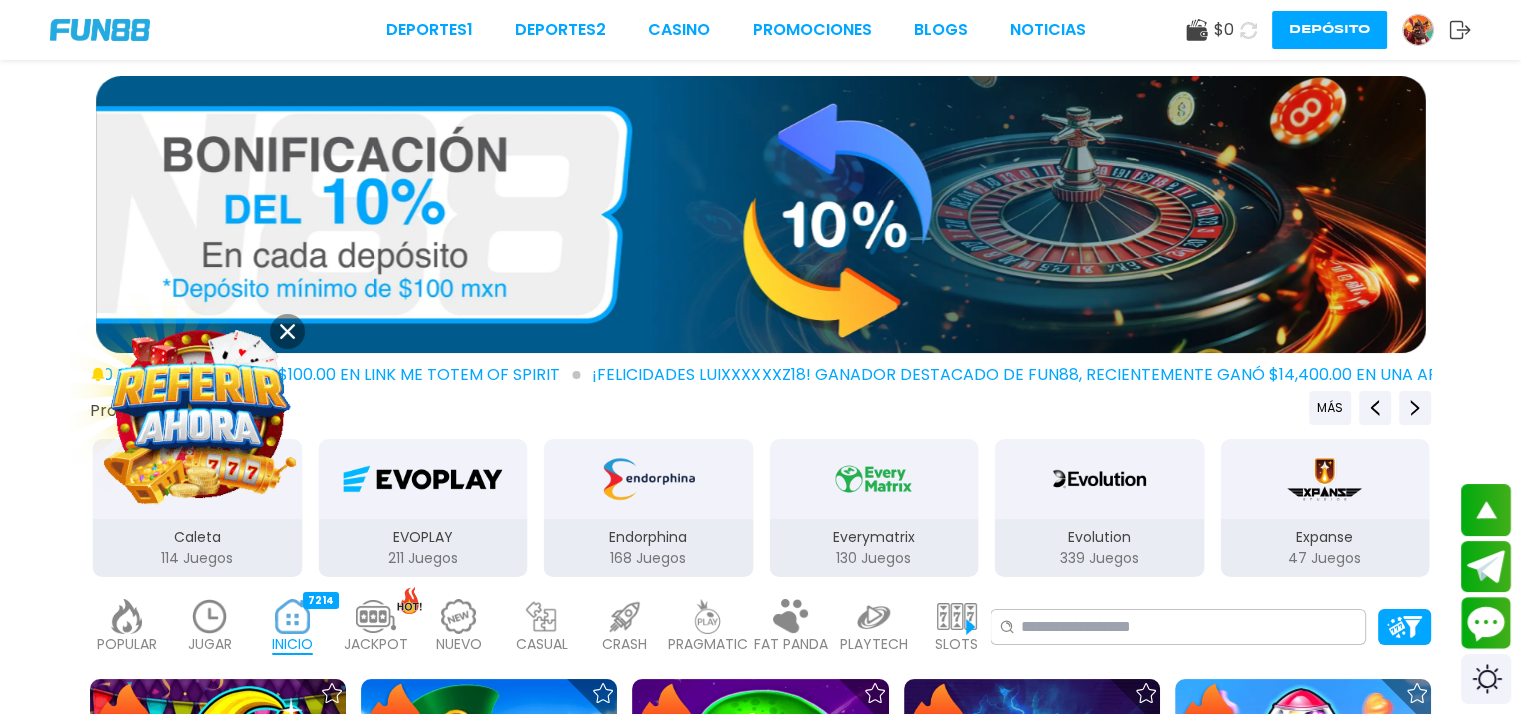 click on "Depósito" at bounding box center [1329, 30] 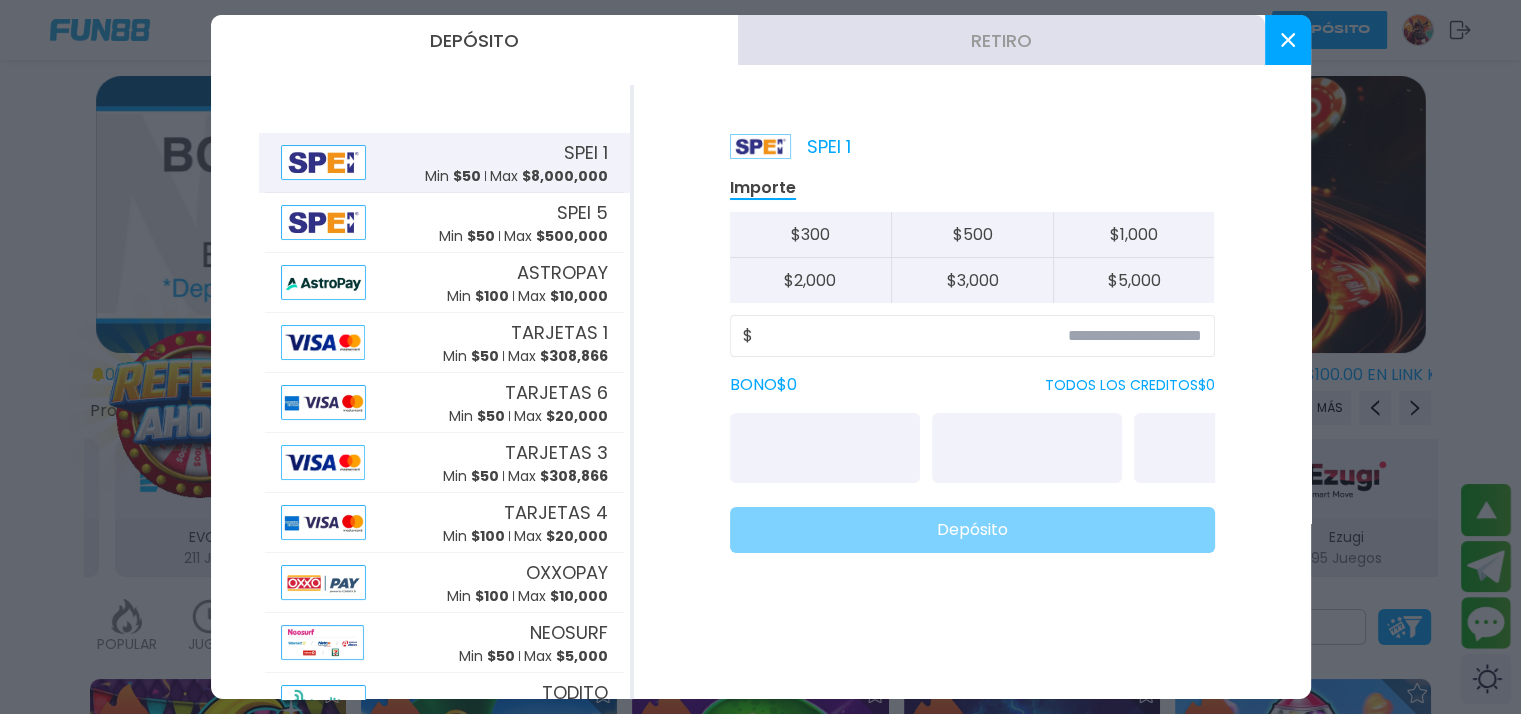 click at bounding box center [760, 357] 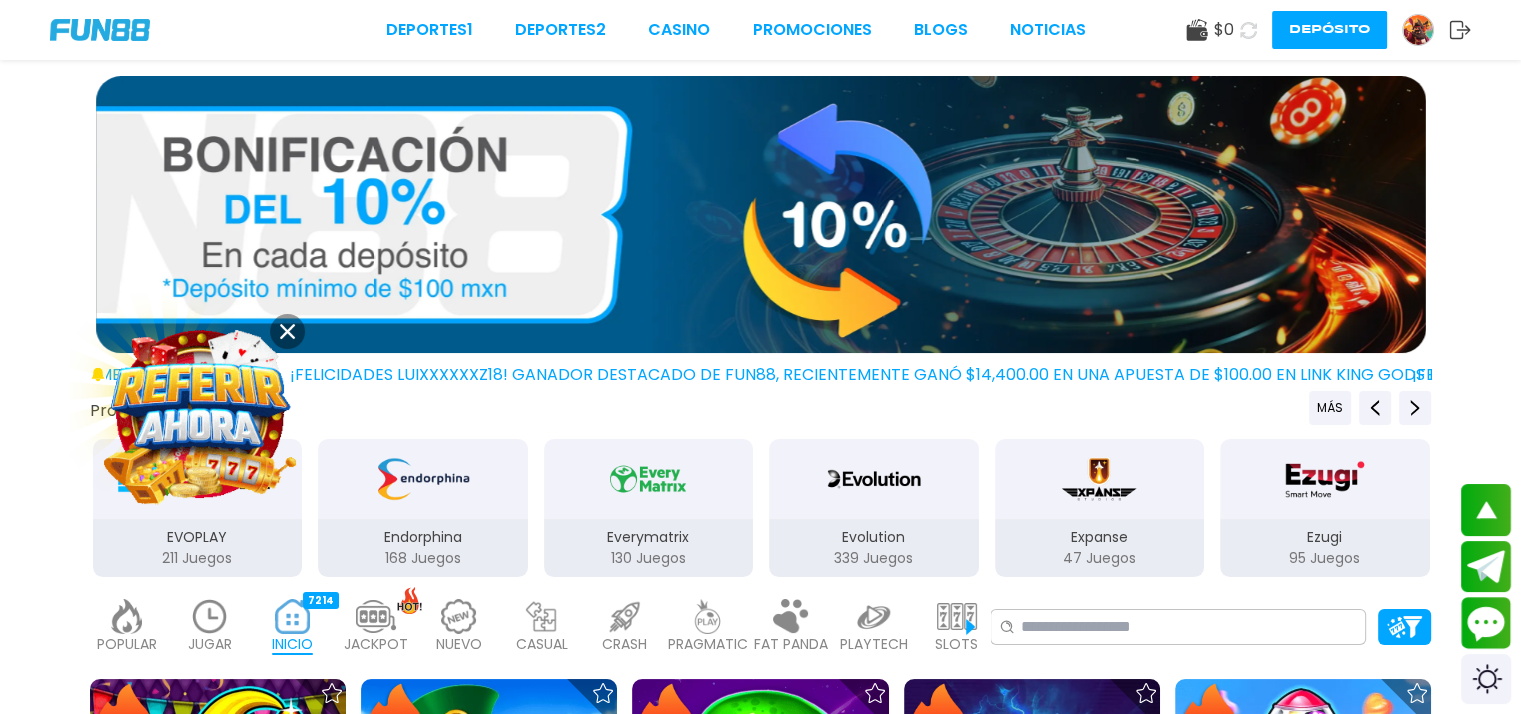 click at bounding box center [1418, 30] 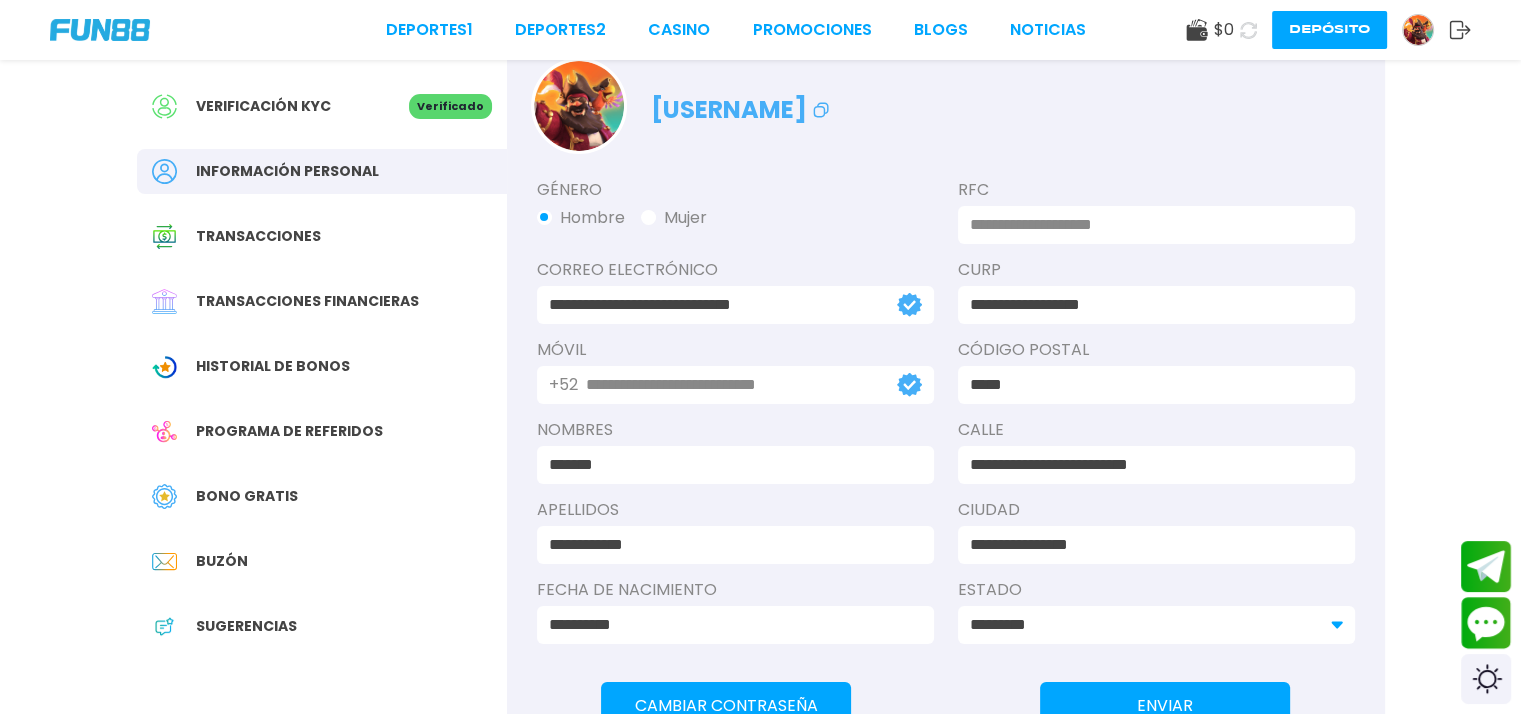 scroll, scrollTop: 0, scrollLeft: 0, axis: both 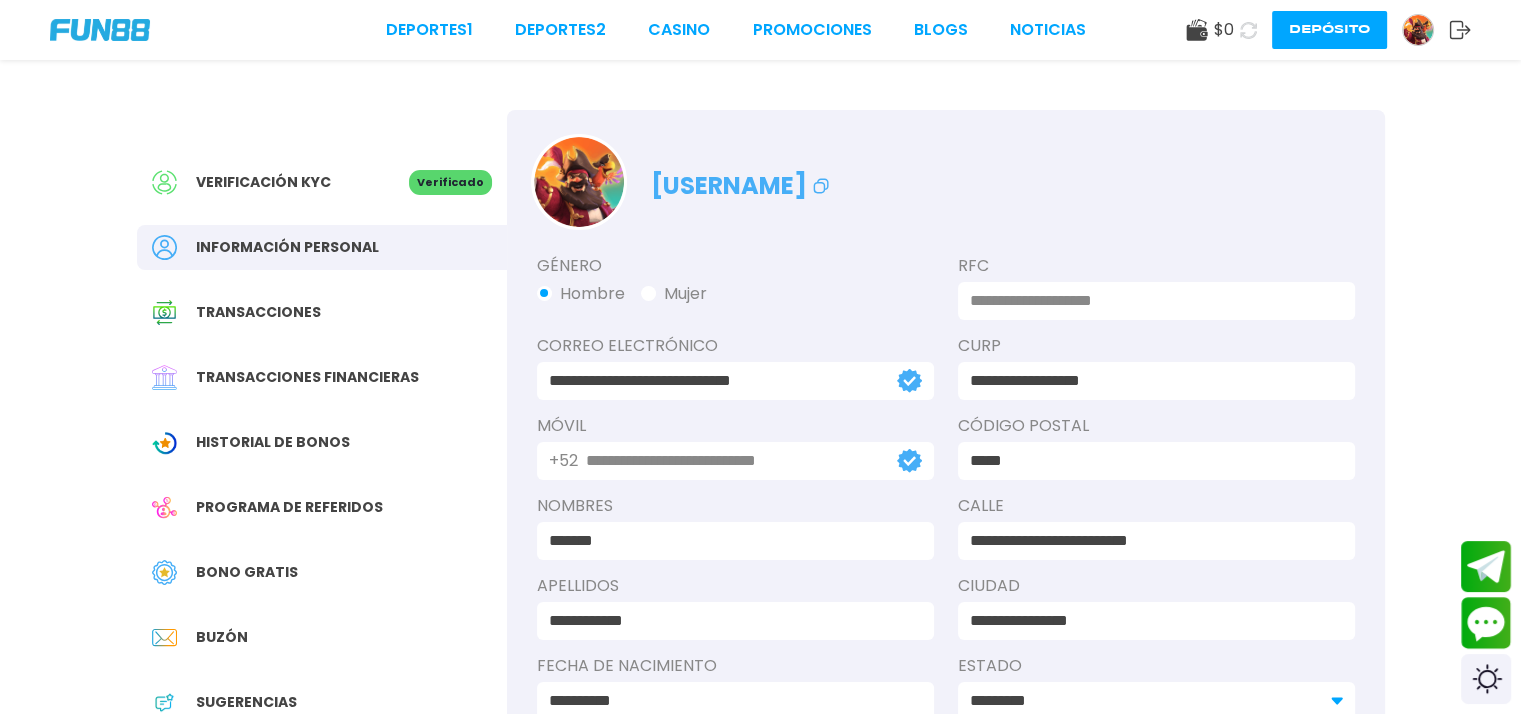 click on "Verificación KYC" at bounding box center [263, 182] 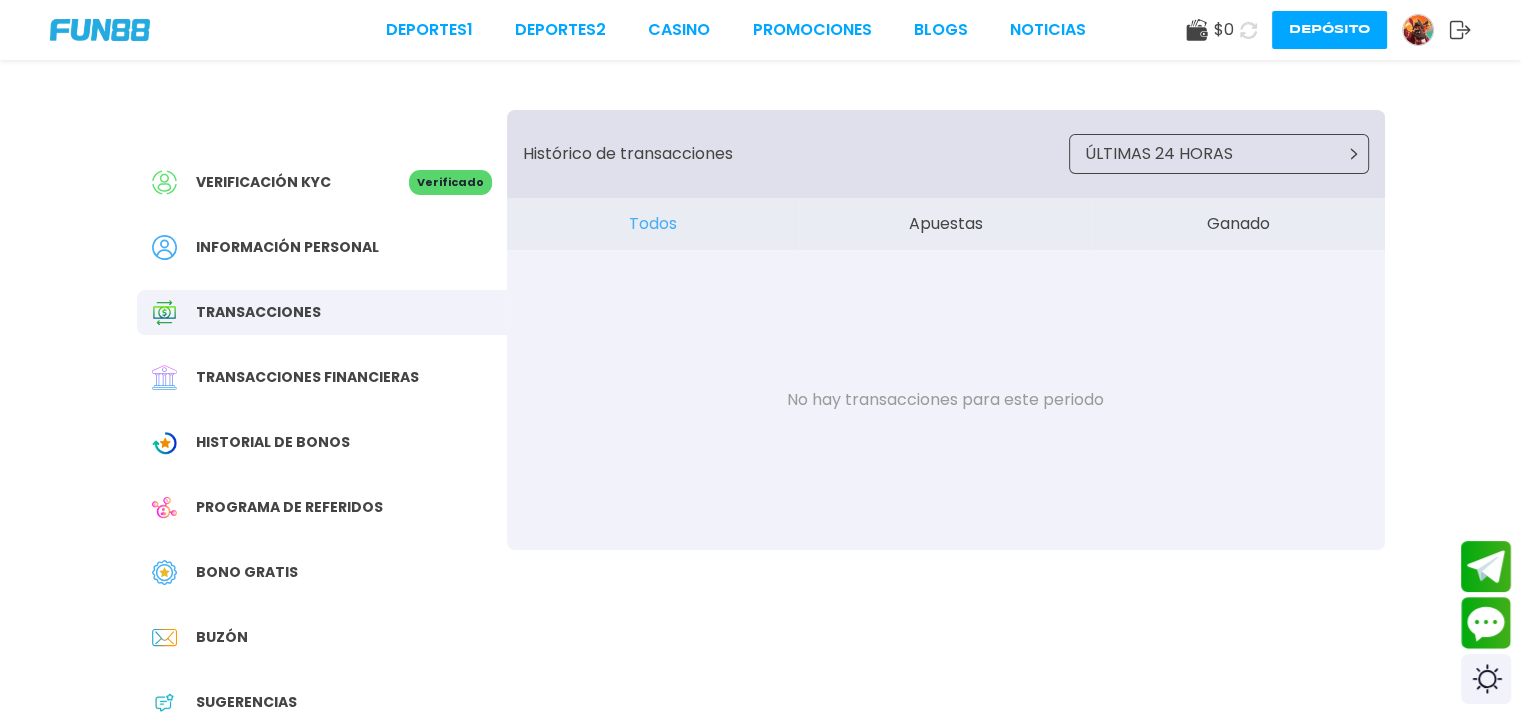 click on "Transacciones financieras" at bounding box center [307, 377] 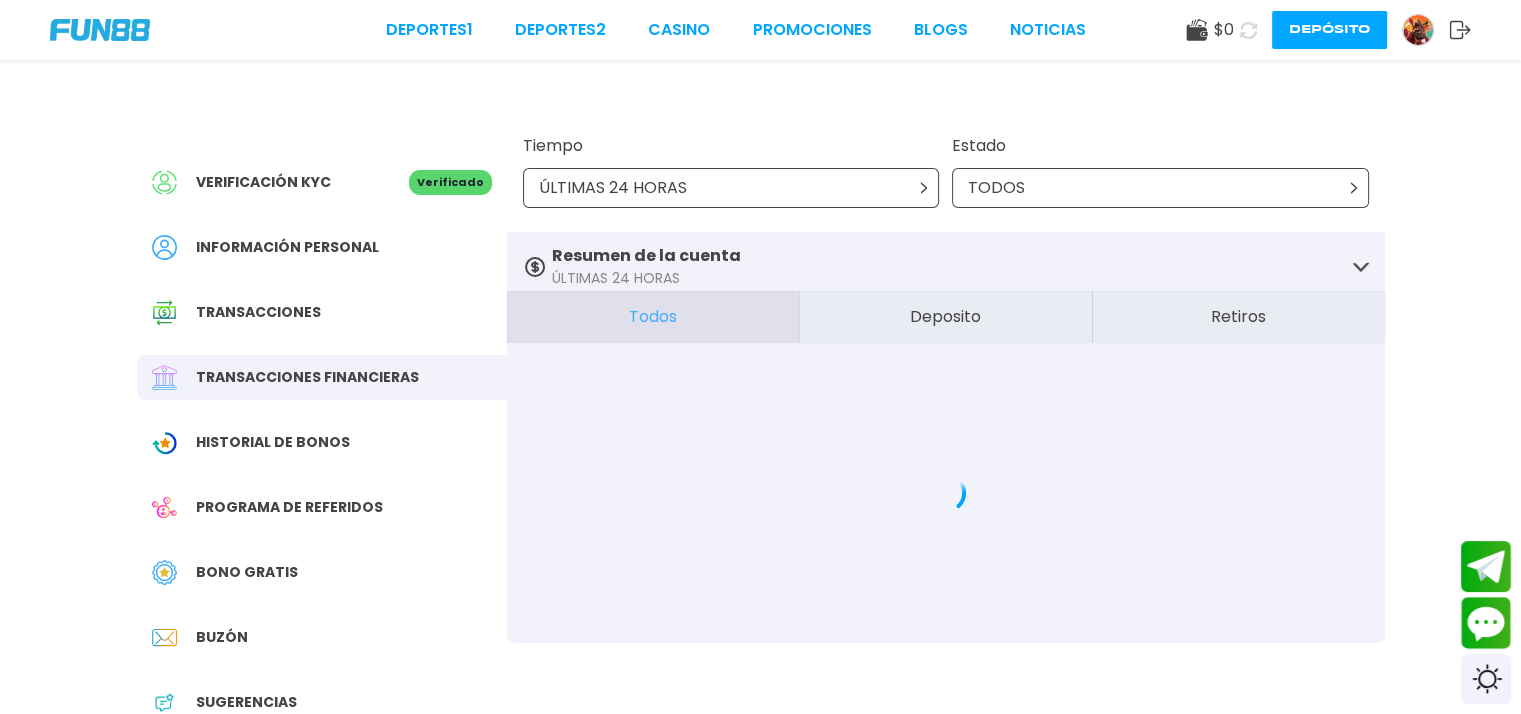 click on "Historial de Bonos" at bounding box center (273, 442) 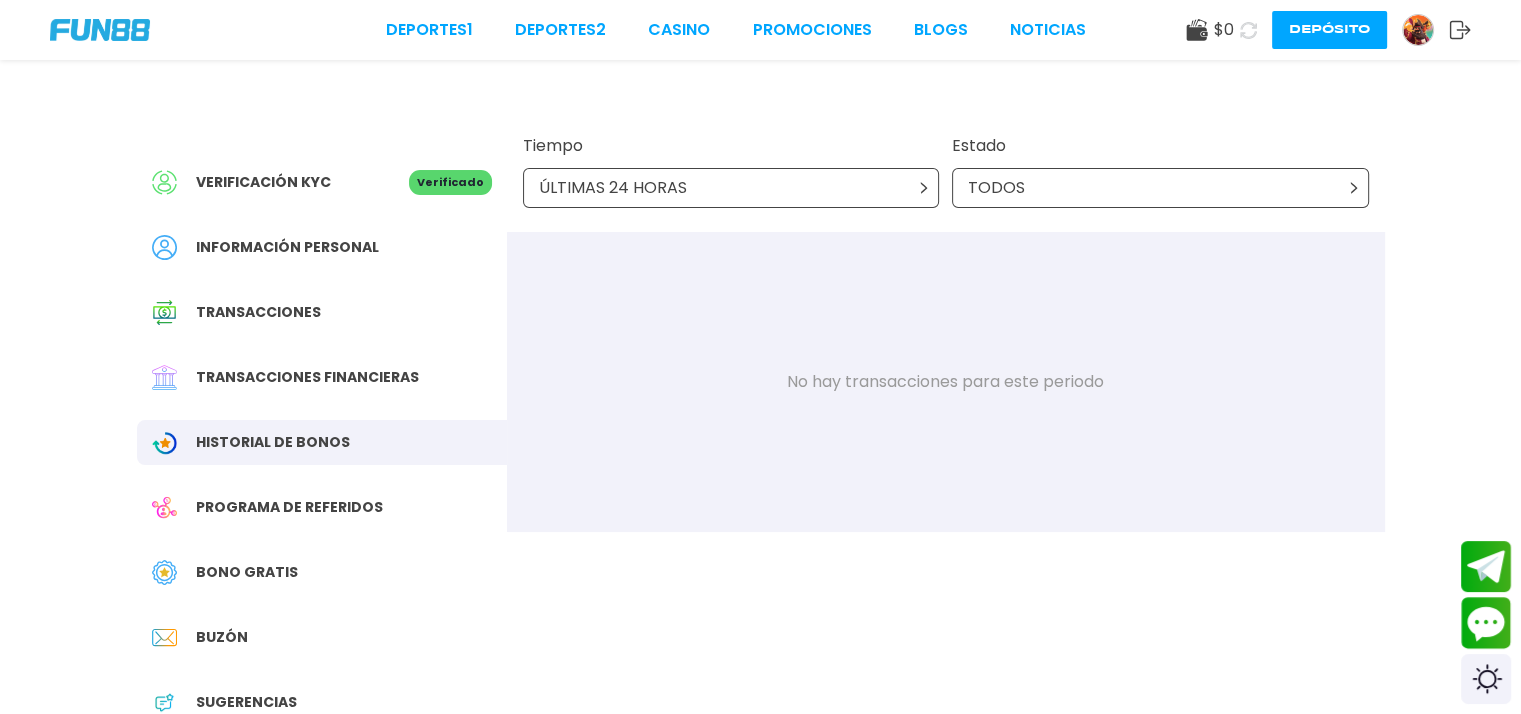 click on "Programa de referidos" at bounding box center [322, 507] 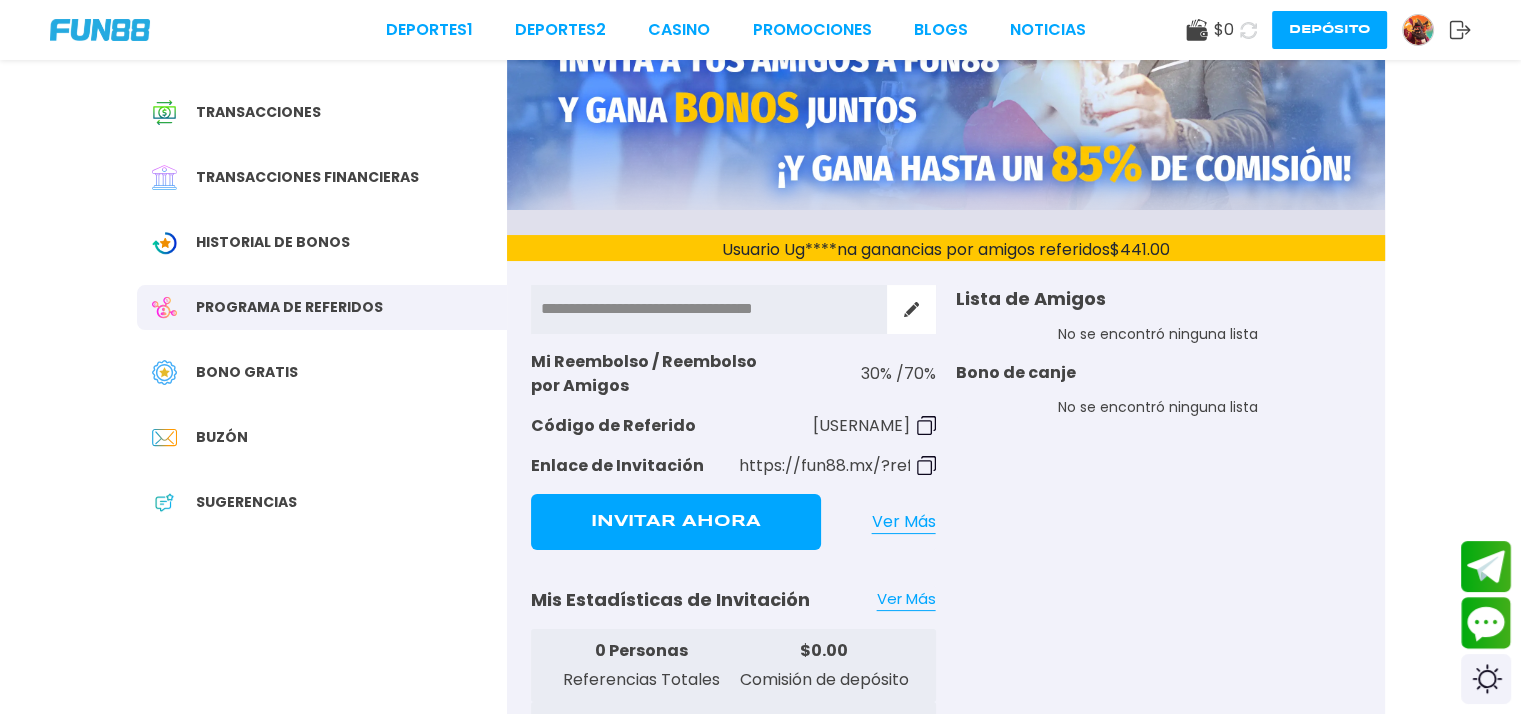 click on "Bono Gratis" at bounding box center [247, 372] 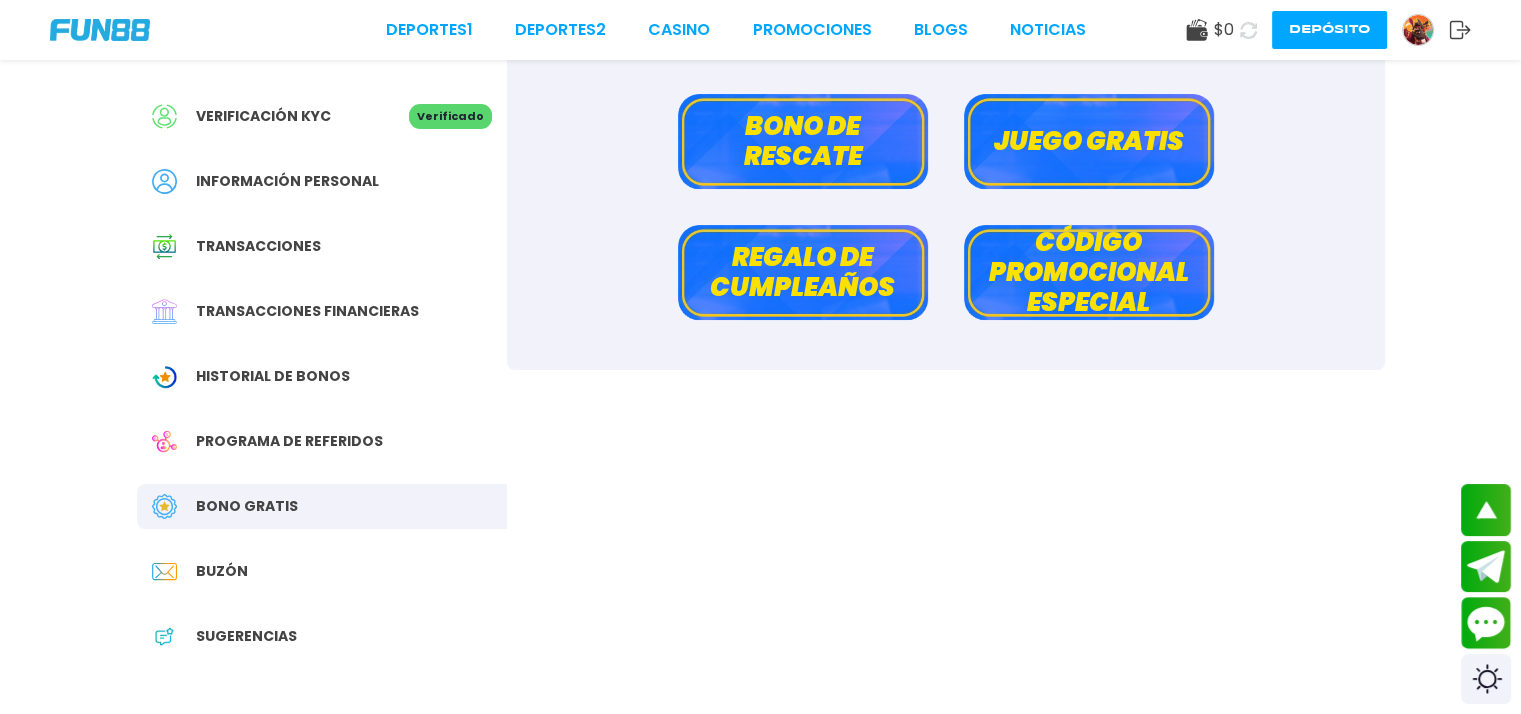 scroll, scrollTop: 0, scrollLeft: 0, axis: both 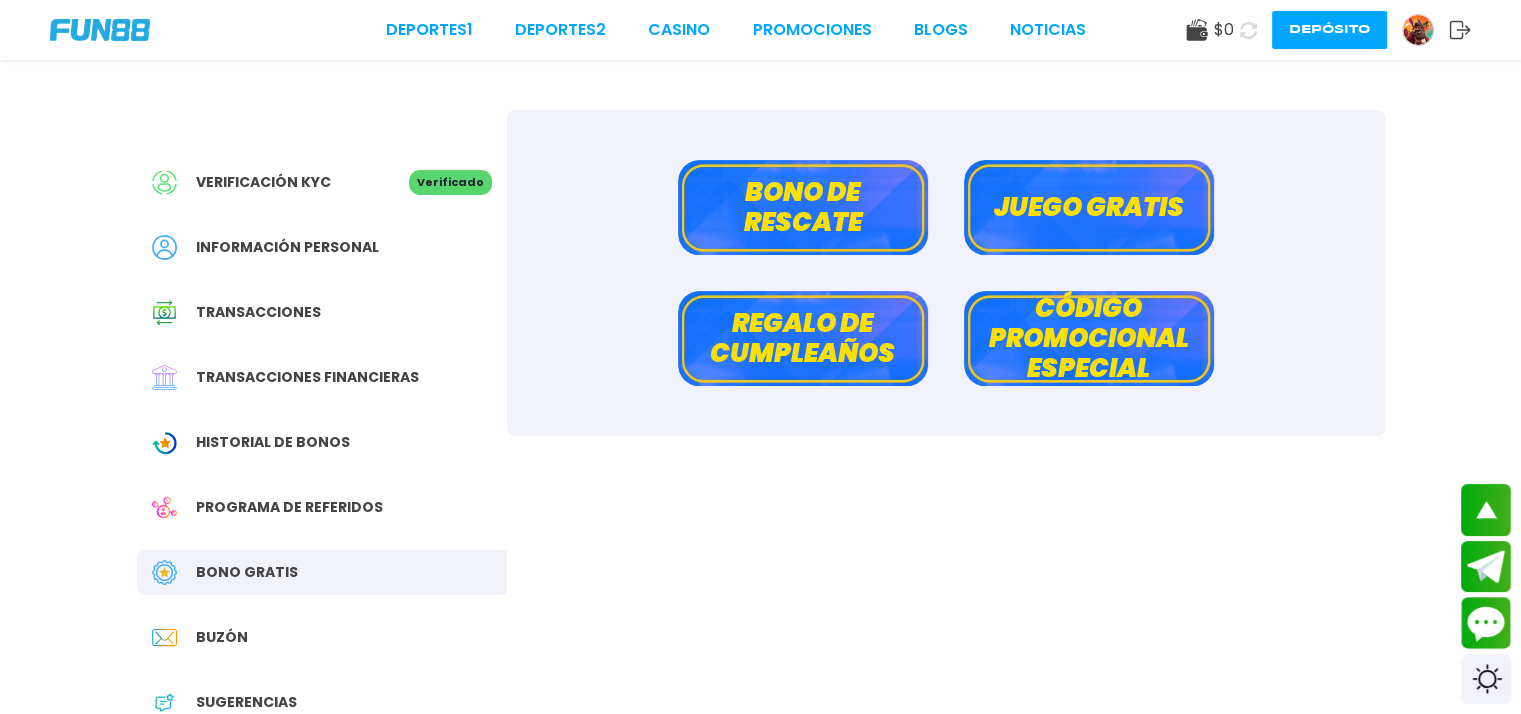 click on "Código promocional especial" at bounding box center (1089, 338) 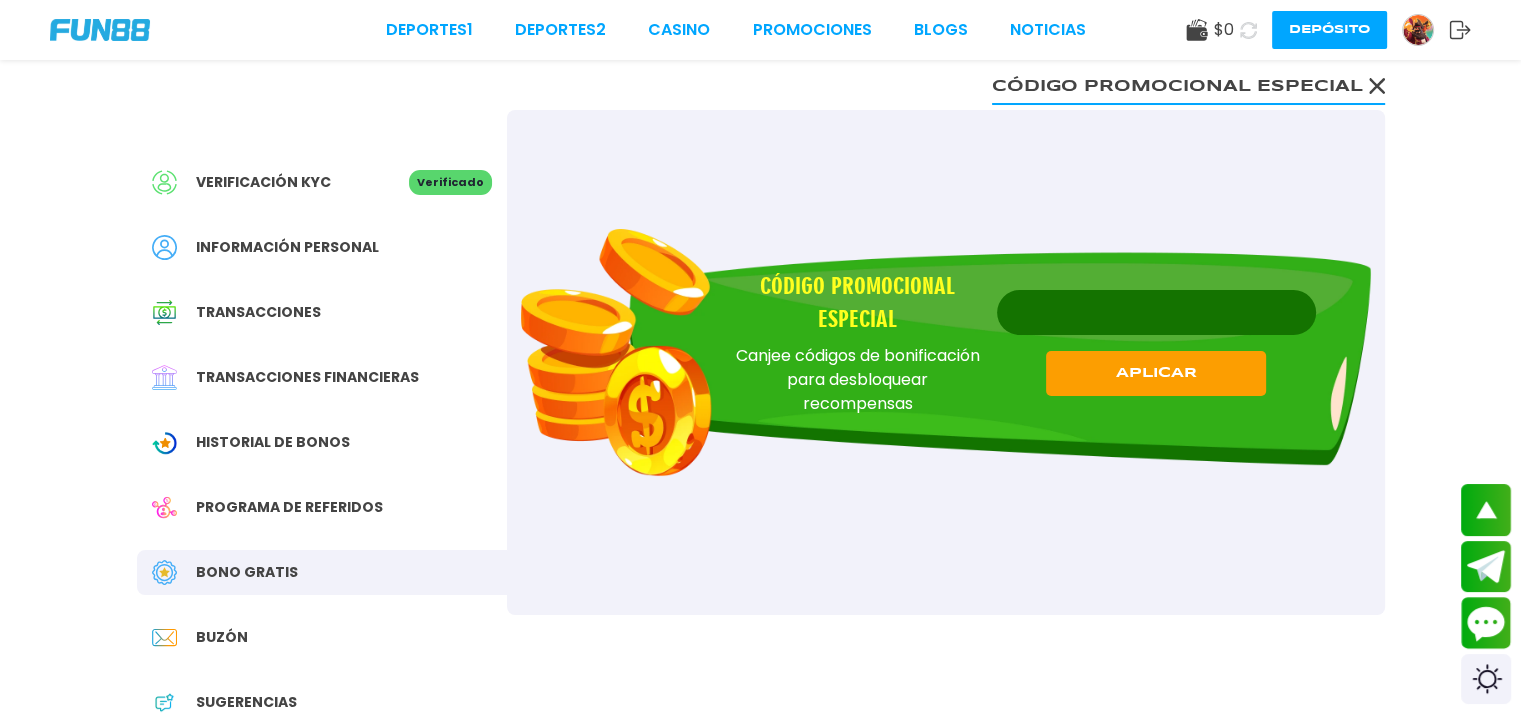click on "Código promocional especial" at bounding box center [1156, 312] 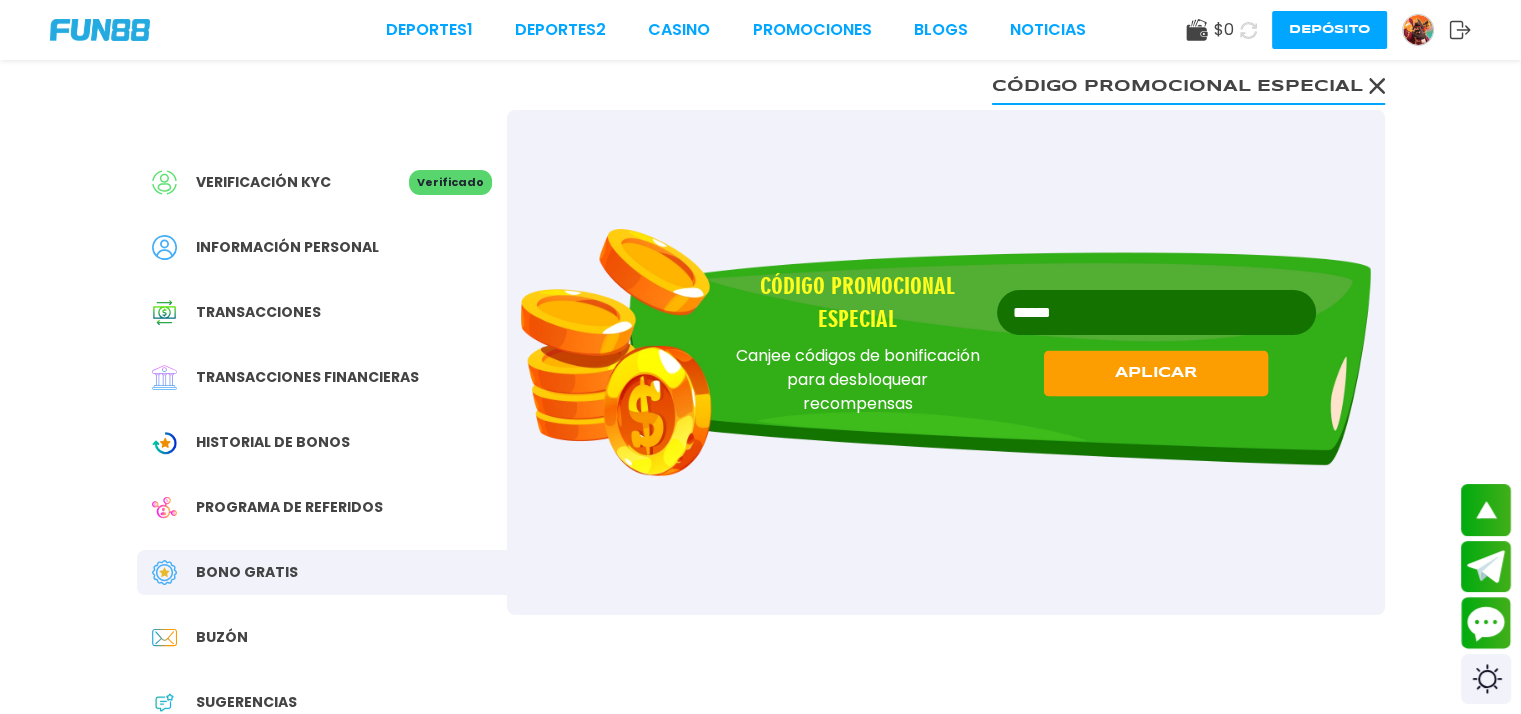 type on "******" 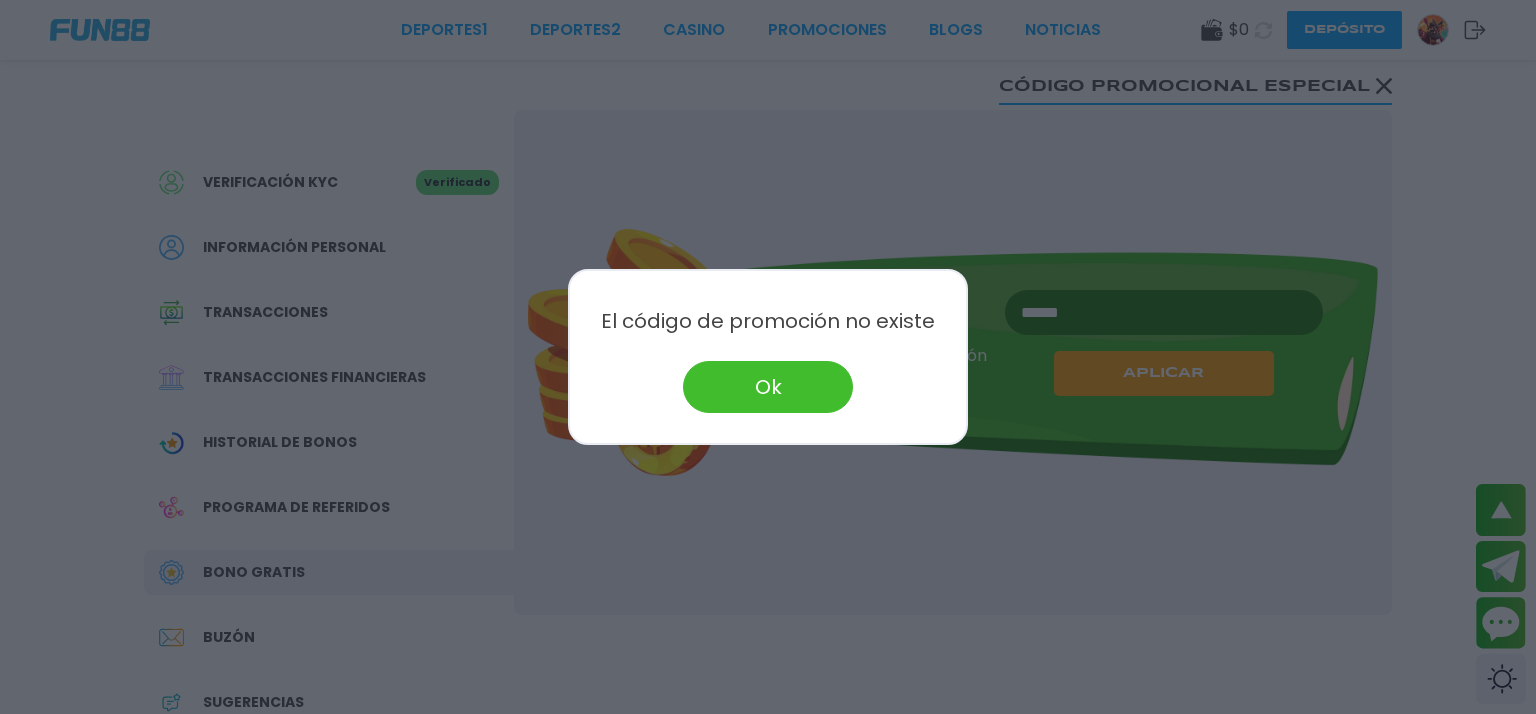 click on "Ok" at bounding box center (768, 387) 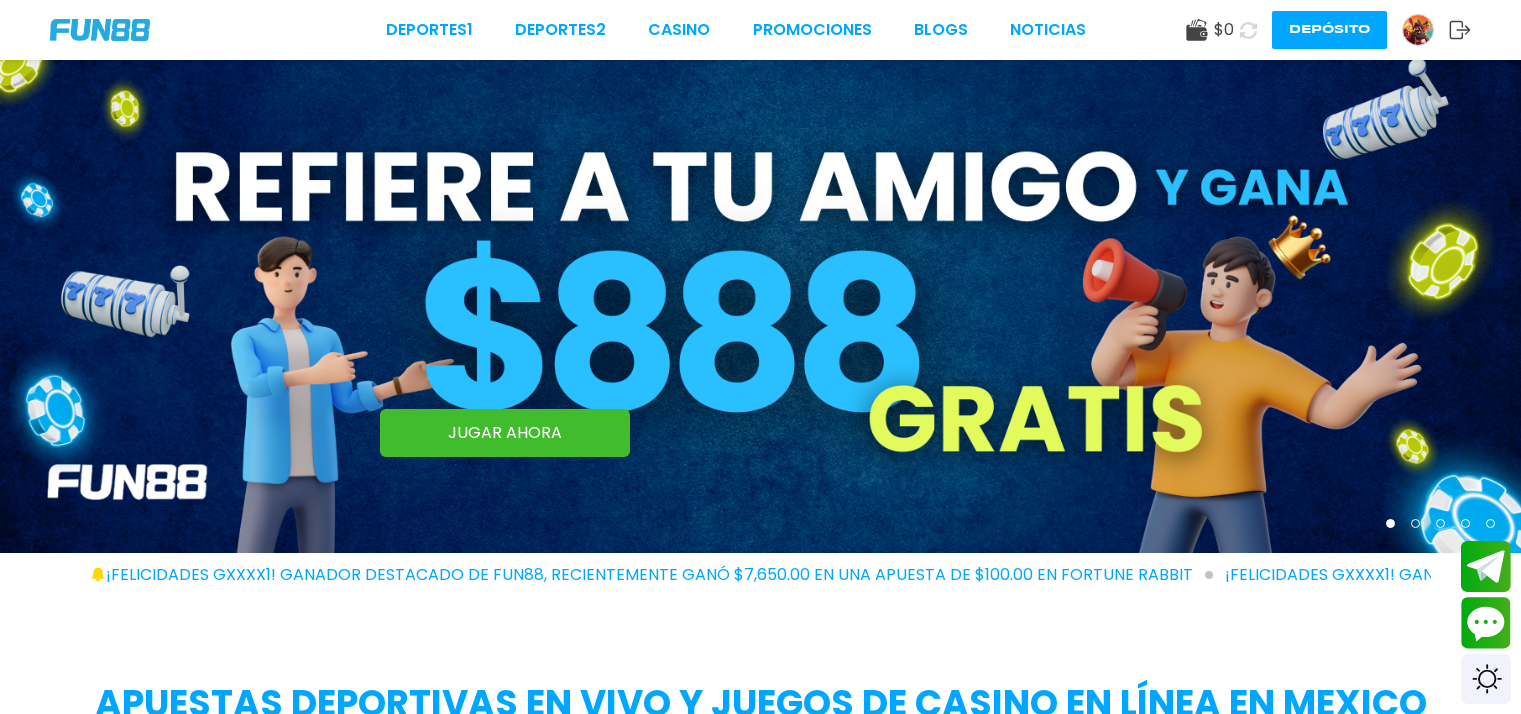 scroll, scrollTop: 0, scrollLeft: 0, axis: both 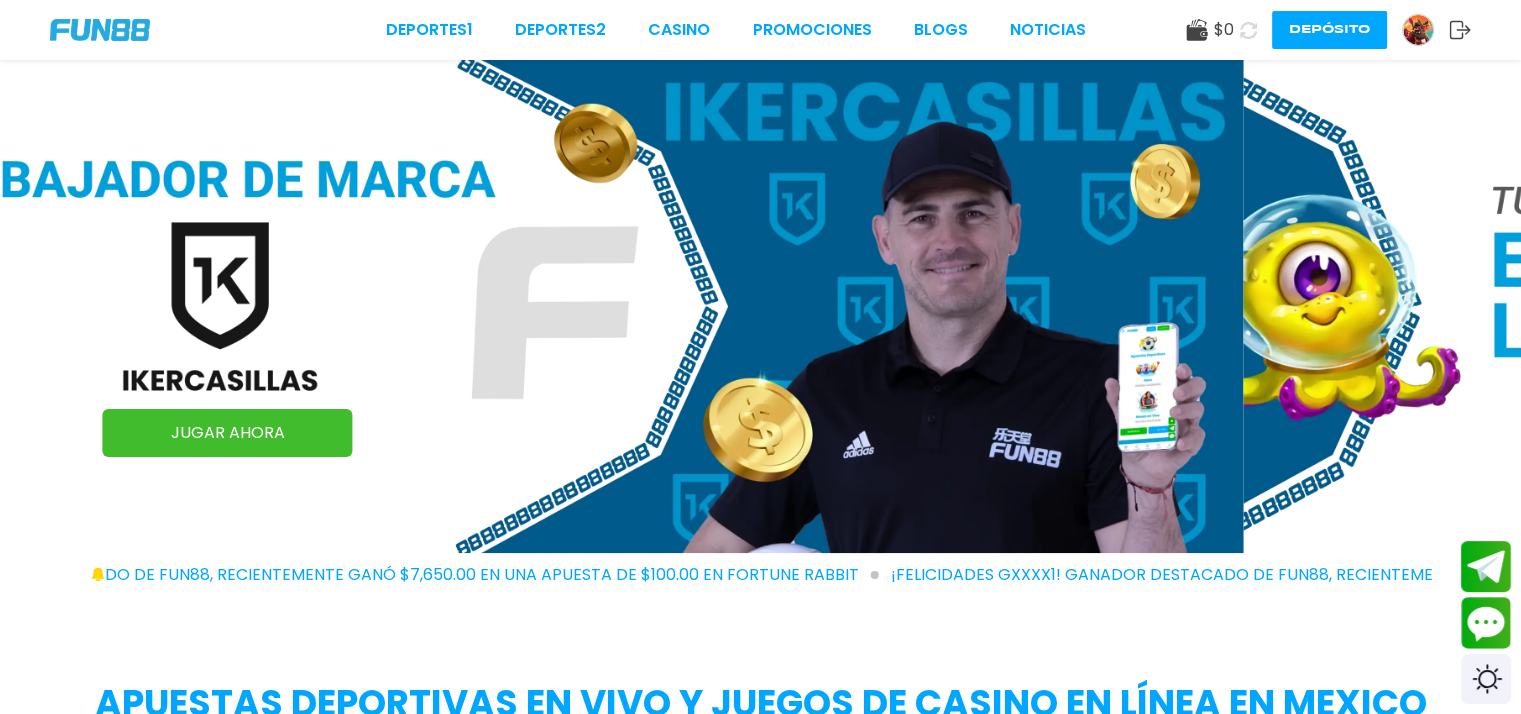 drag, startPoint x: 1396, startPoint y: 342, endPoint x: 543, endPoint y: 455, distance: 860.4522 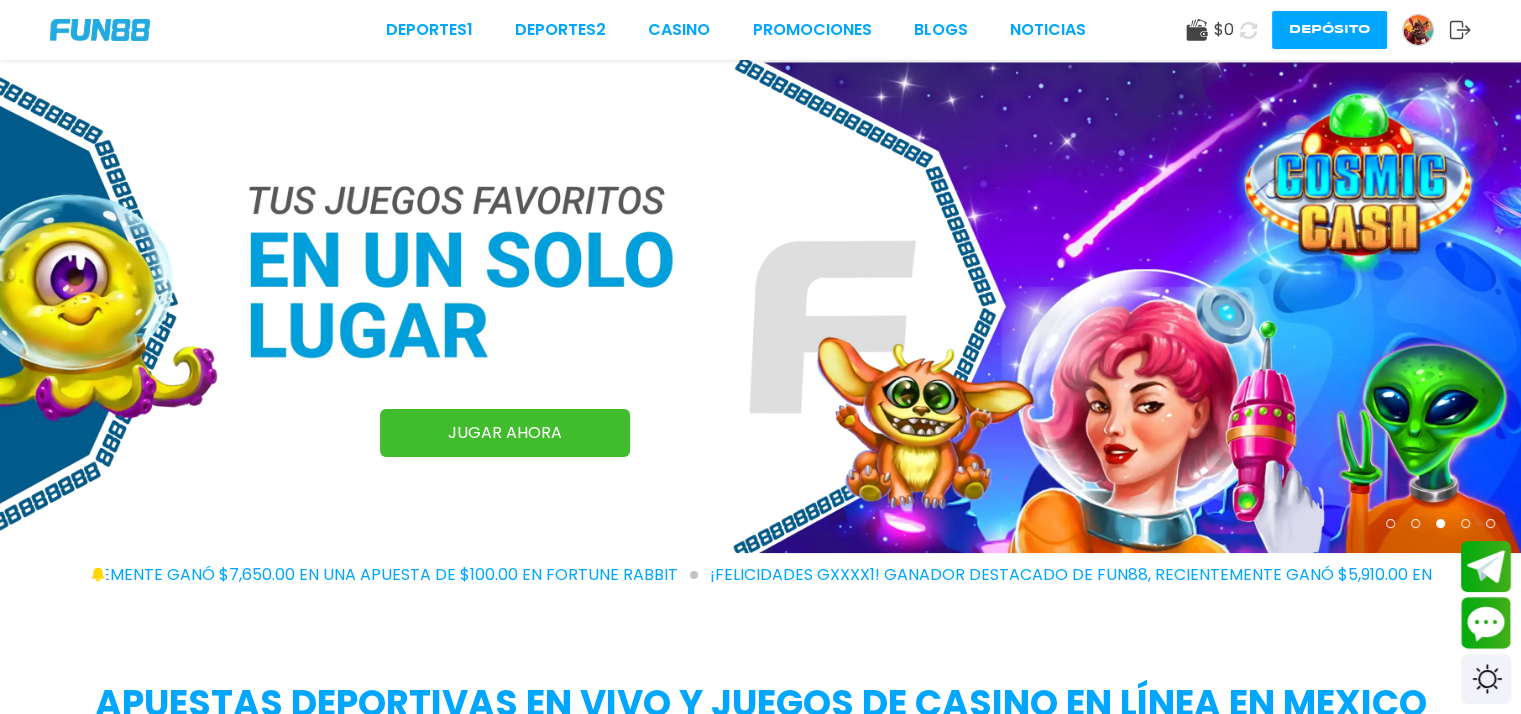 drag, startPoint x: 1077, startPoint y: 346, endPoint x: 707, endPoint y: 386, distance: 372.15588 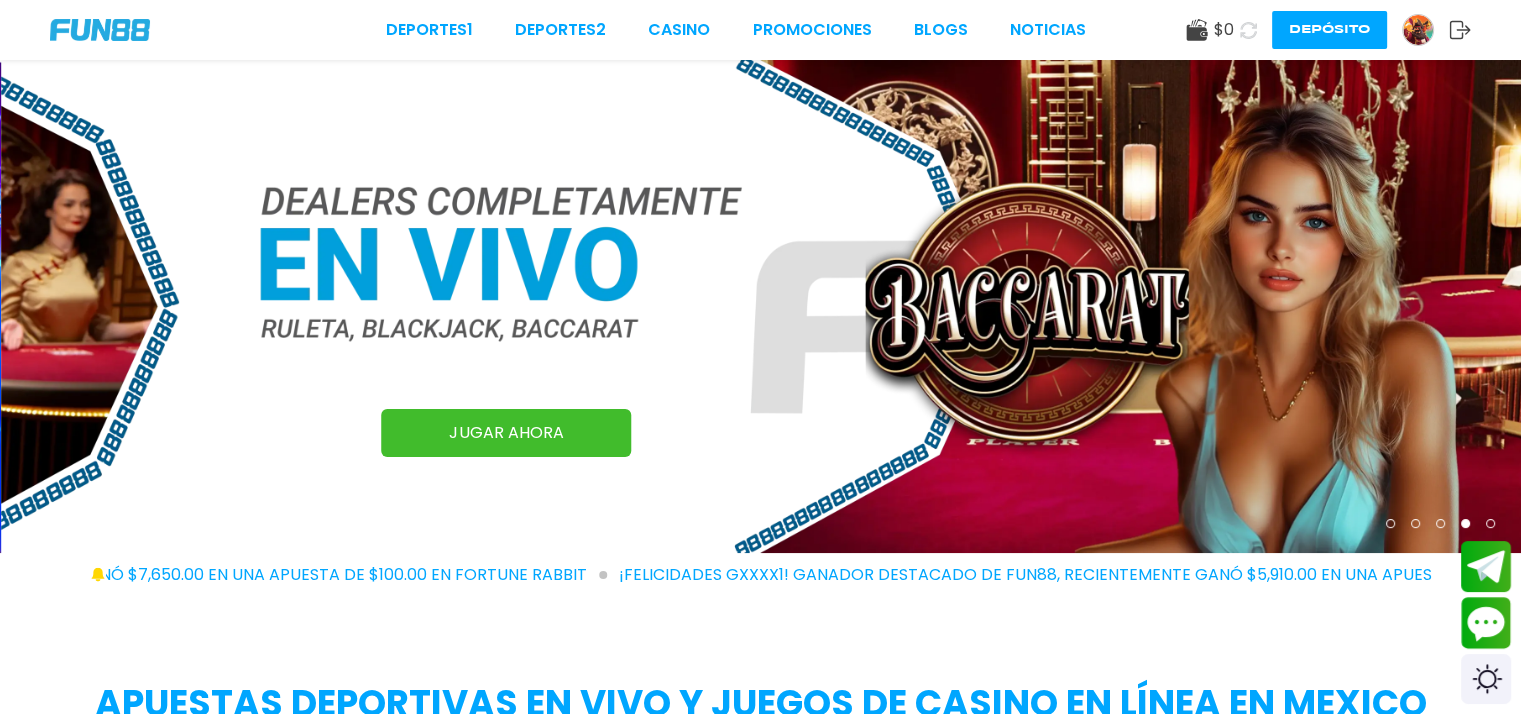 drag, startPoint x: 997, startPoint y: 351, endPoint x: 487, endPoint y: 371, distance: 510.392 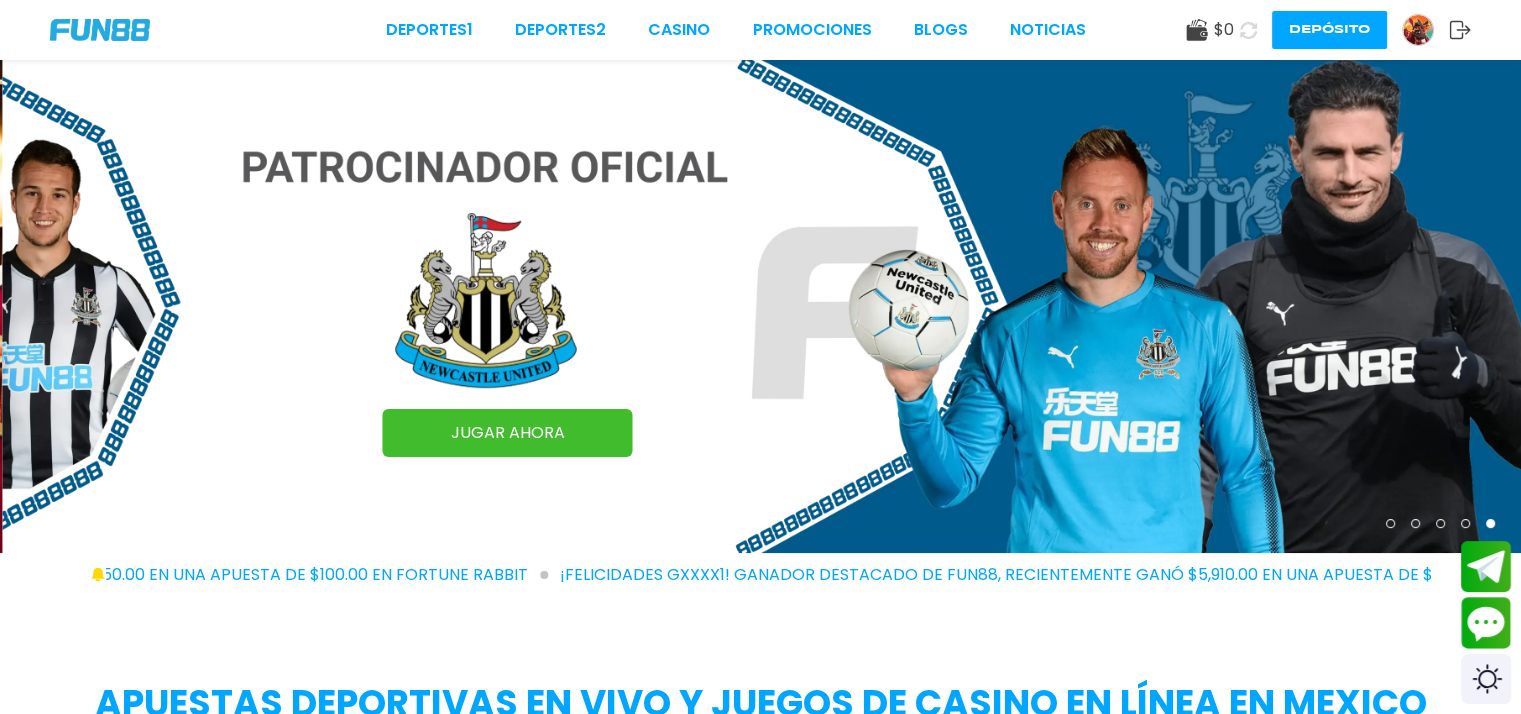 click at bounding box center (762, 306) 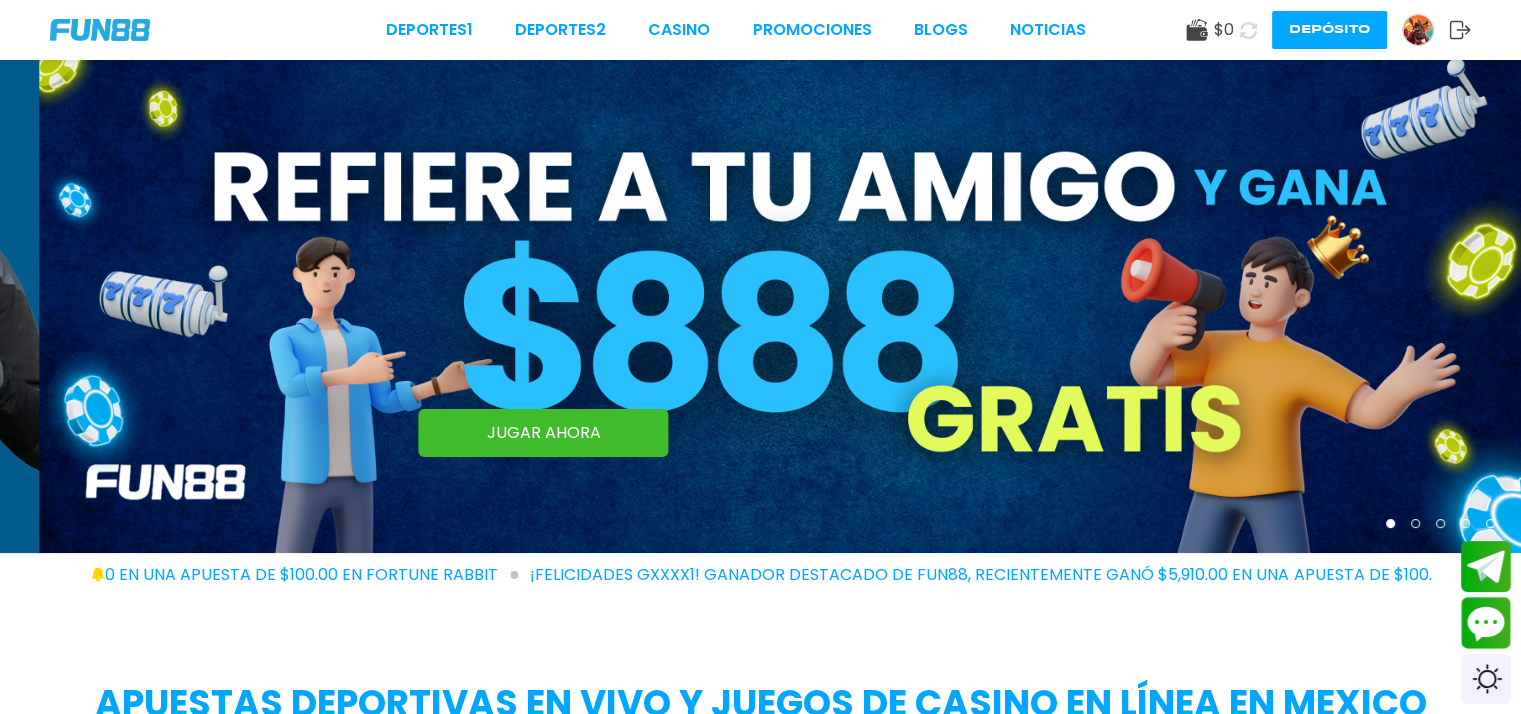 drag, startPoint x: 986, startPoint y: 299, endPoint x: 542, endPoint y: 315, distance: 444.2882 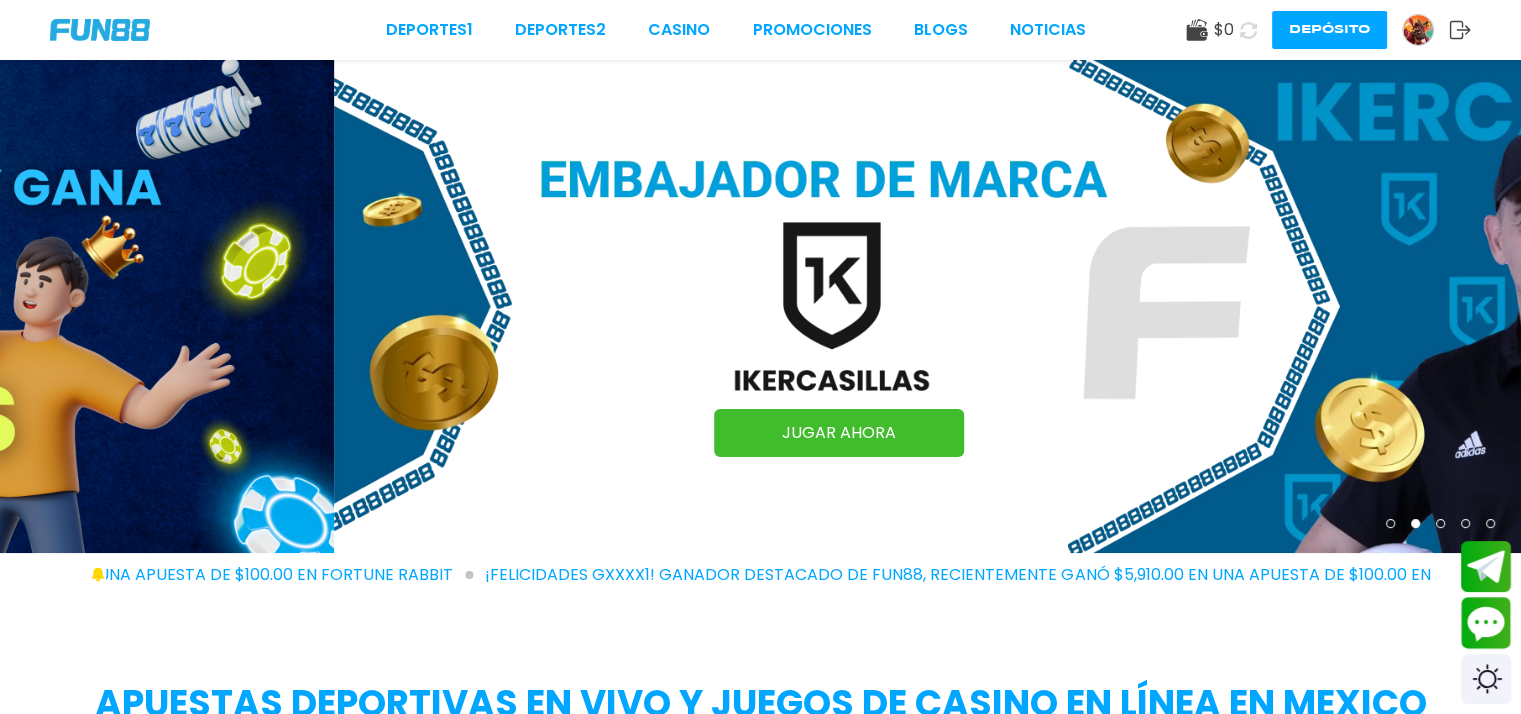 drag, startPoint x: 807, startPoint y: 309, endPoint x: 1128, endPoint y: 249, distance: 326.55933 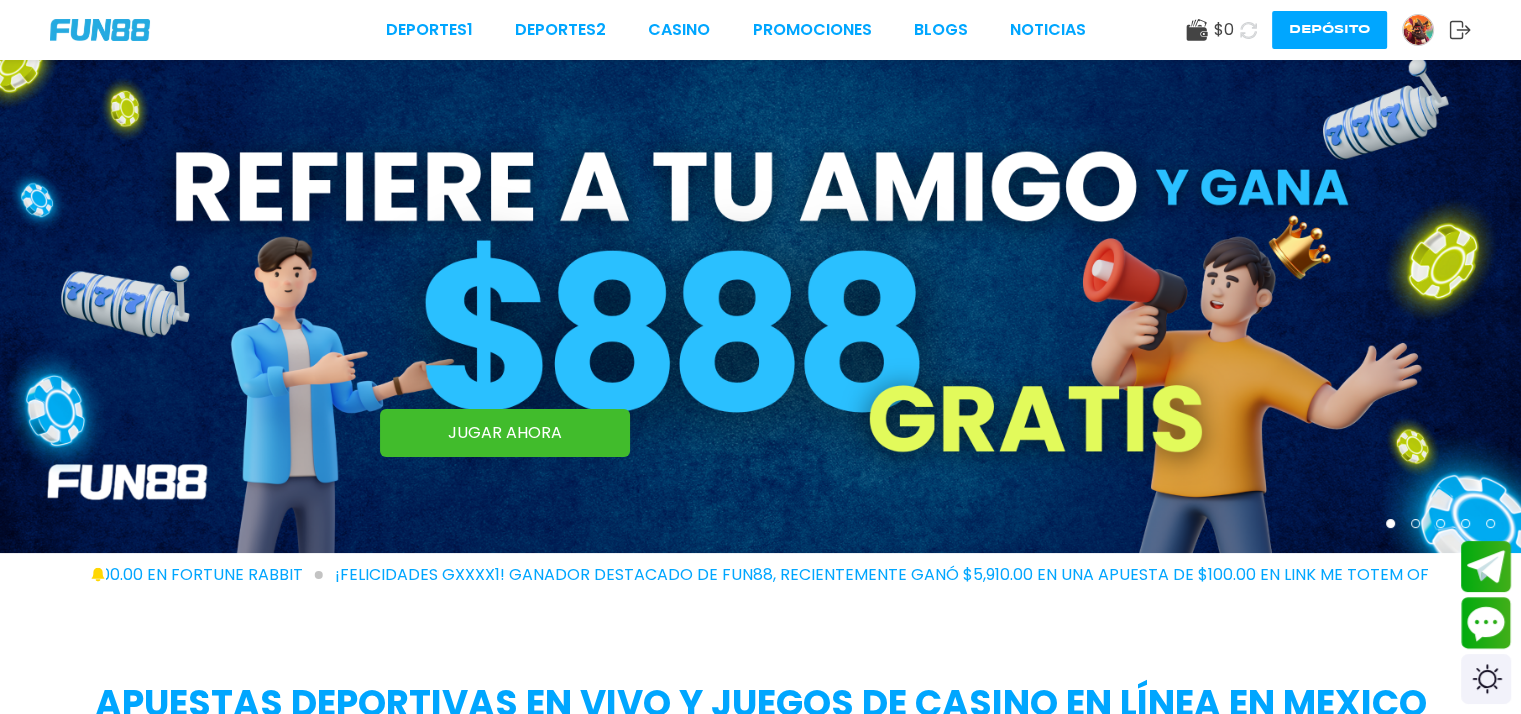 drag, startPoint x: 1120, startPoint y: 253, endPoint x: 623, endPoint y: 301, distance: 499.31253 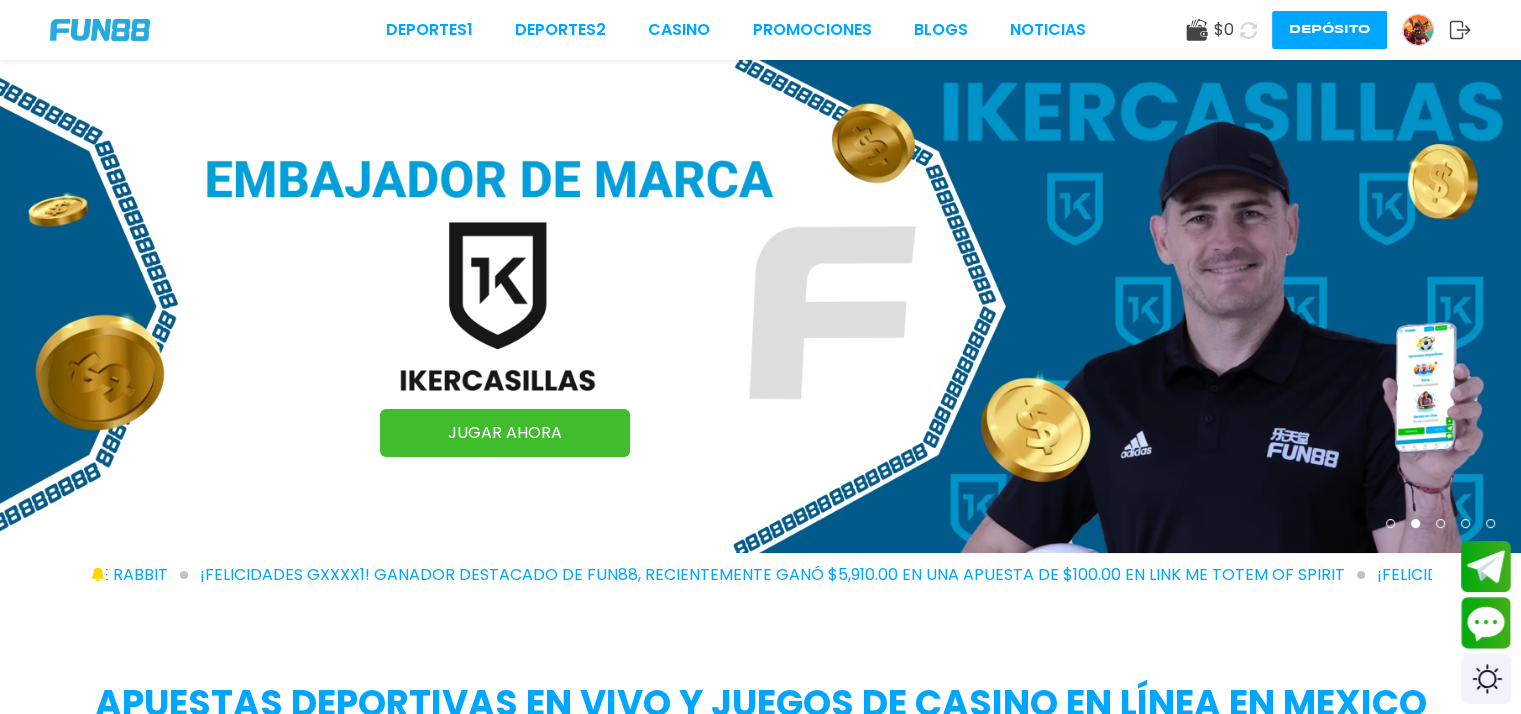 drag, startPoint x: 923, startPoint y: 285, endPoint x: 322, endPoint y: 317, distance: 601.8513 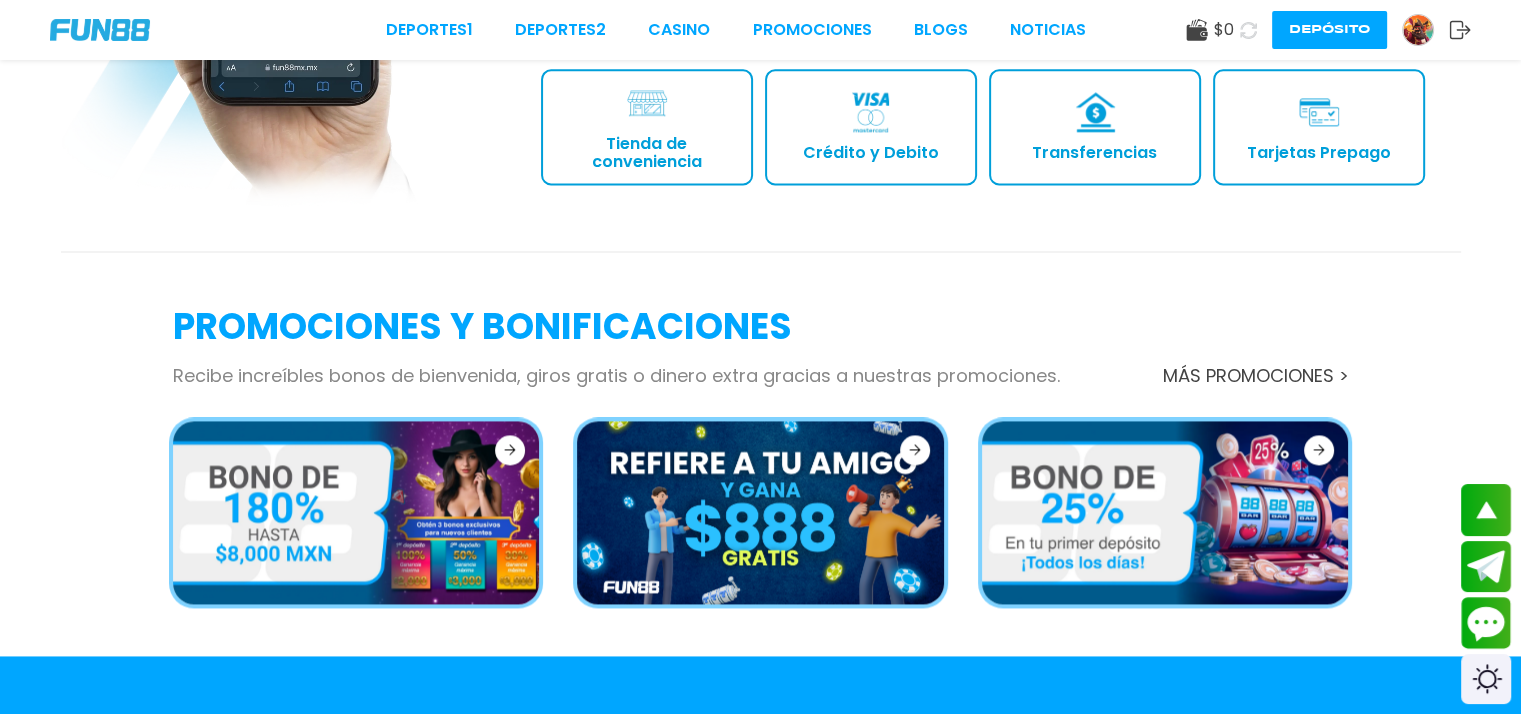 scroll, scrollTop: 2400, scrollLeft: 0, axis: vertical 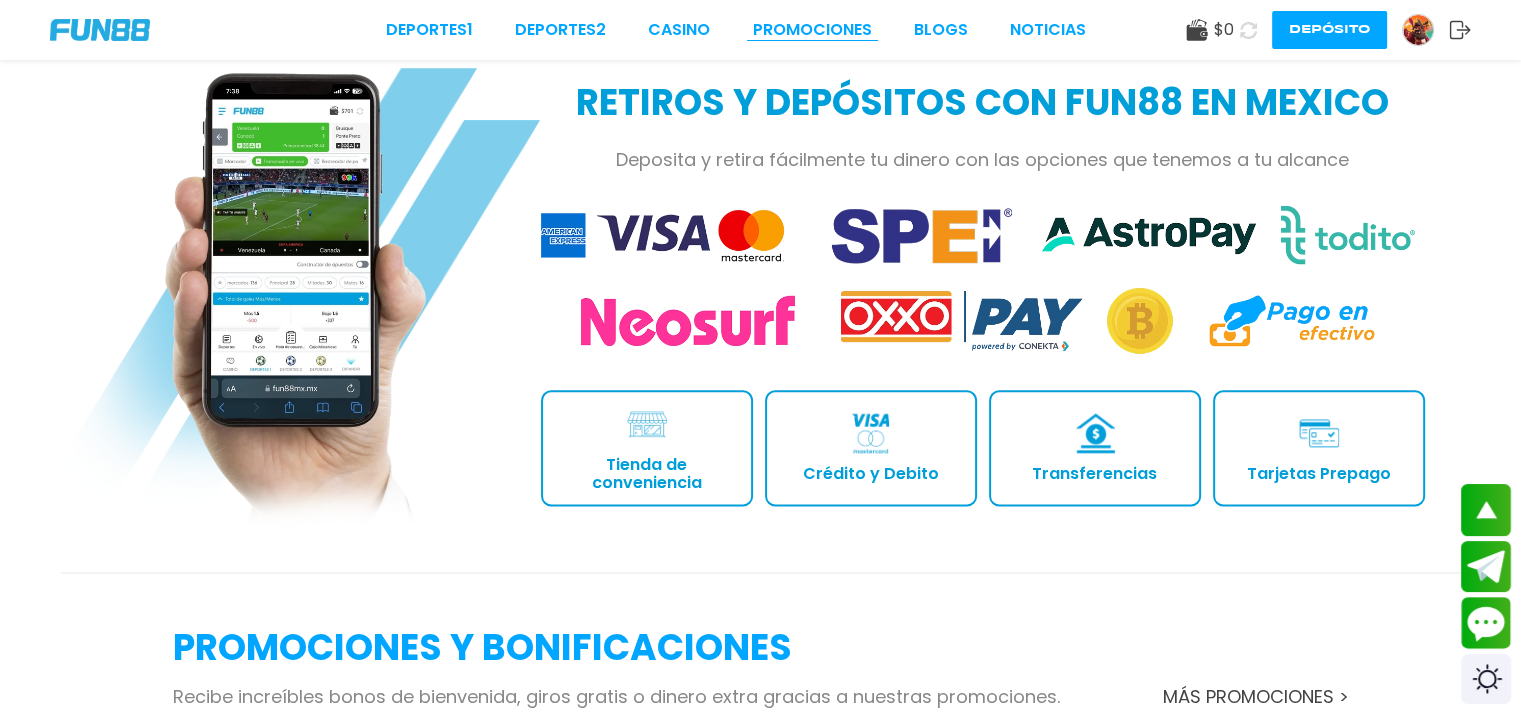 click on "Promociones" at bounding box center (812, 30) 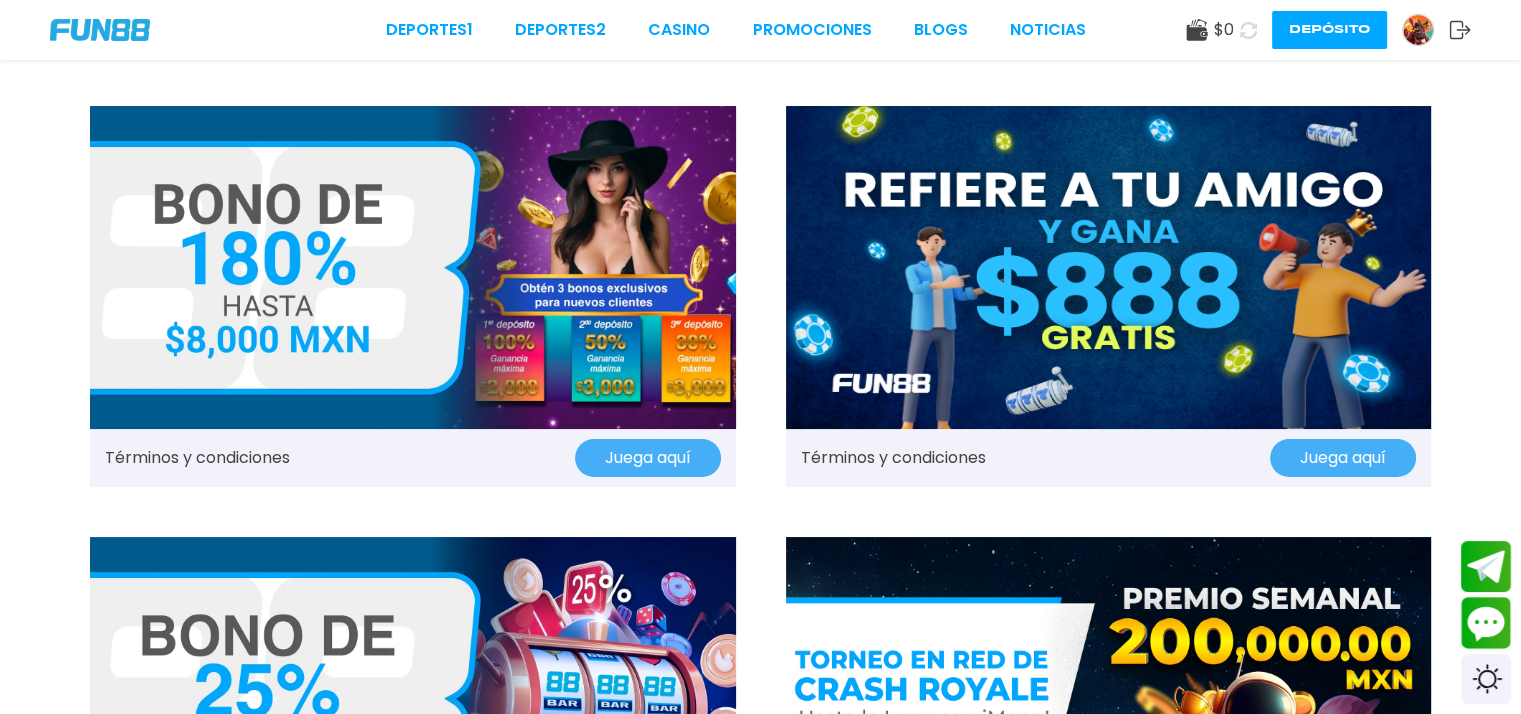 scroll, scrollTop: 0, scrollLeft: 0, axis: both 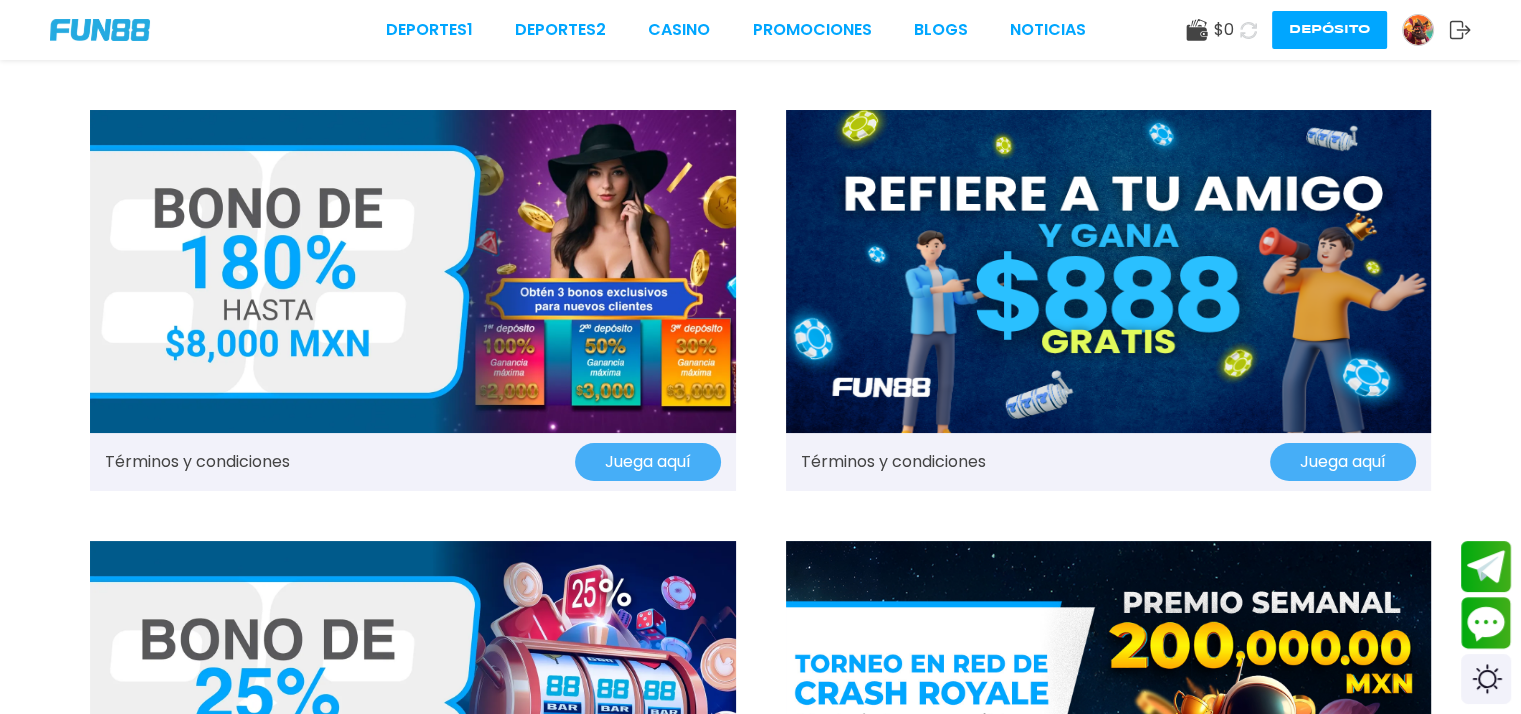 click at bounding box center [1418, 30] 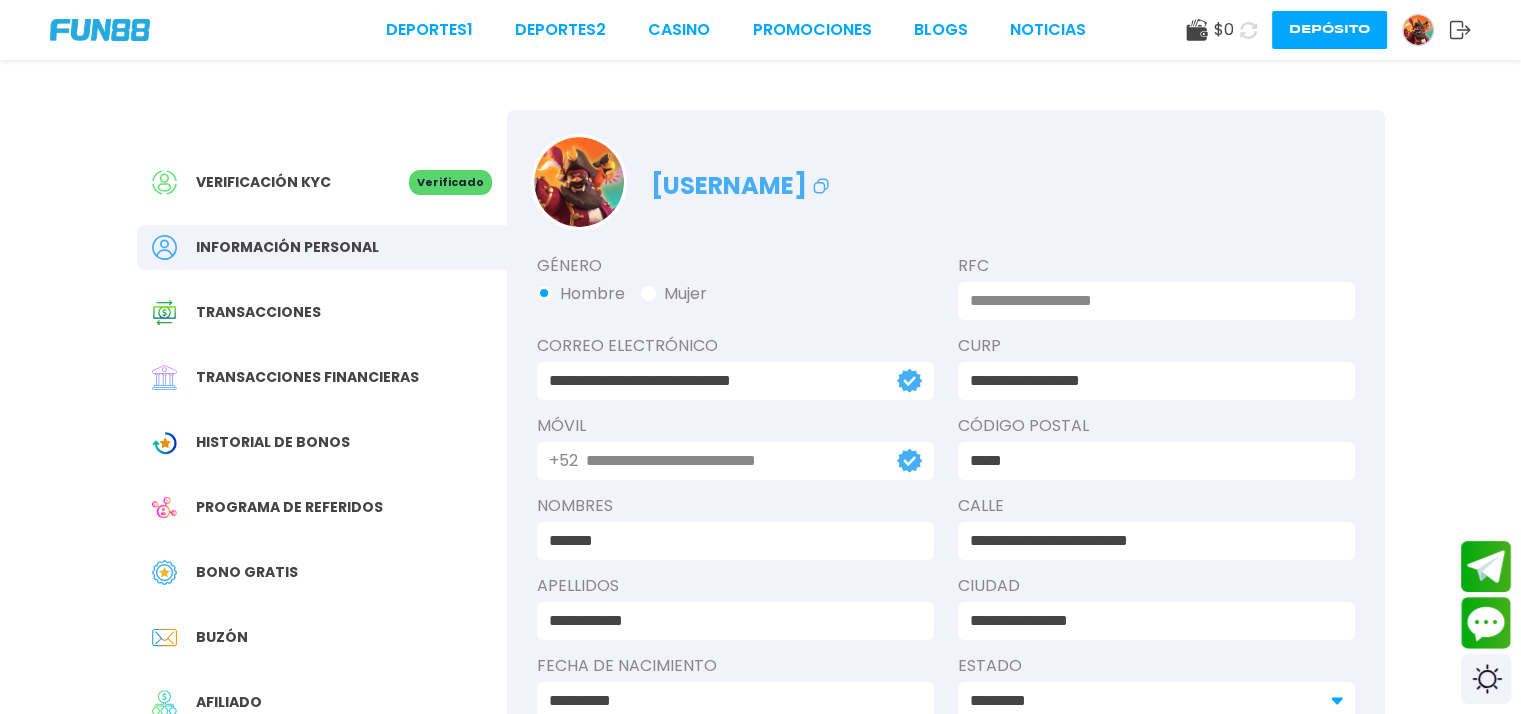click on "Transacciones" at bounding box center (258, 312) 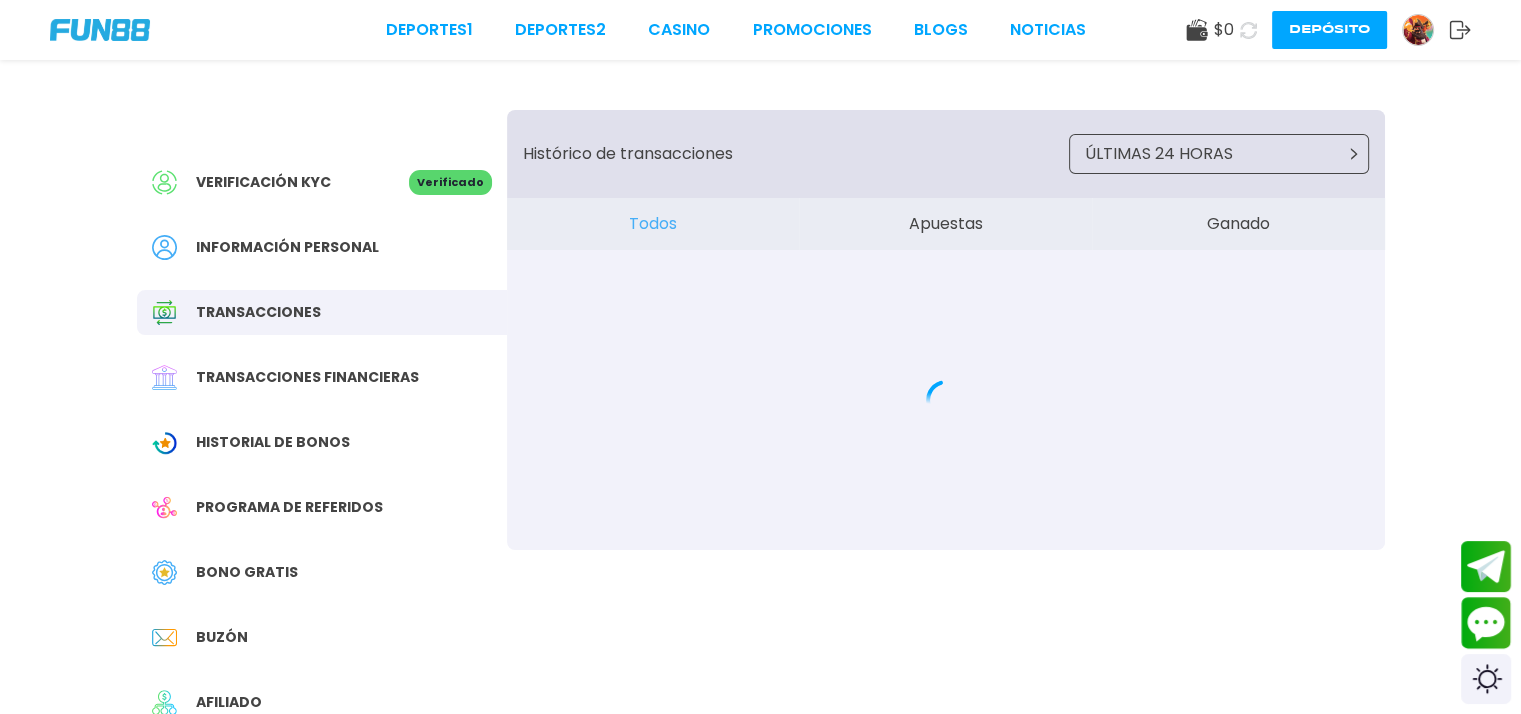 click on "Bono Gratis" at bounding box center (247, 572) 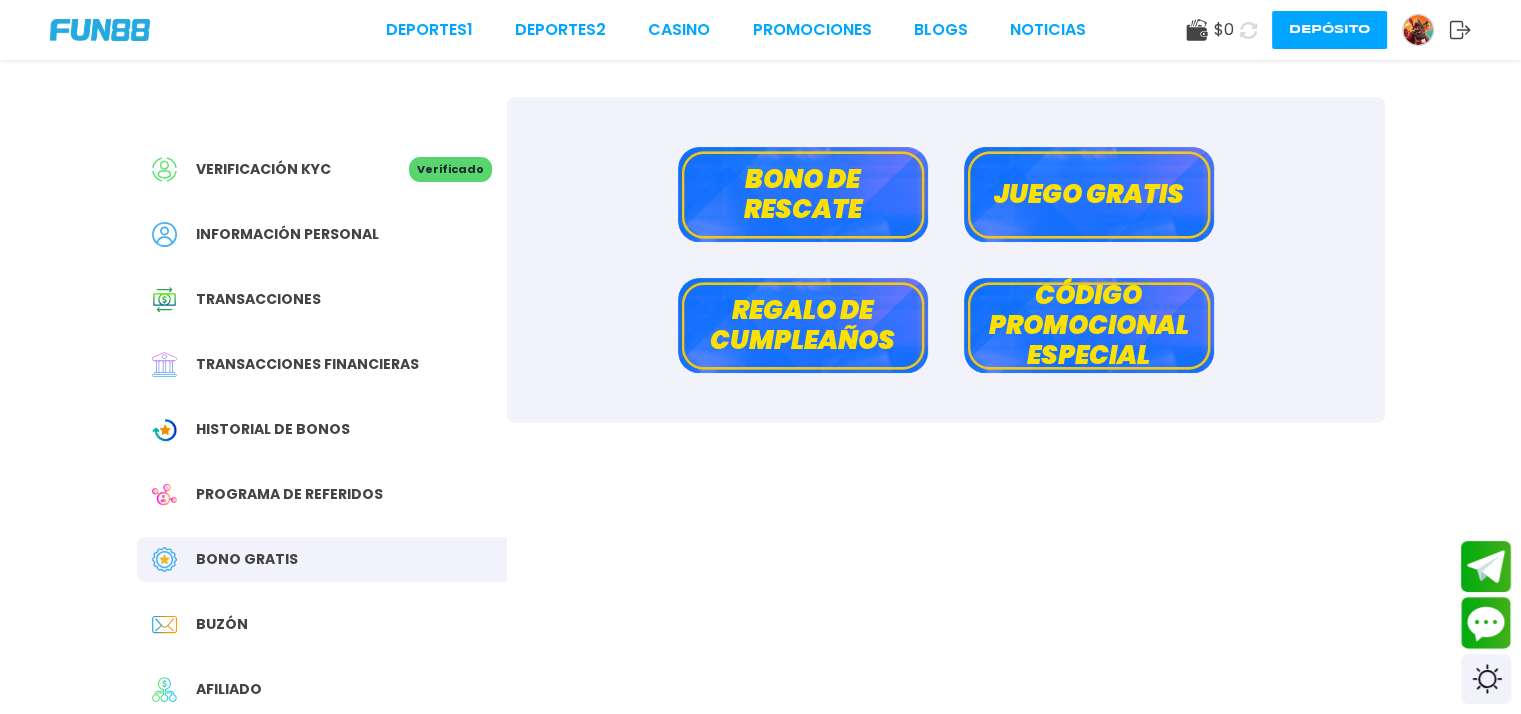 scroll, scrollTop: 200, scrollLeft: 0, axis: vertical 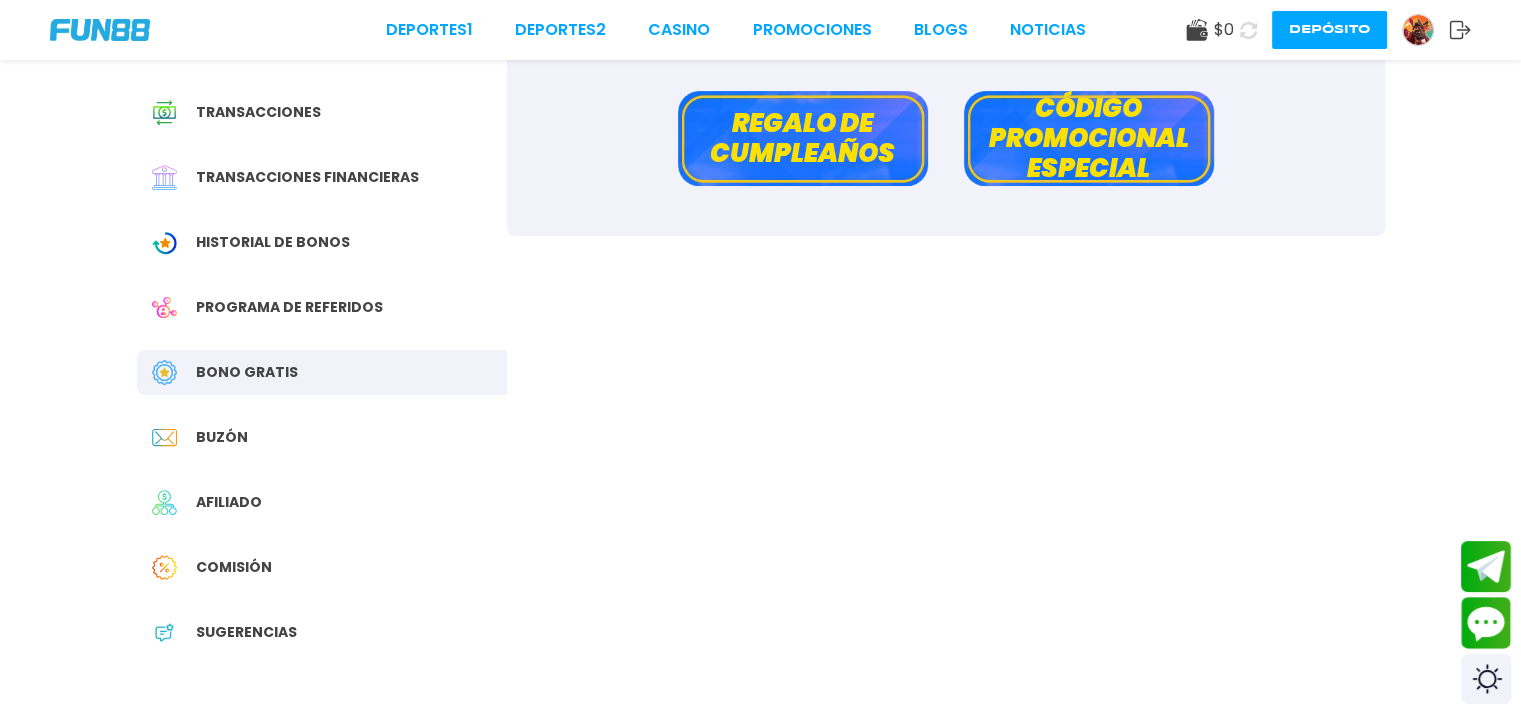 click on "Historial de Bonos" at bounding box center [273, 242] 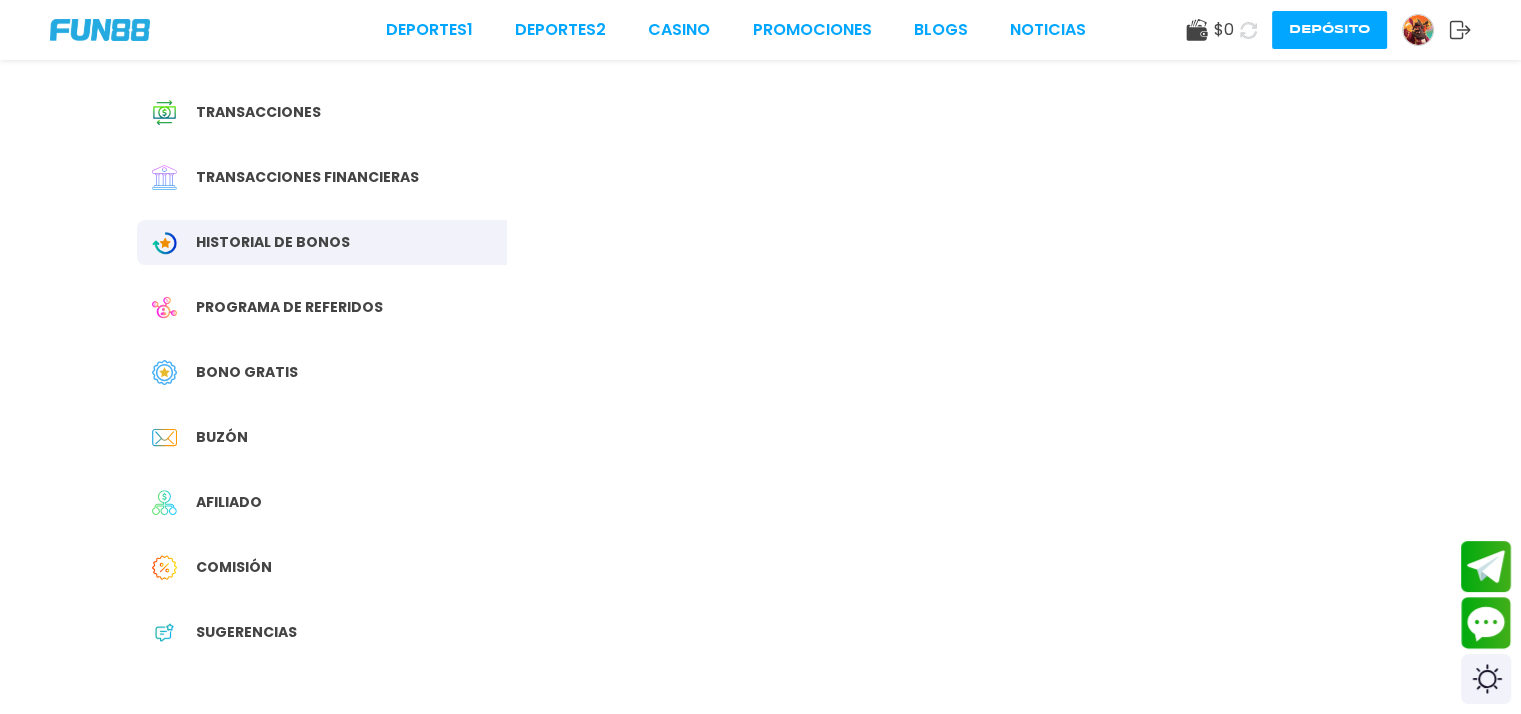 scroll, scrollTop: 0, scrollLeft: 0, axis: both 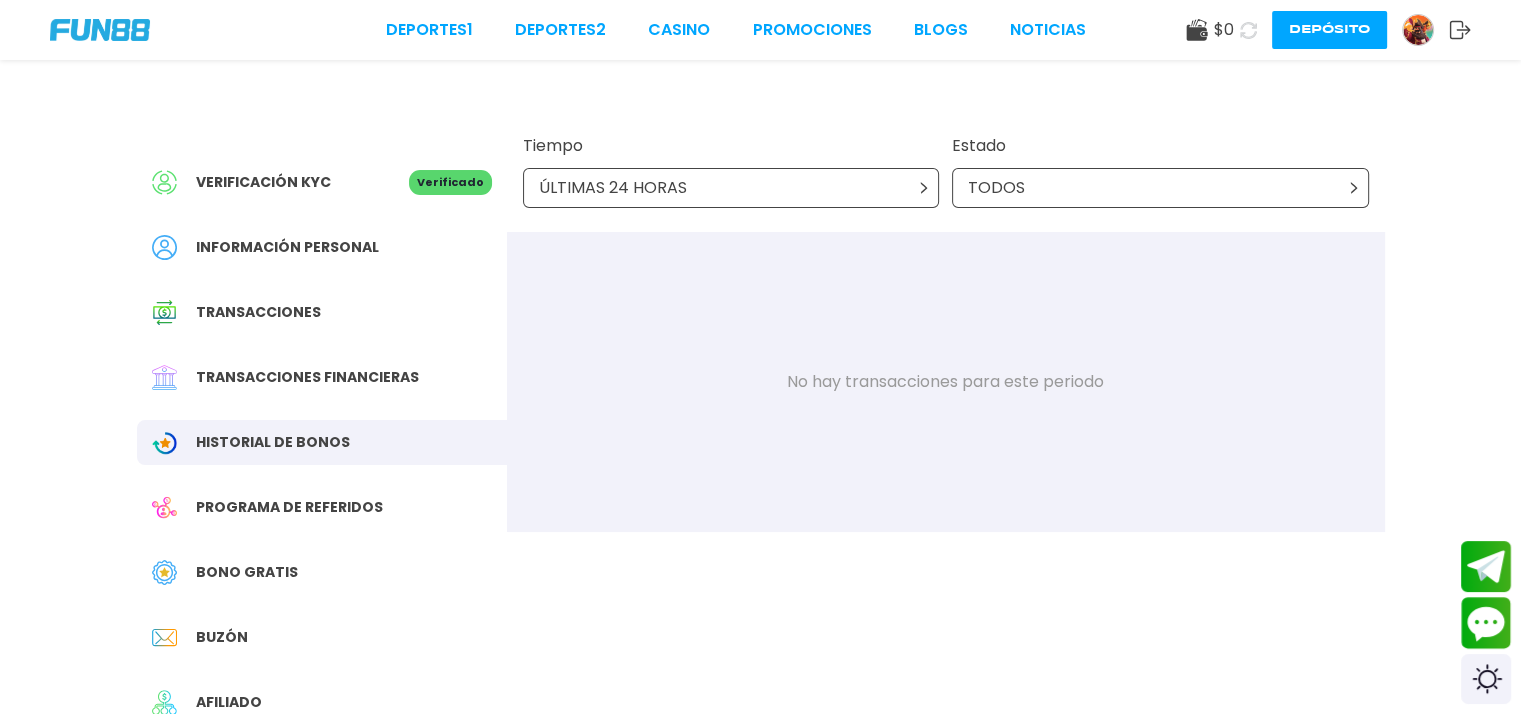 click on "Programa de referidos" at bounding box center (289, 507) 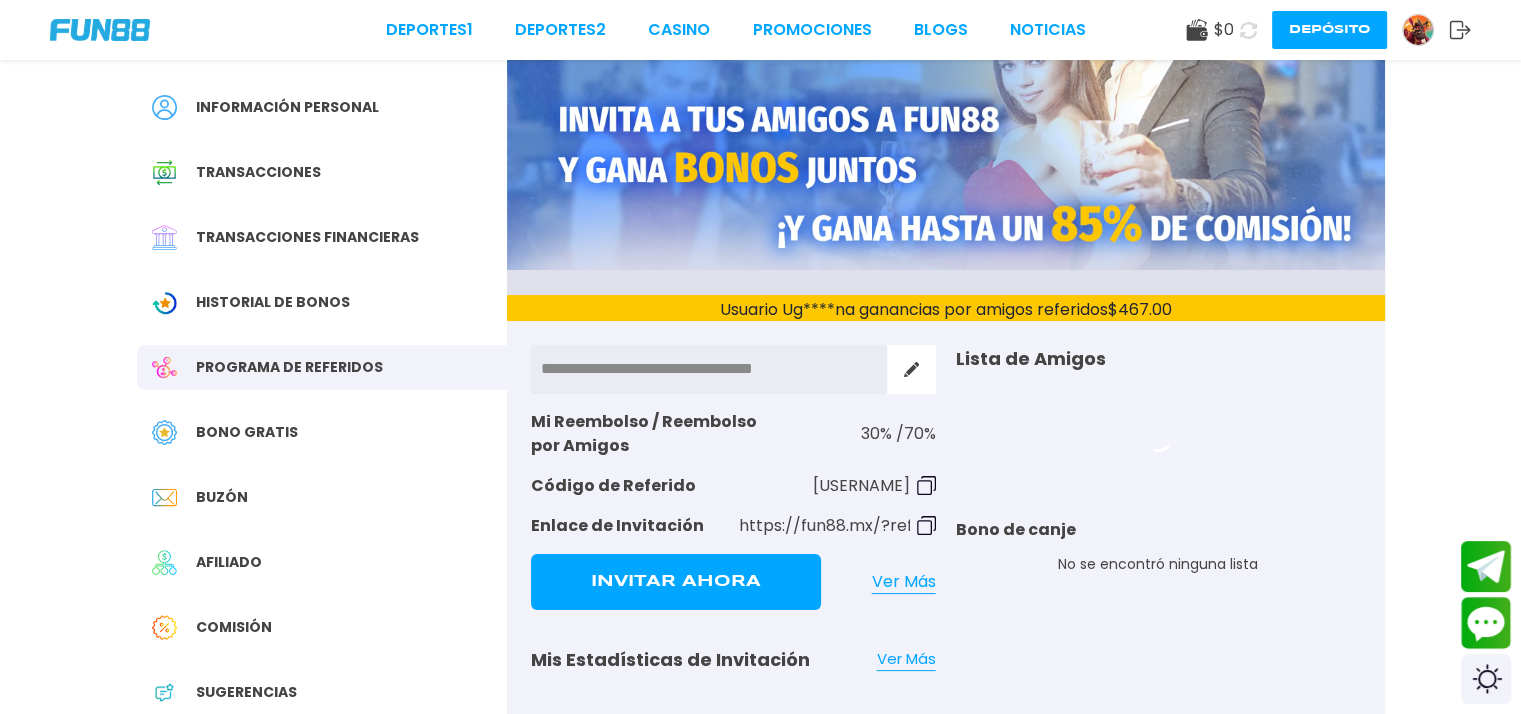 scroll, scrollTop: 200, scrollLeft: 0, axis: vertical 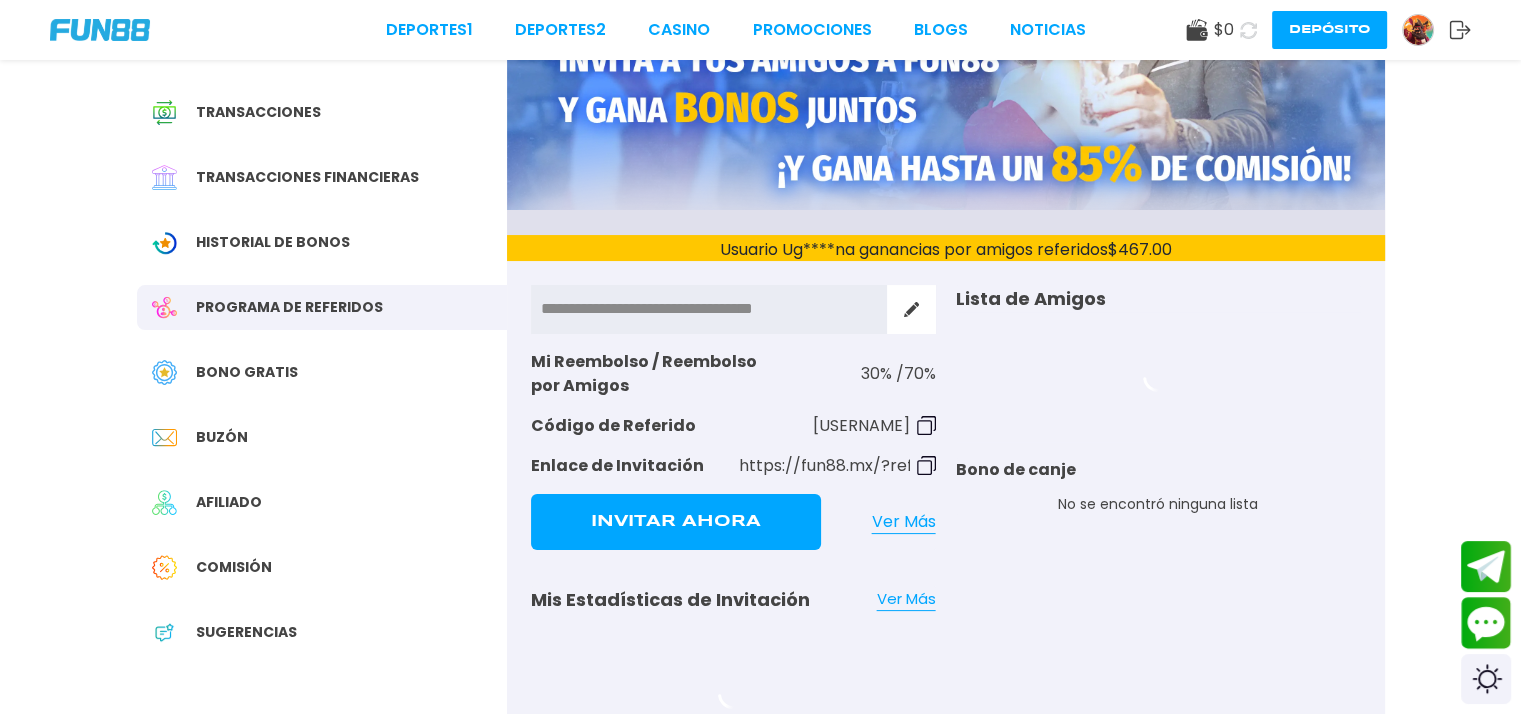 click on "Bono Gratis" at bounding box center (247, 372) 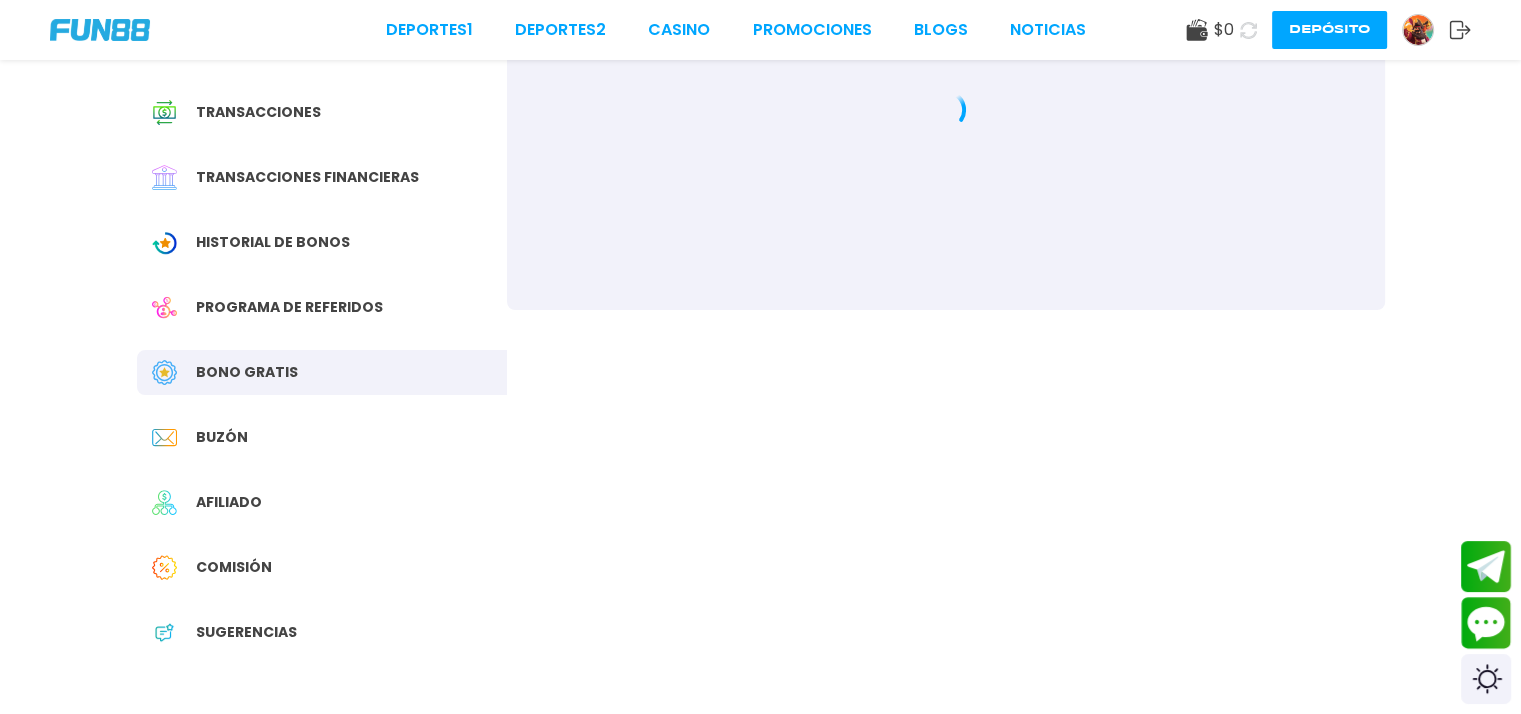 scroll, scrollTop: 0, scrollLeft: 0, axis: both 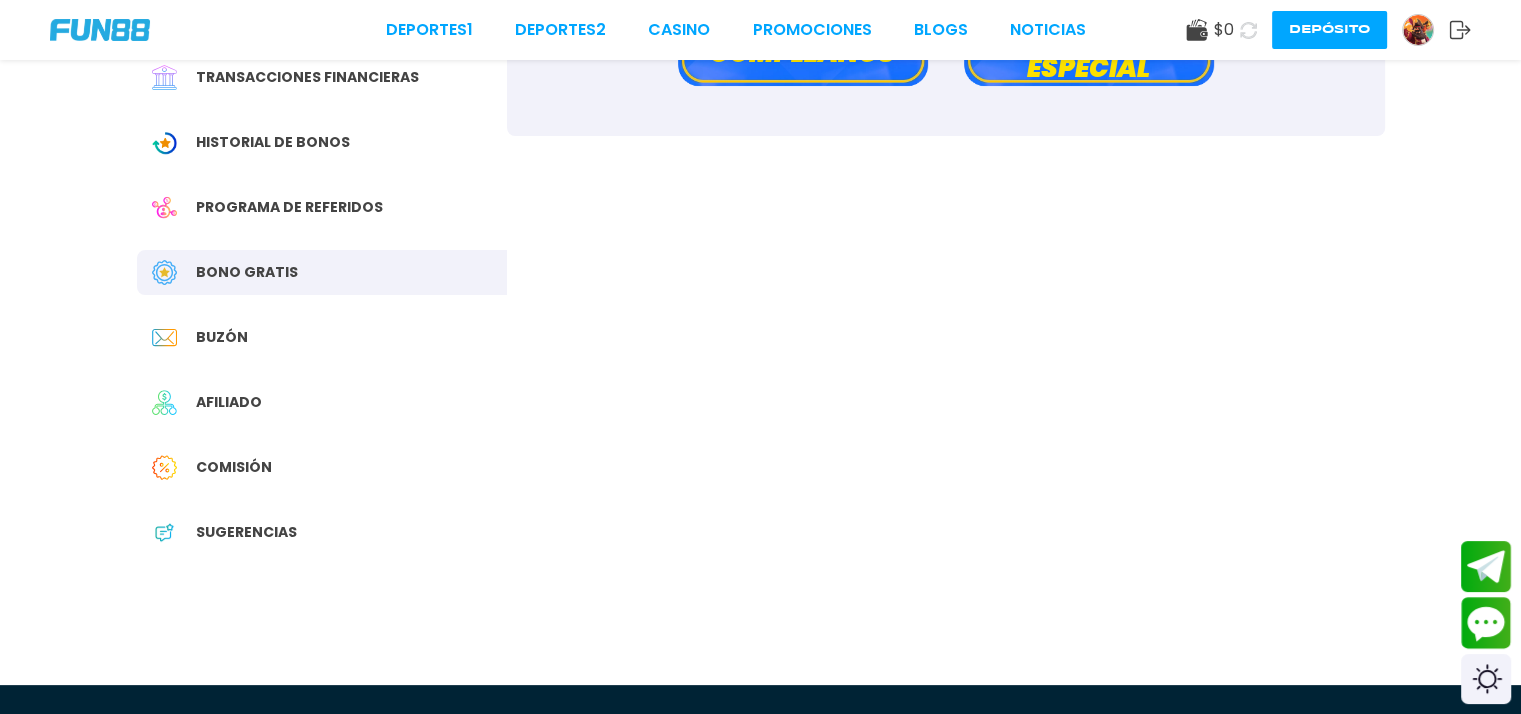 click on "Buzón" at bounding box center [322, 337] 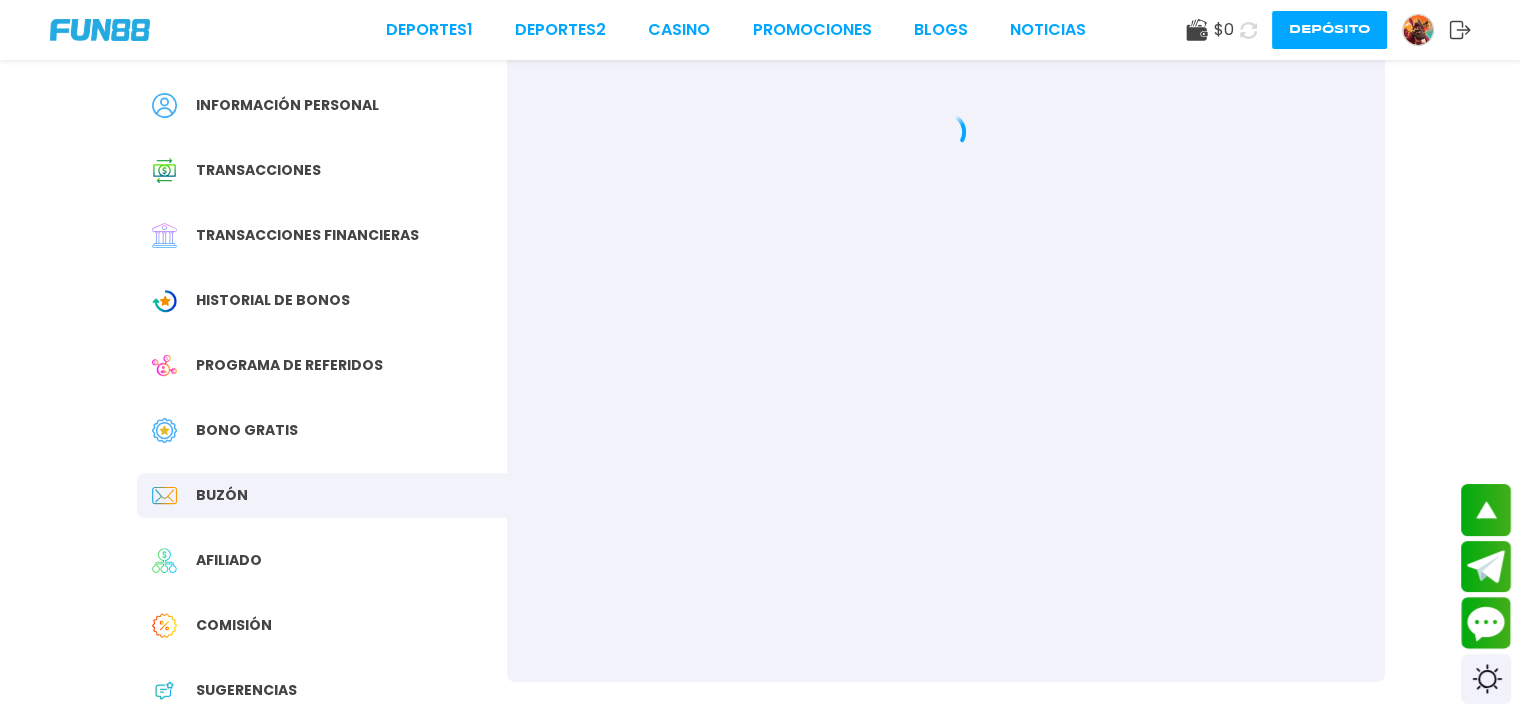 scroll, scrollTop: 0, scrollLeft: 0, axis: both 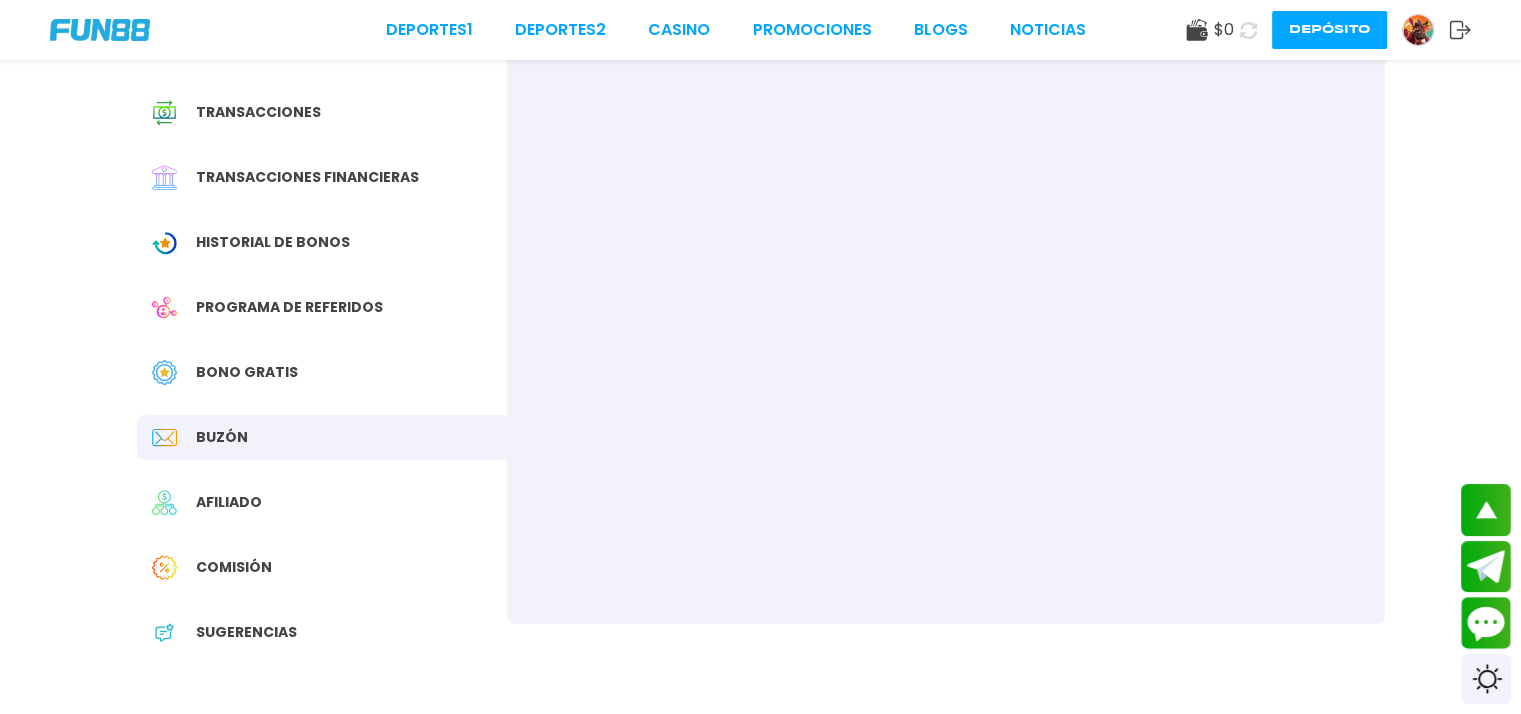 click on "Afiliado" at bounding box center (322, 502) 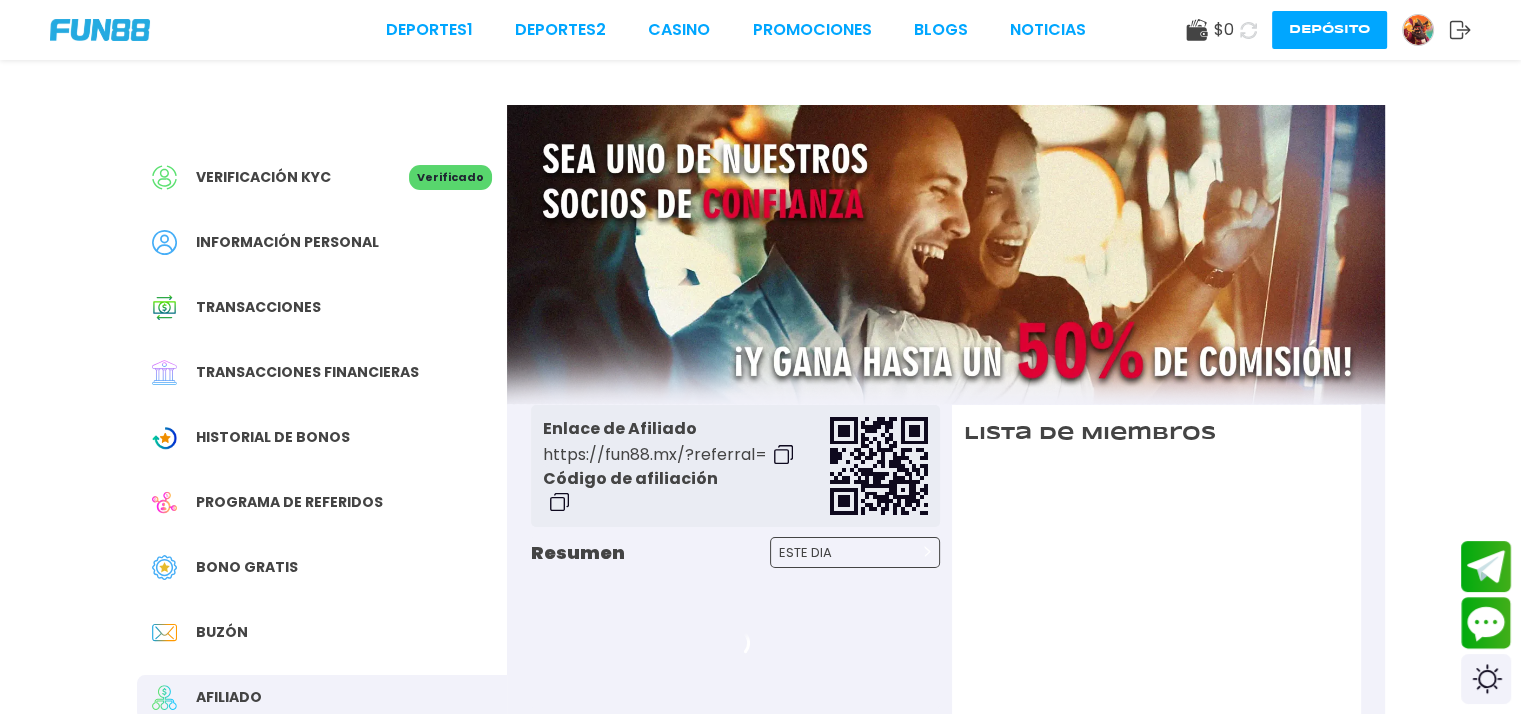 scroll, scrollTop: 0, scrollLeft: 0, axis: both 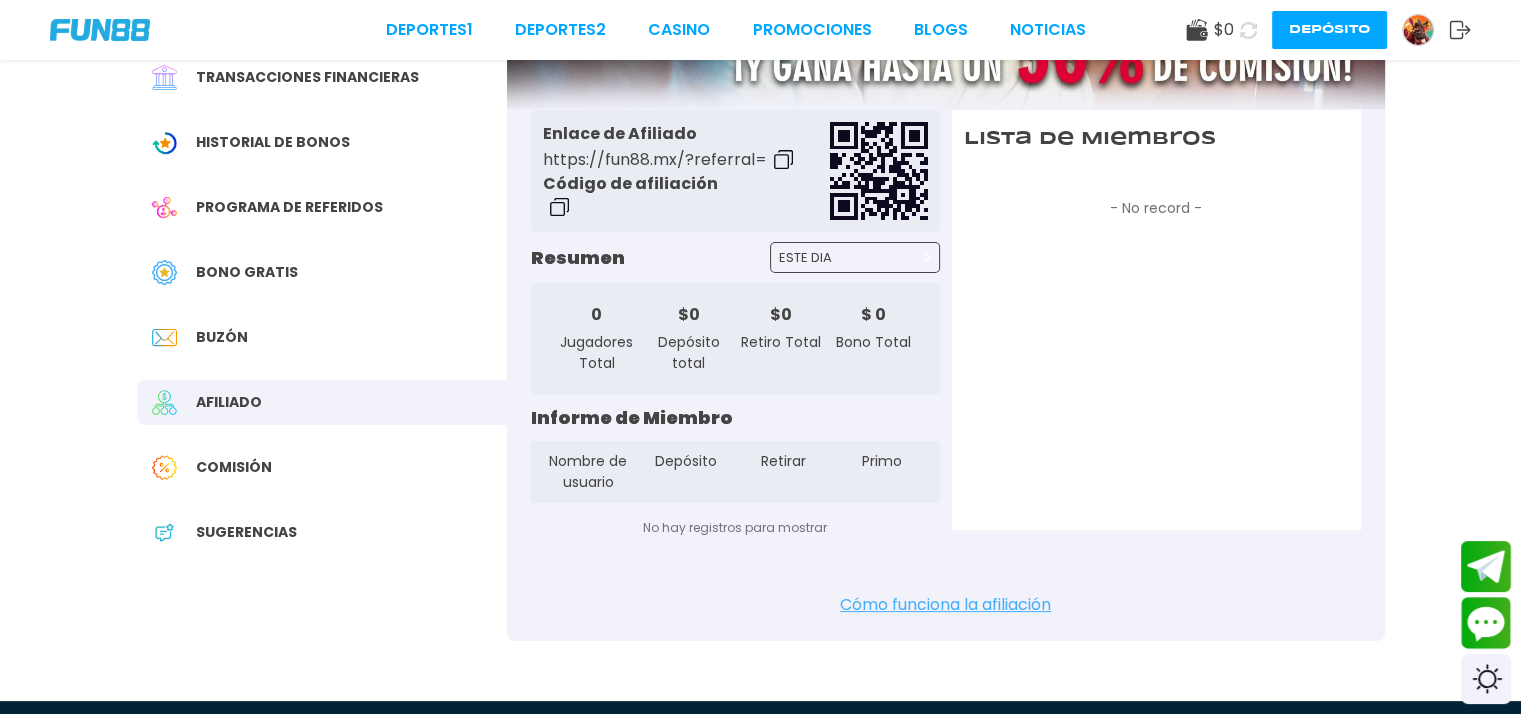 click on "Comisión" at bounding box center (234, 467) 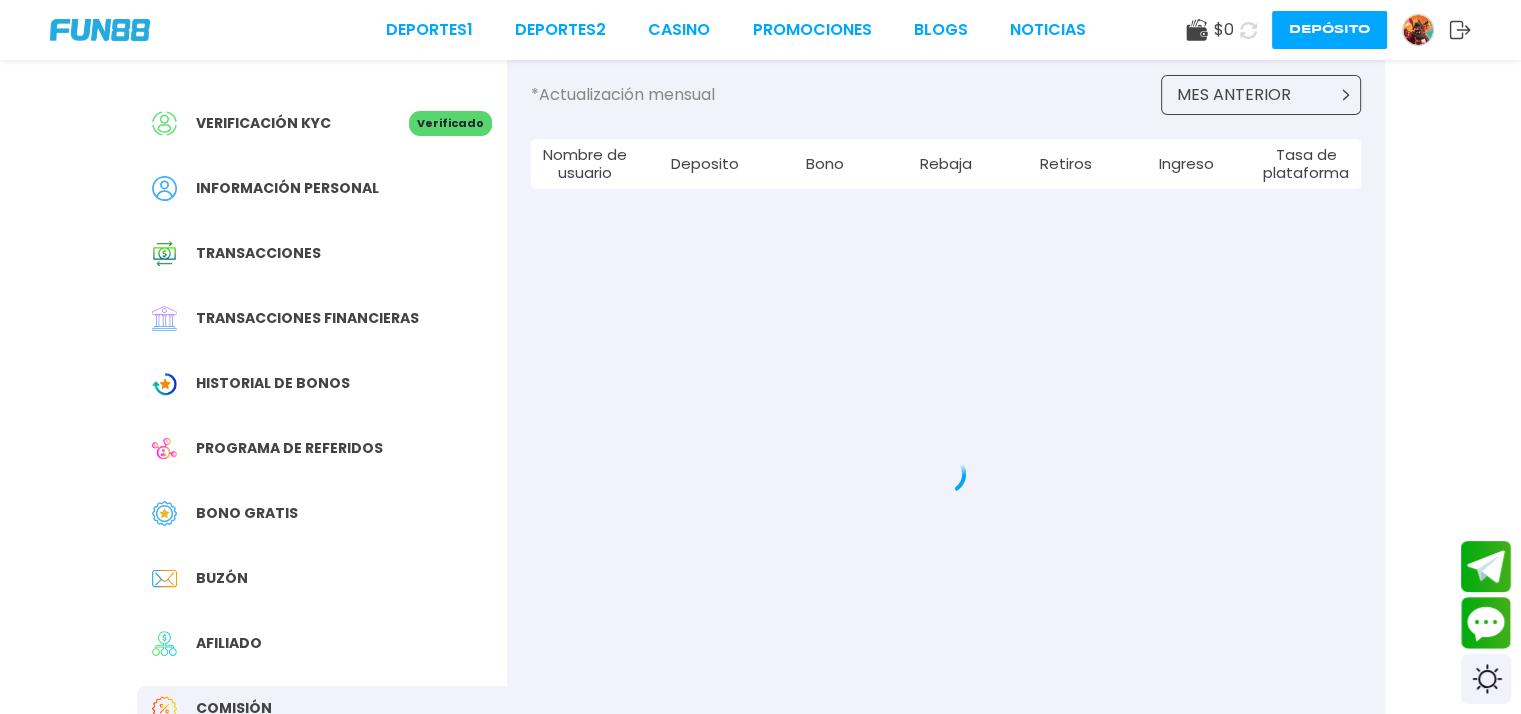 scroll, scrollTop: 0, scrollLeft: 0, axis: both 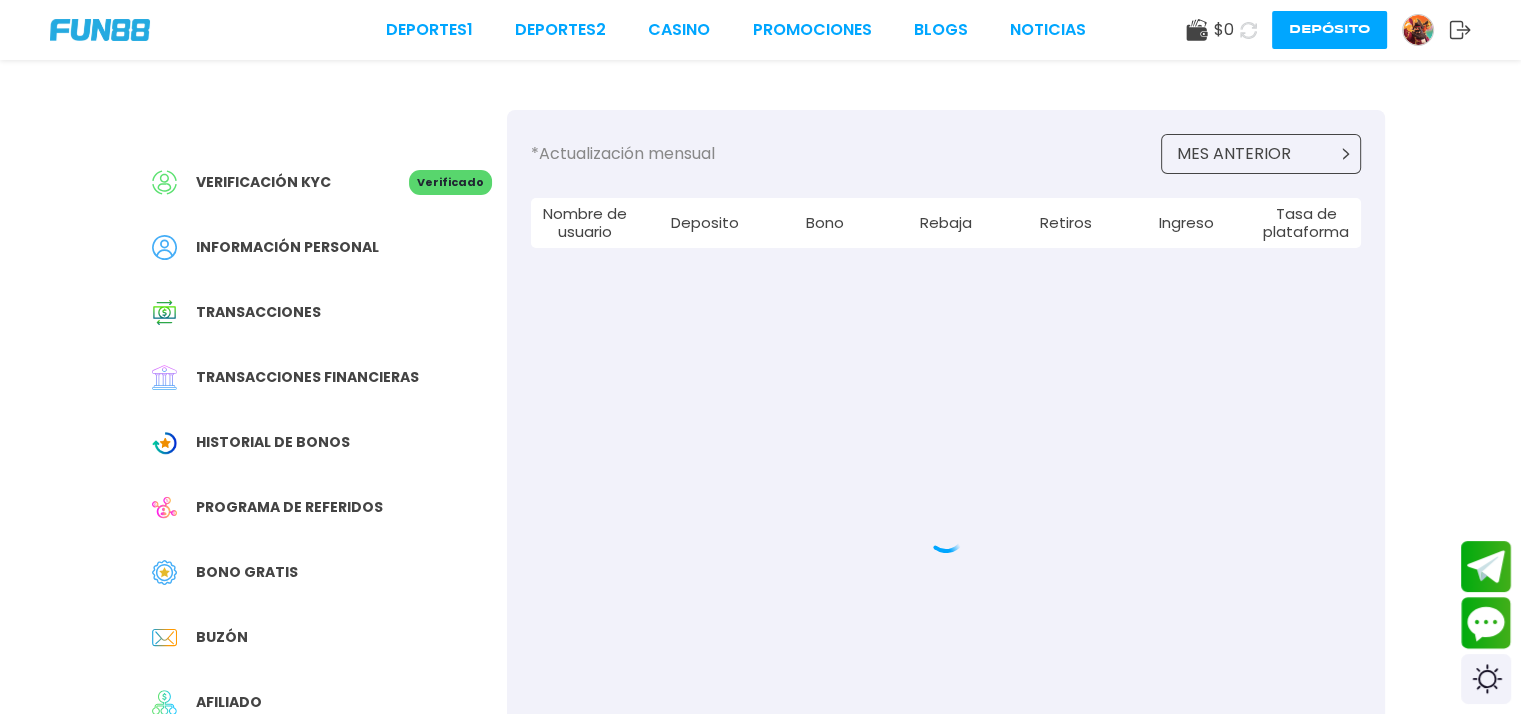 click on "Verificación KYC" at bounding box center [263, 182] 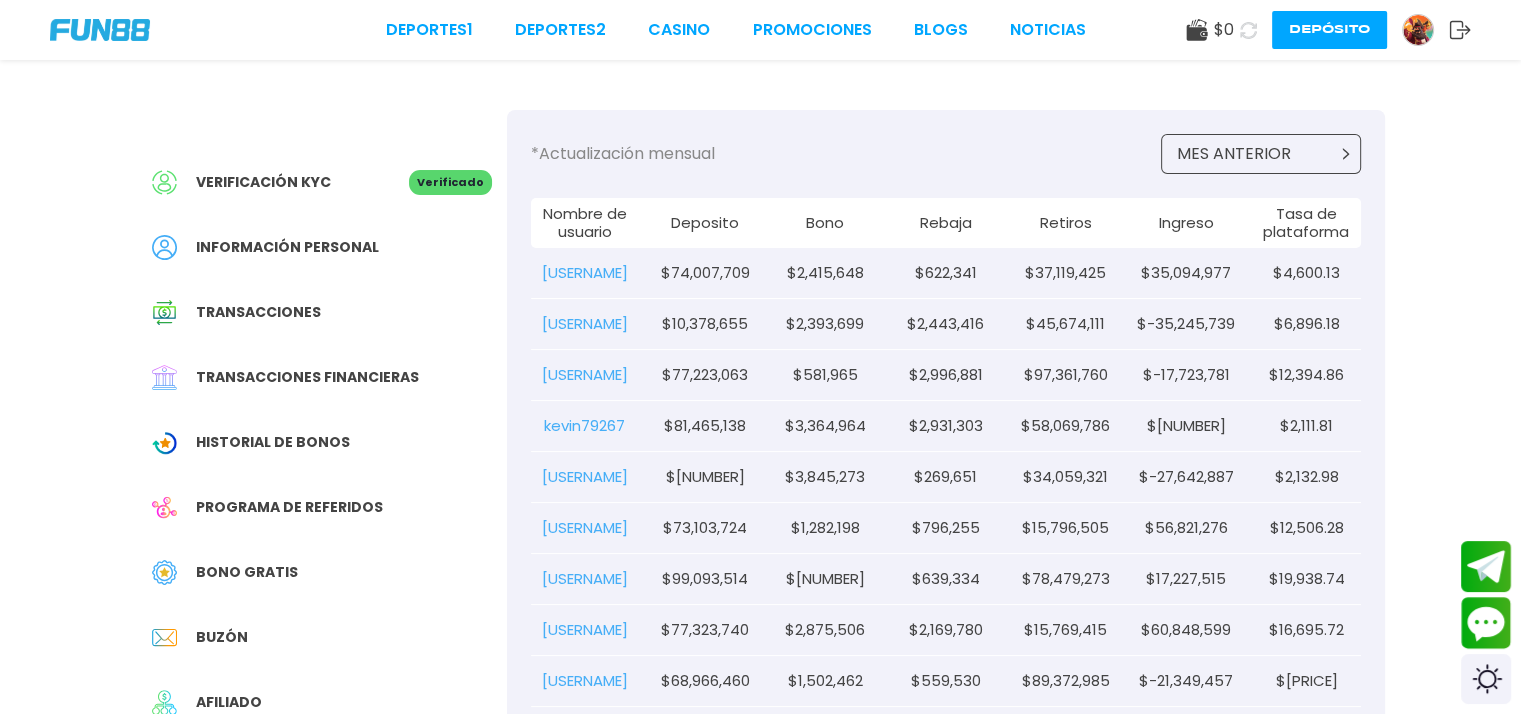 click on "Verificación KYC" at bounding box center [263, 182] 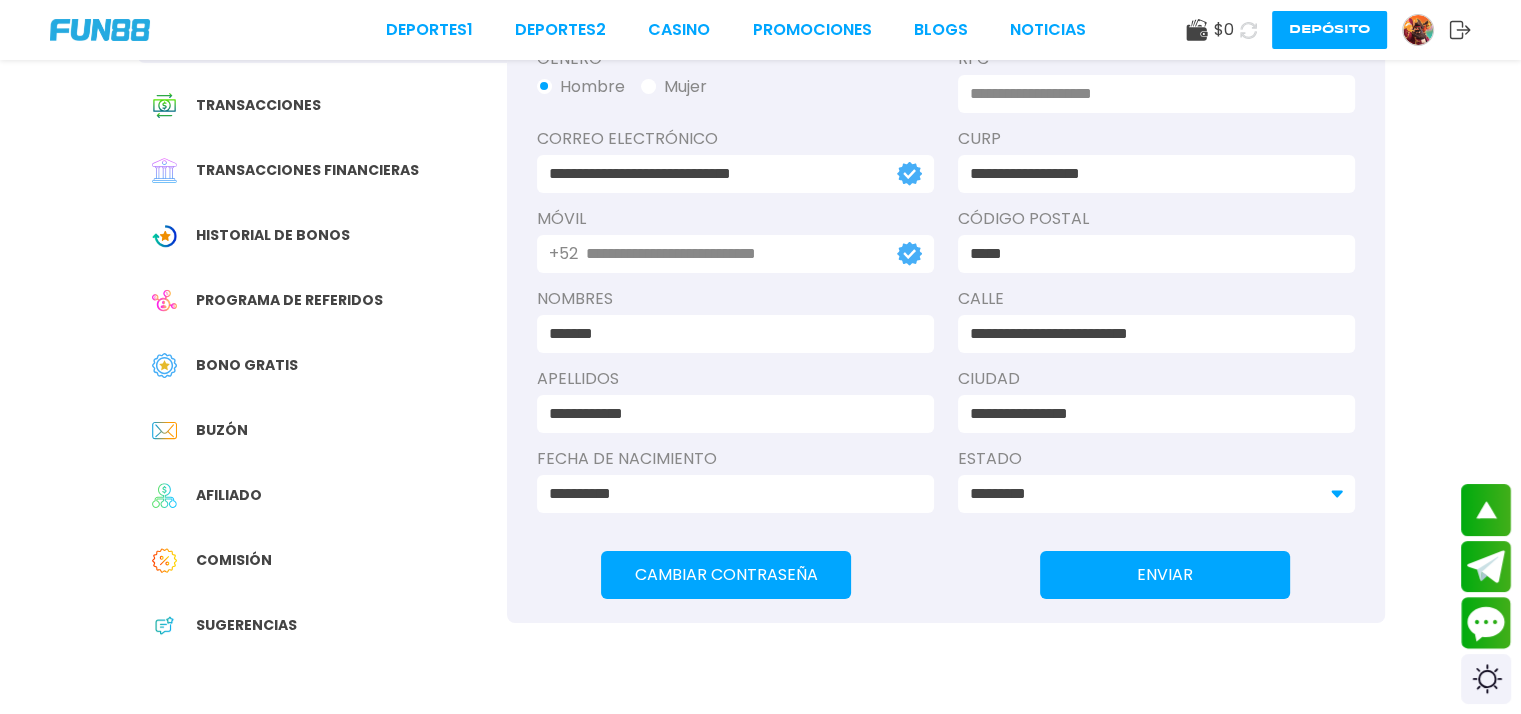 scroll, scrollTop: 100, scrollLeft: 0, axis: vertical 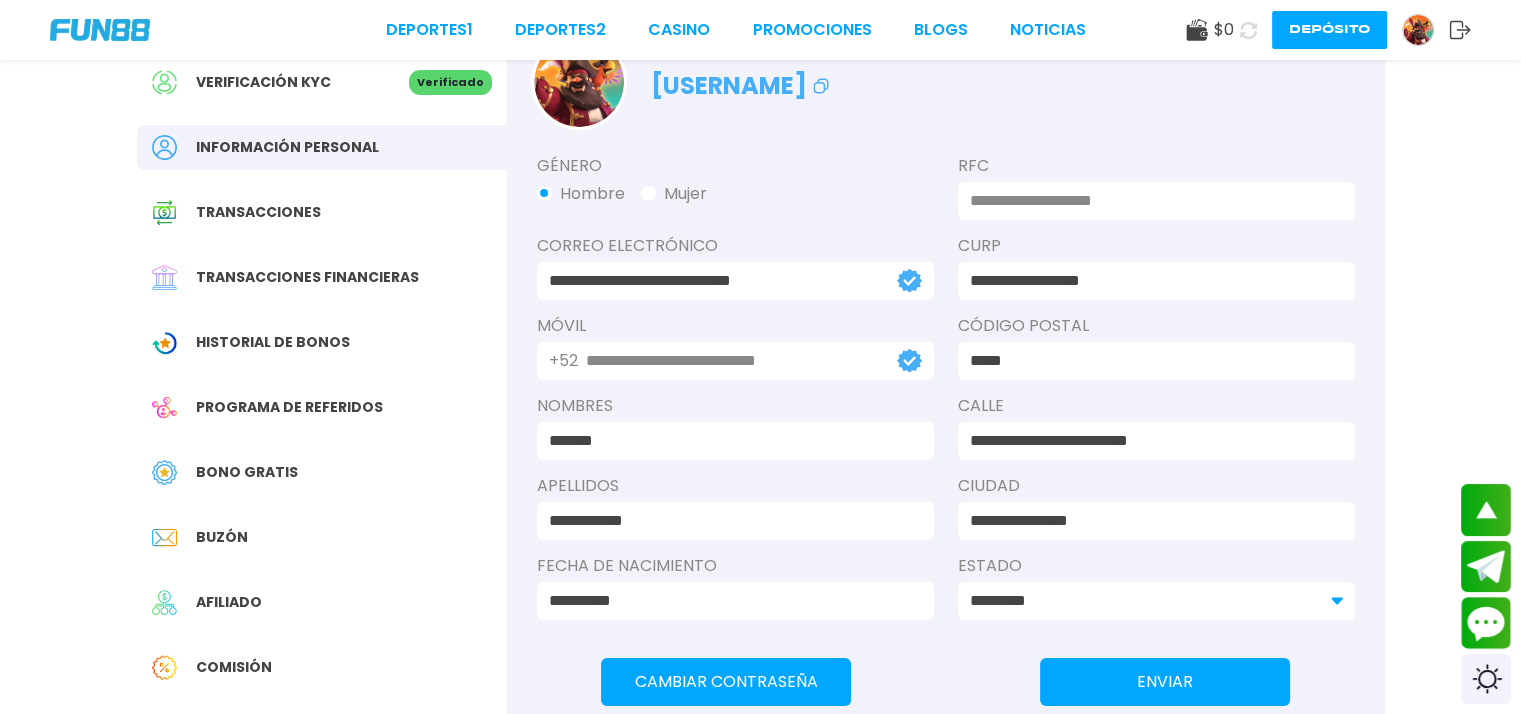 click on "Transacciones" at bounding box center [258, 212] 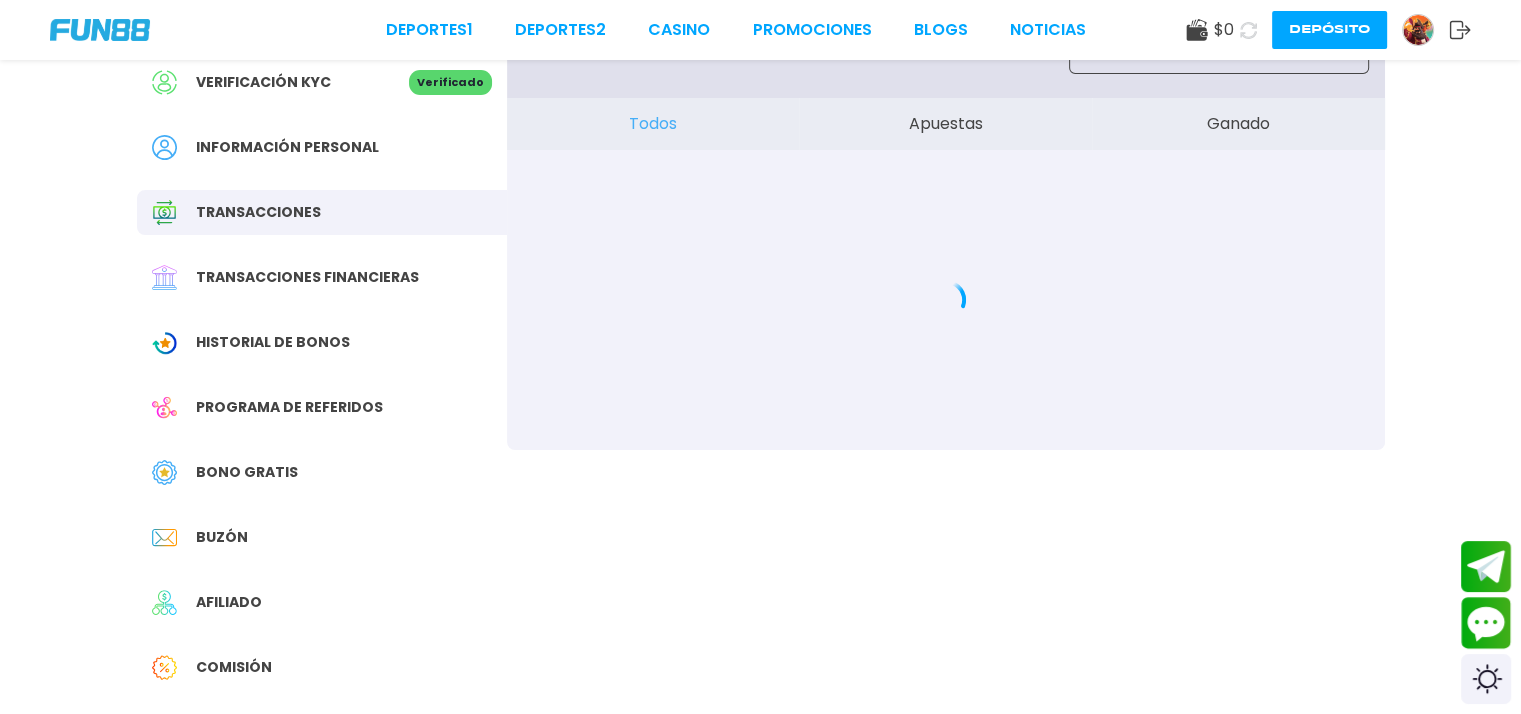 scroll, scrollTop: 0, scrollLeft: 0, axis: both 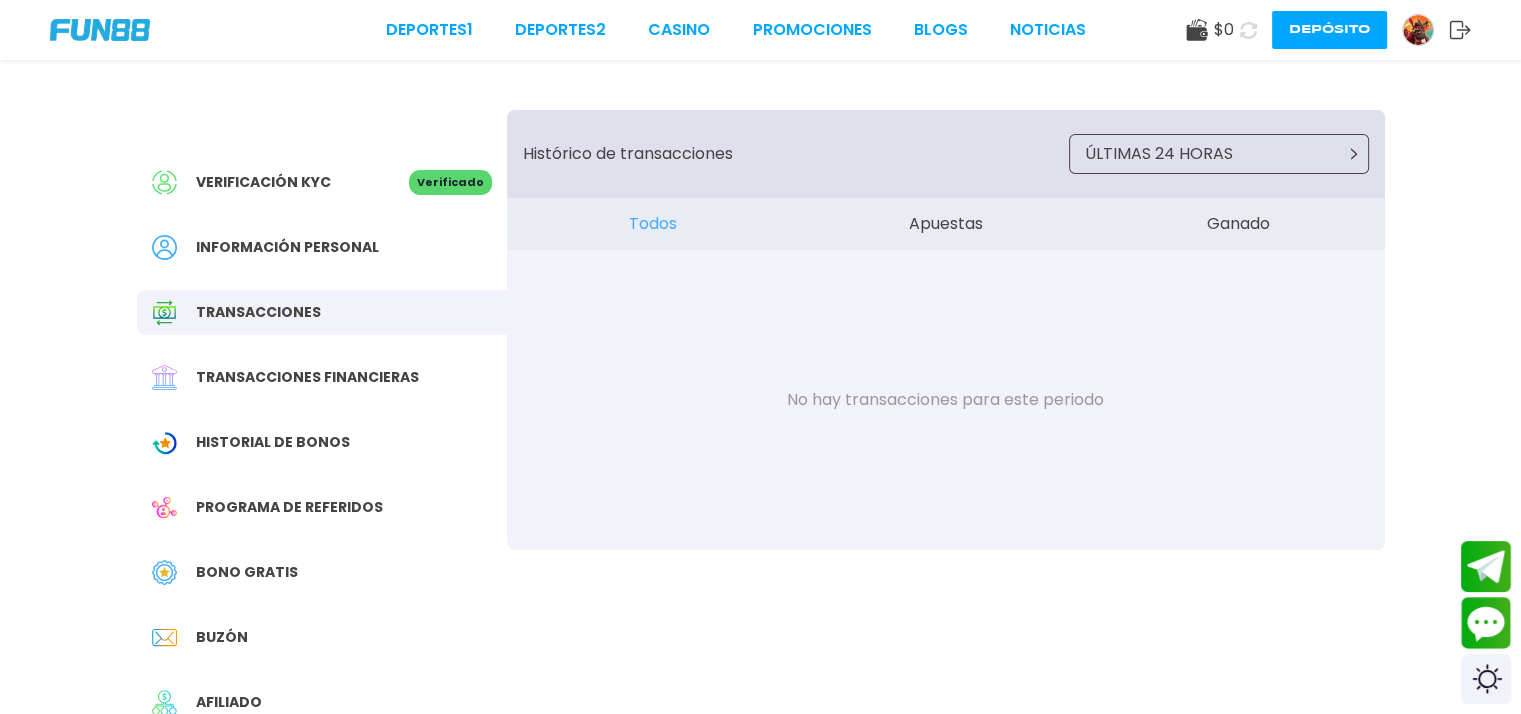 click 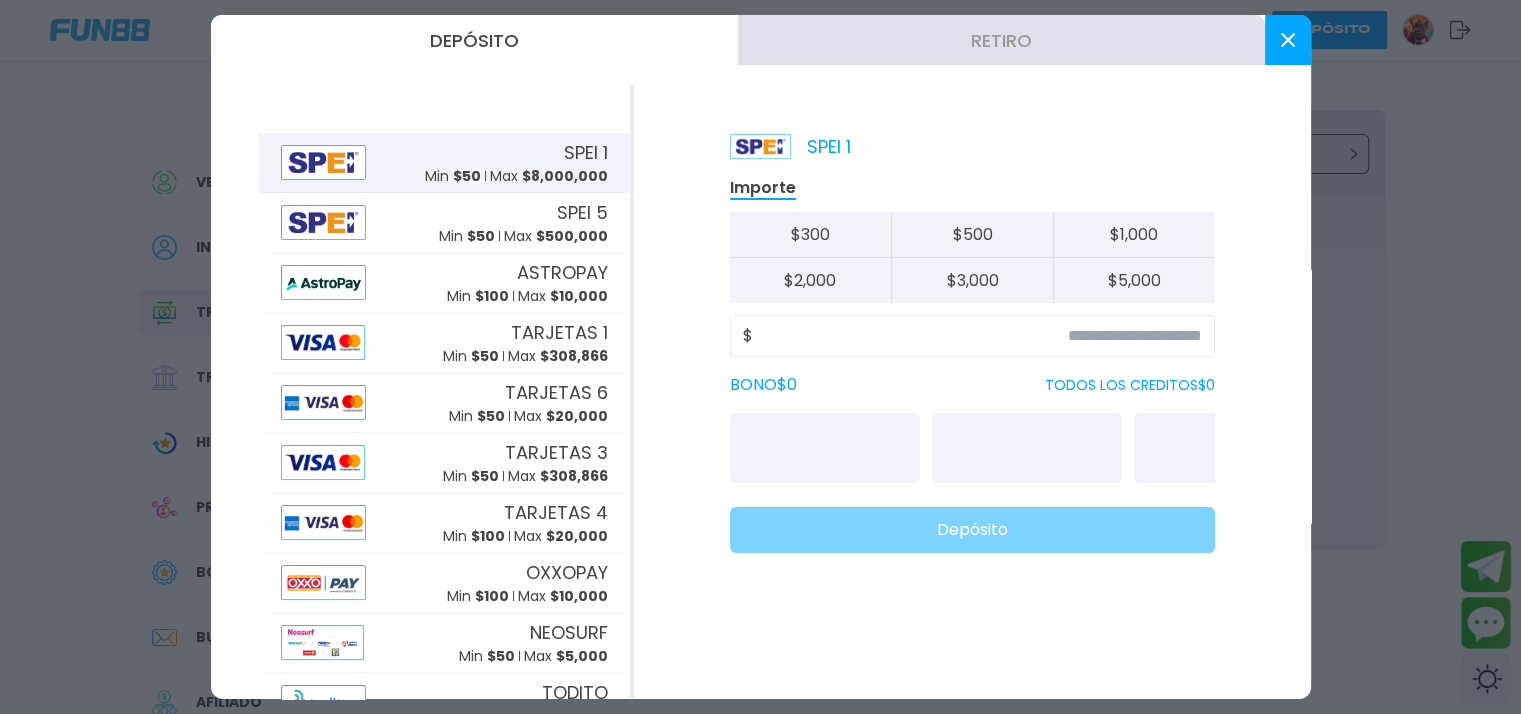 click on "BONO  $ 0" at bounding box center [763, 385] 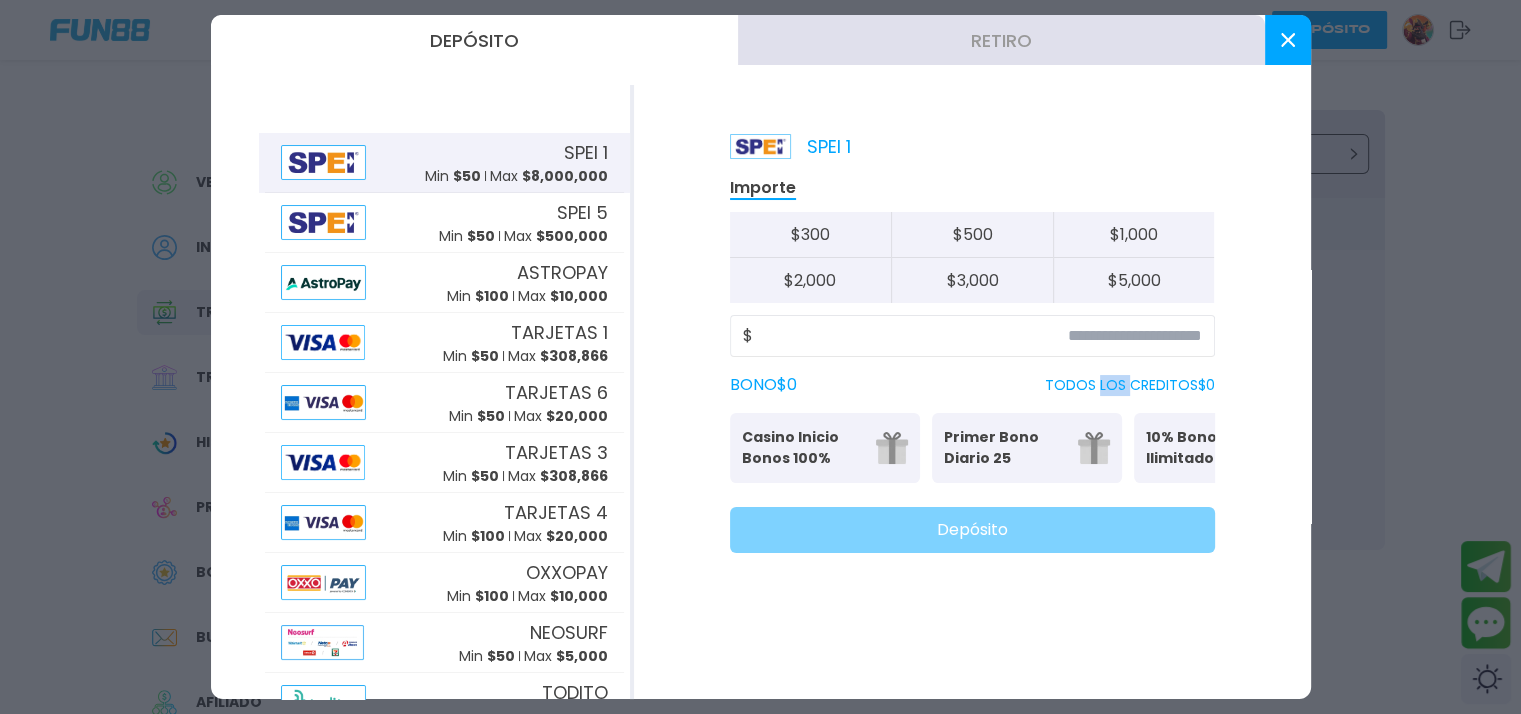 click on "TODOS LOS CREDITOS  $ 0" at bounding box center (1130, 385) 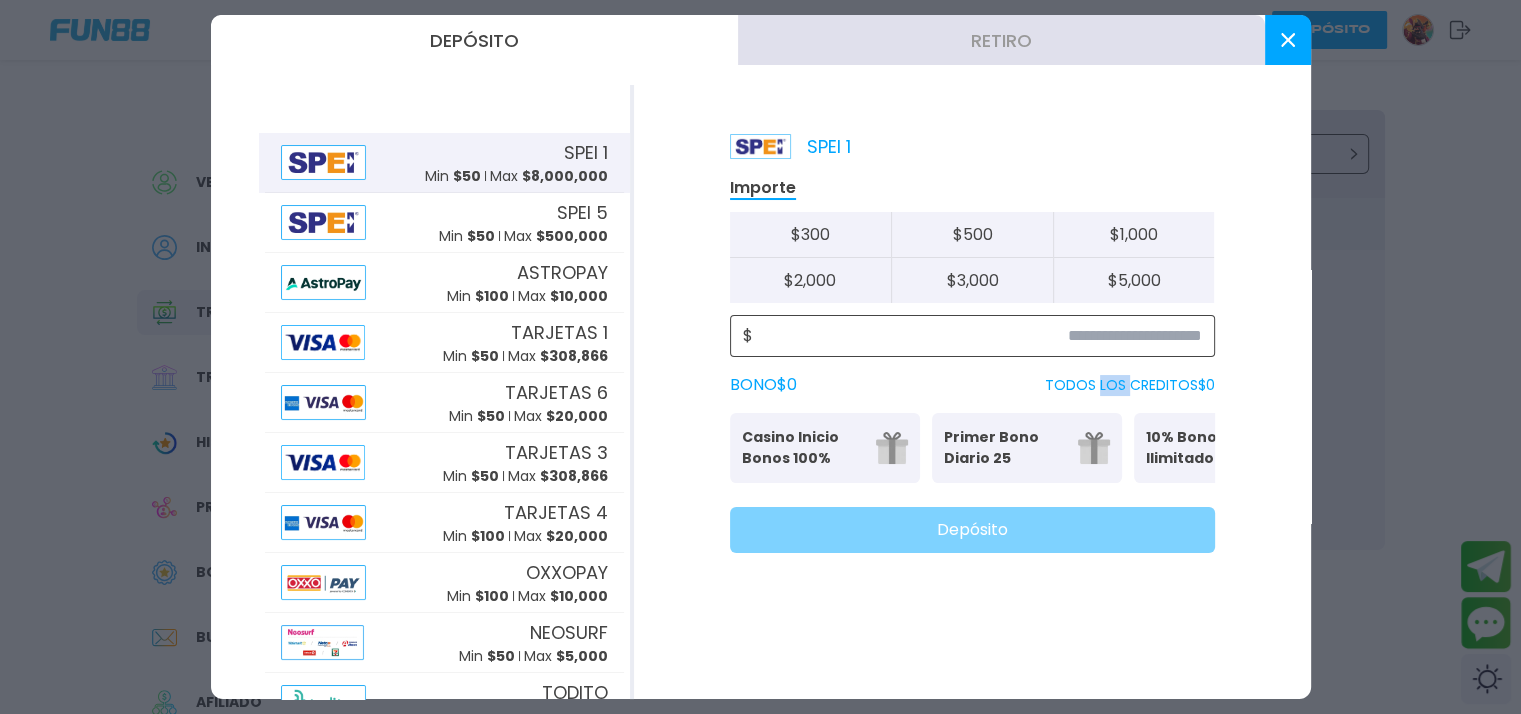 click at bounding box center (977, 336) 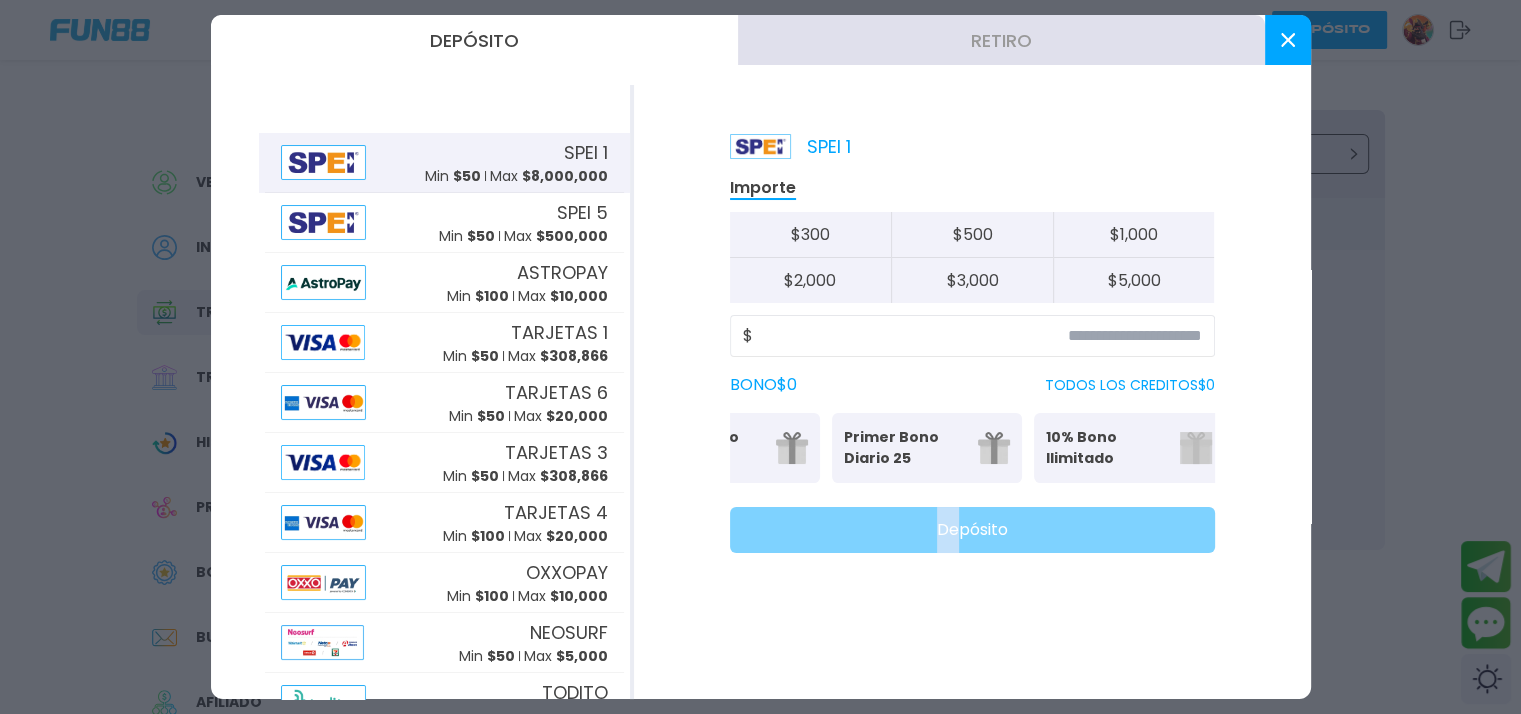 scroll, scrollTop: 0, scrollLeft: 109, axis: horizontal 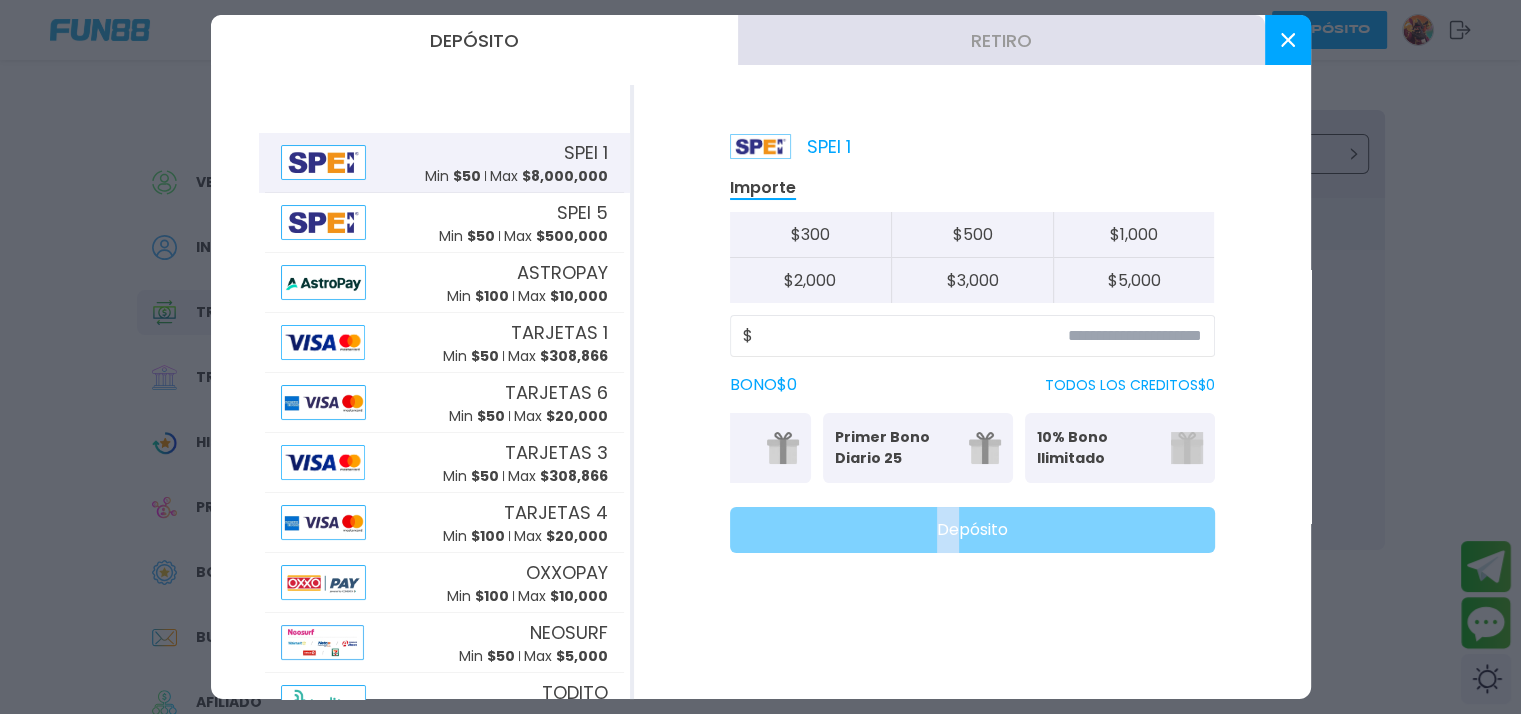 drag, startPoint x: 972, startPoint y: 499, endPoint x: 1221, endPoint y: 495, distance: 249.03212 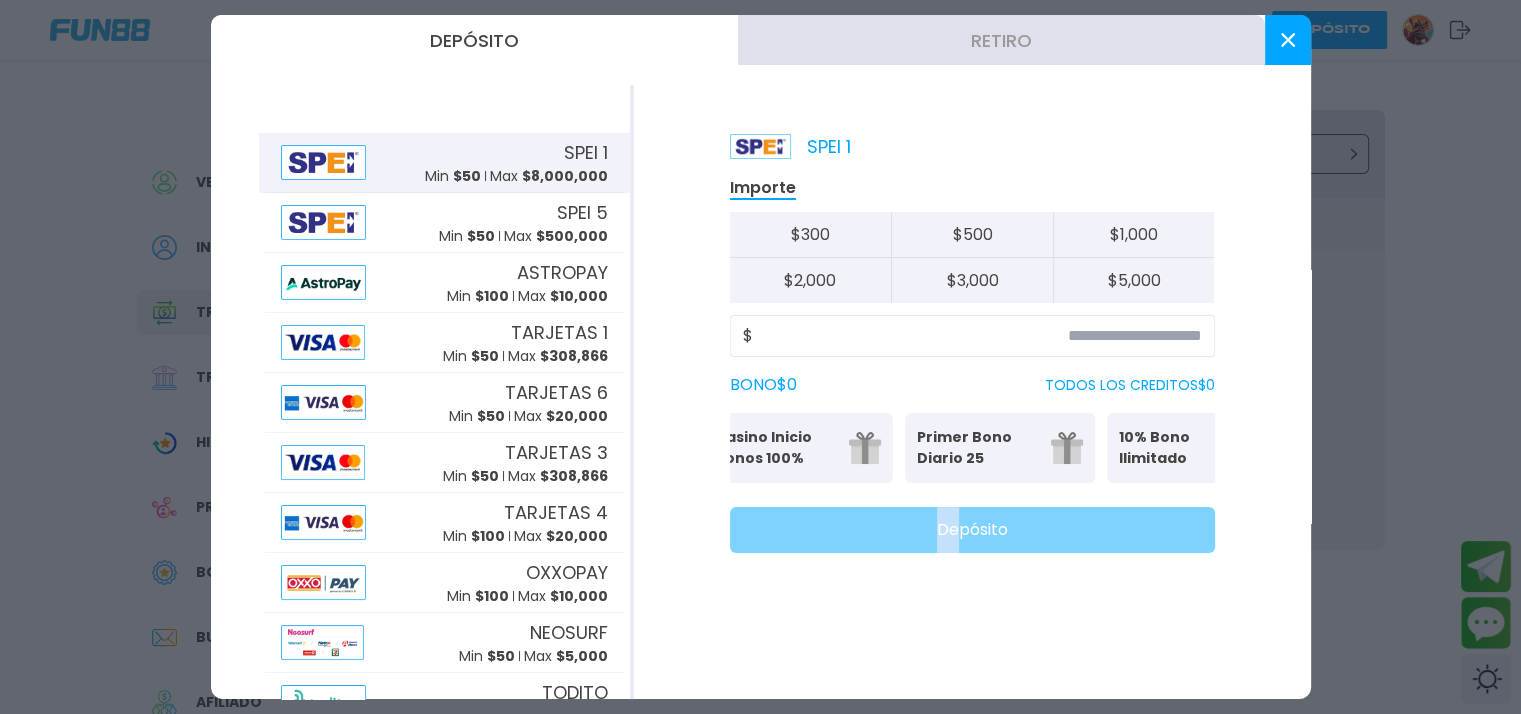 scroll, scrollTop: 0, scrollLeft: 0, axis: both 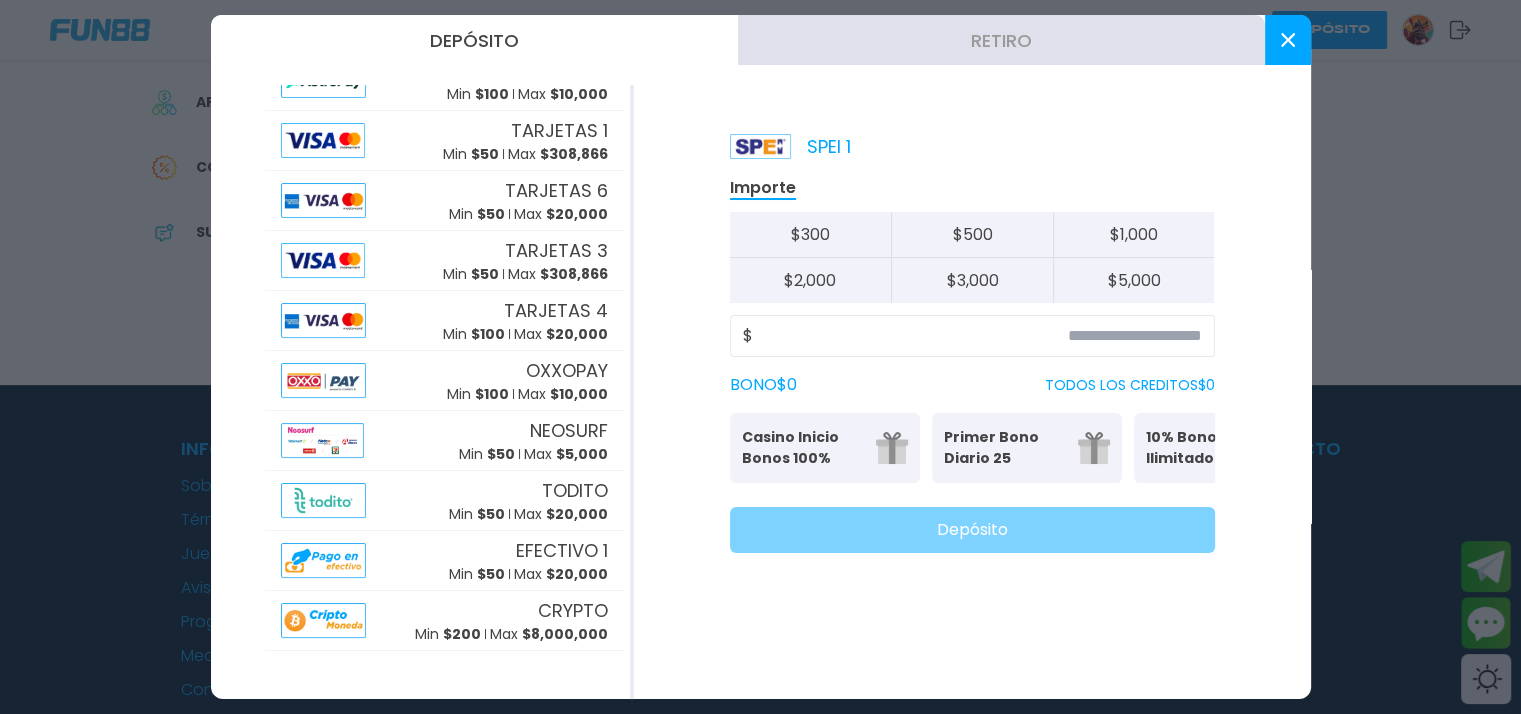 click at bounding box center [760, 357] 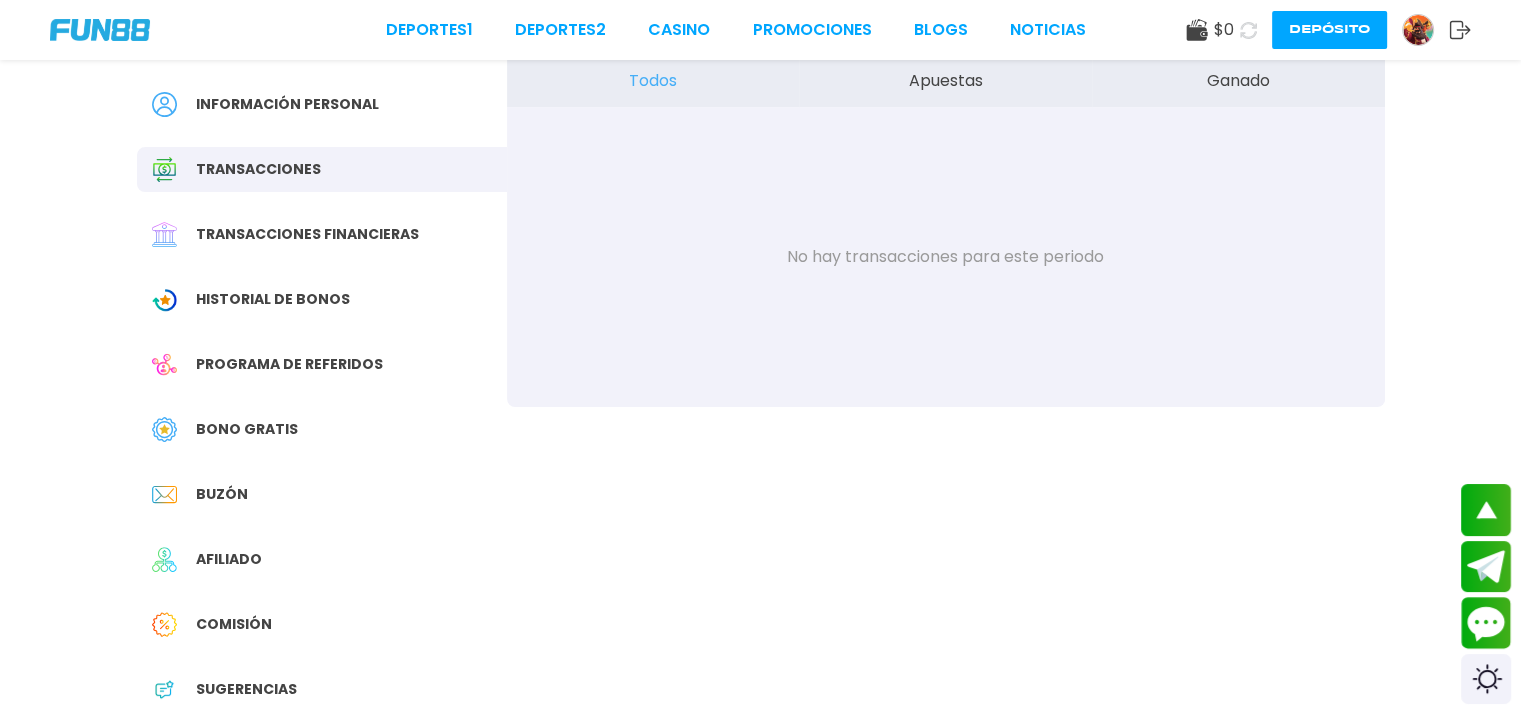 scroll, scrollTop: 0, scrollLeft: 0, axis: both 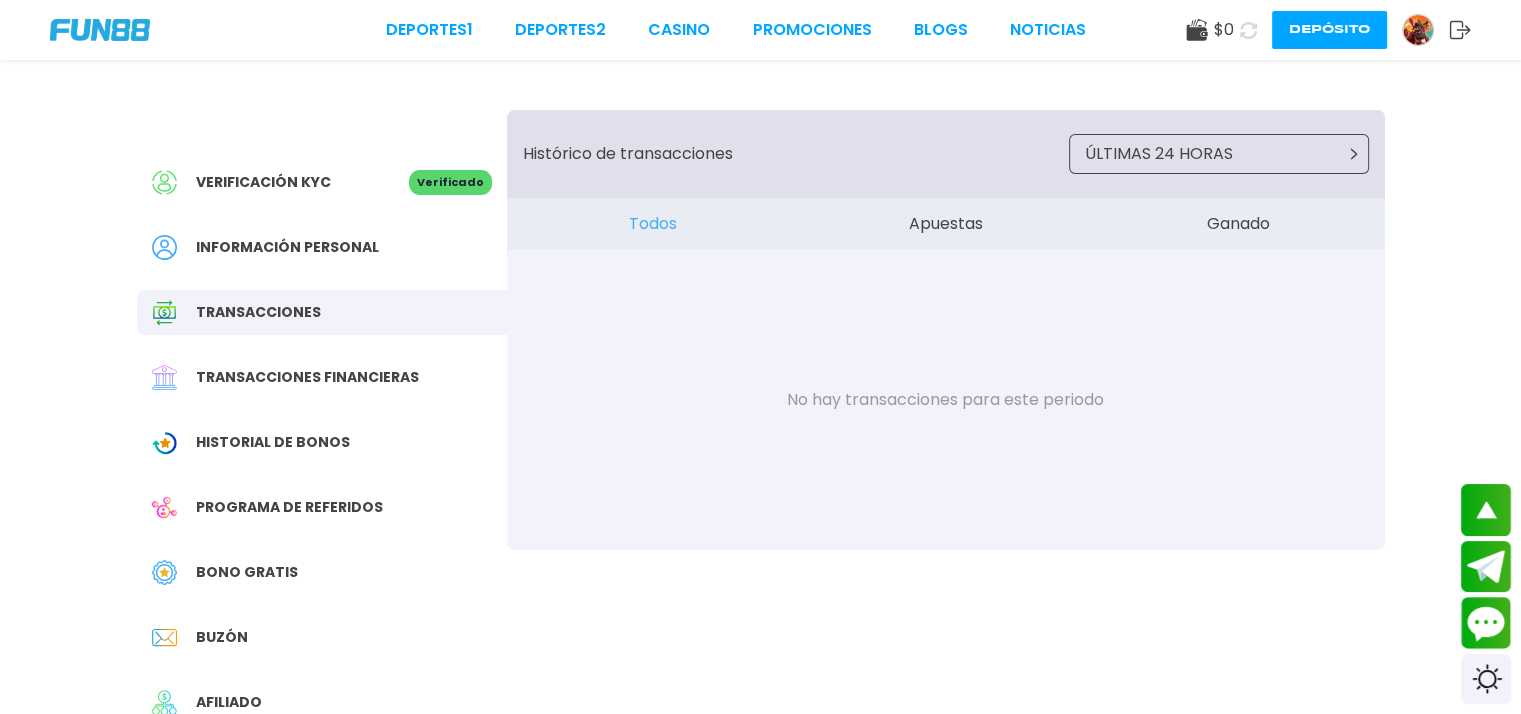 click 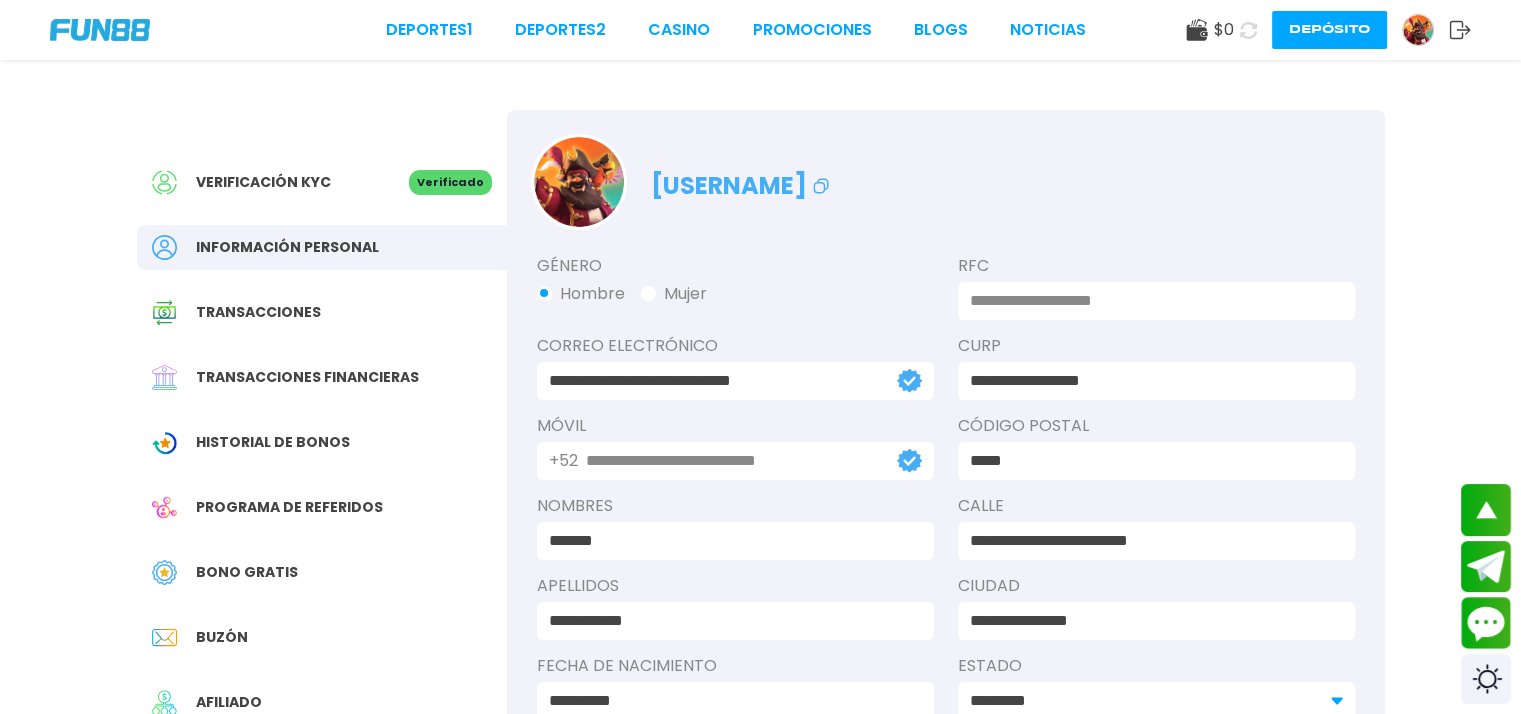 click at bounding box center [1418, 30] 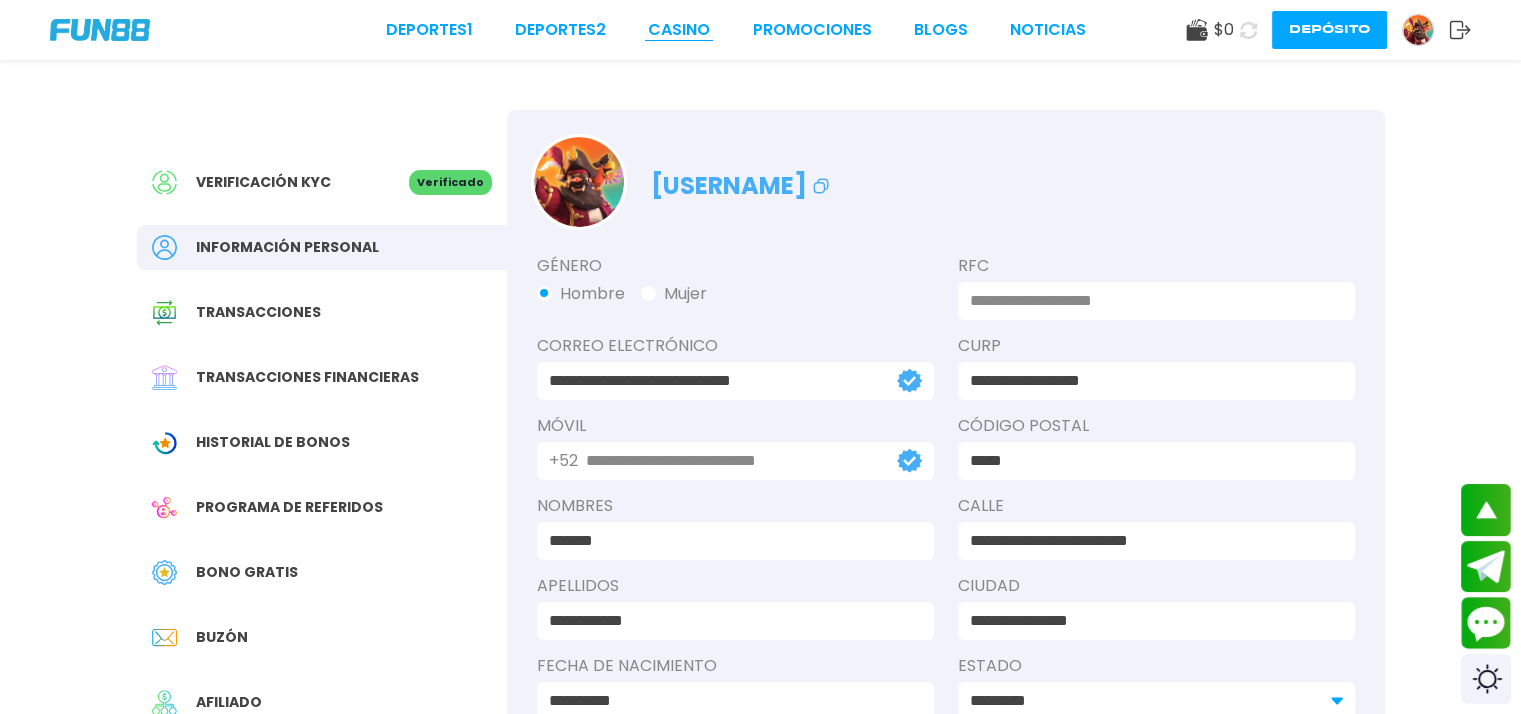 click on "CASINO" at bounding box center (679, 30) 